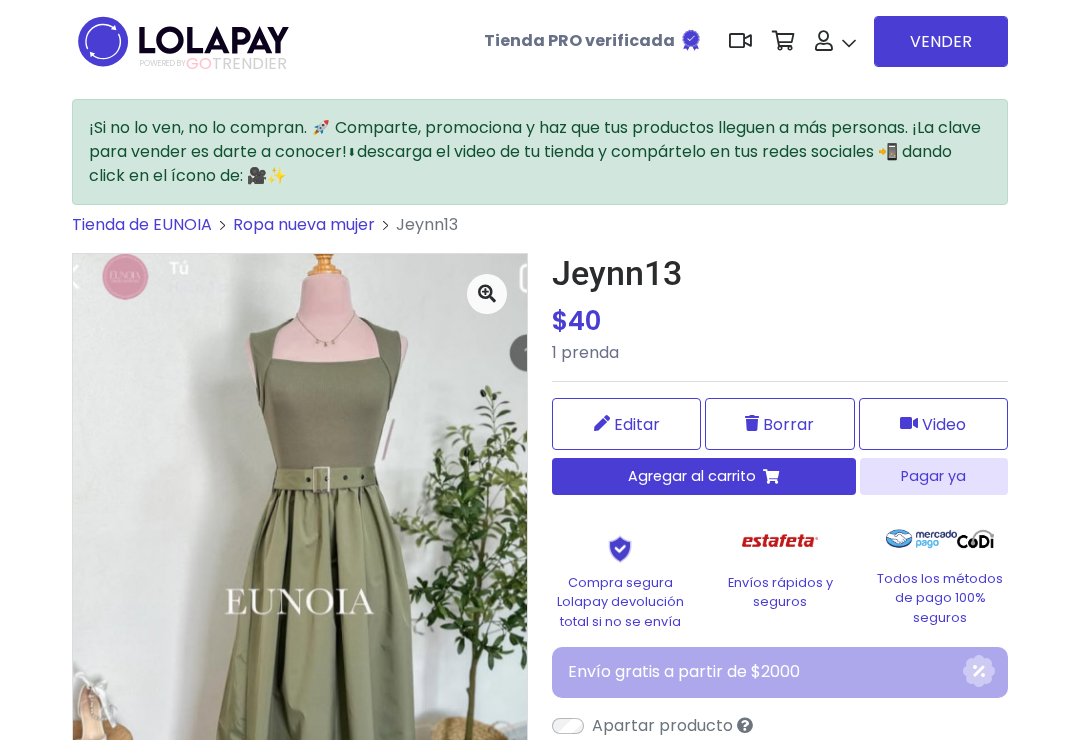 scroll, scrollTop: 33, scrollLeft: 0, axis: vertical 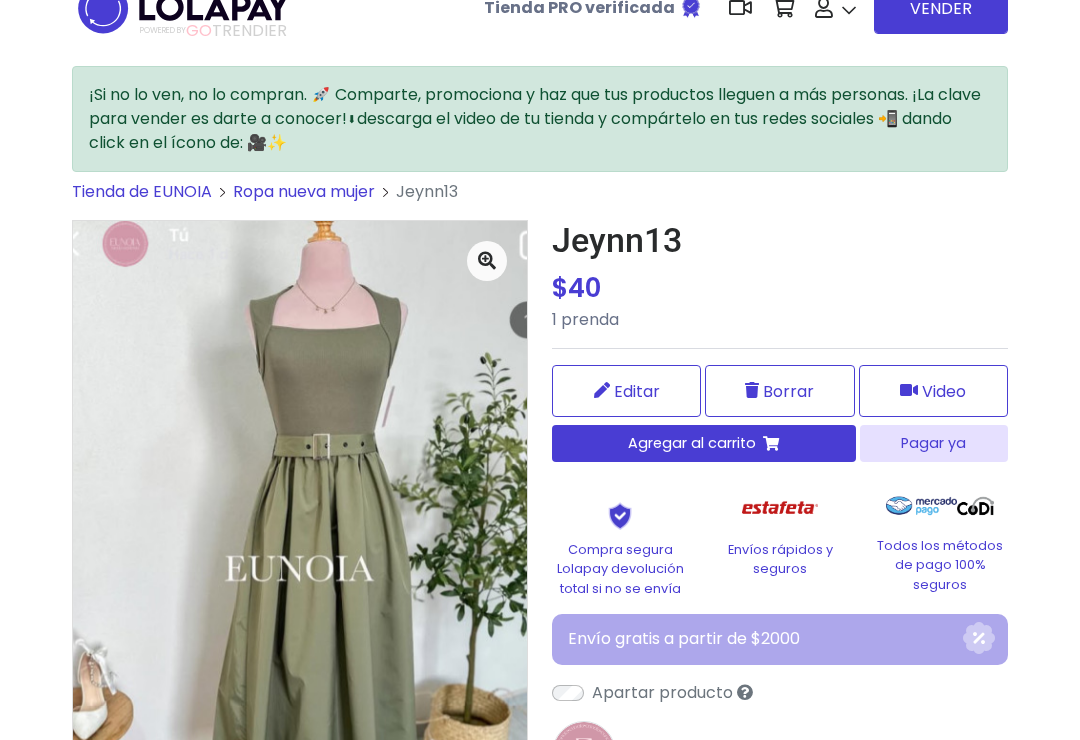 click on "Mis pedidos" at bounding box center (923, 462) 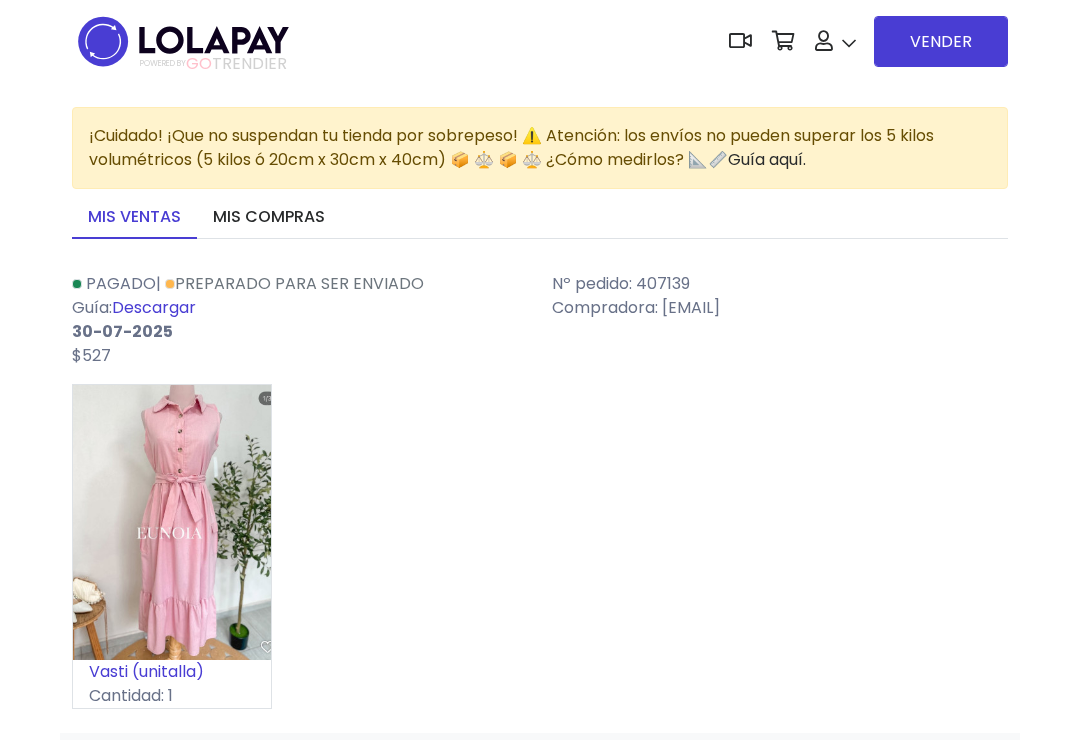 scroll, scrollTop: 0, scrollLeft: 0, axis: both 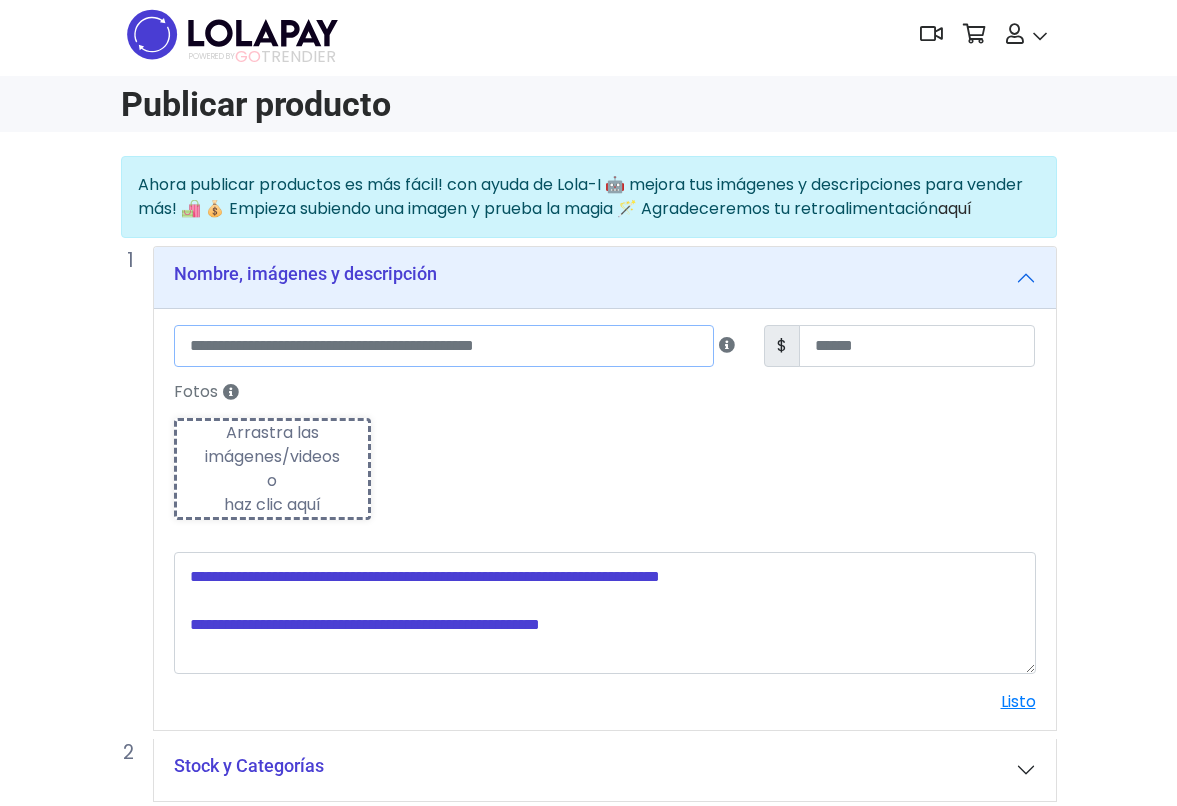click at bounding box center [444, 346] 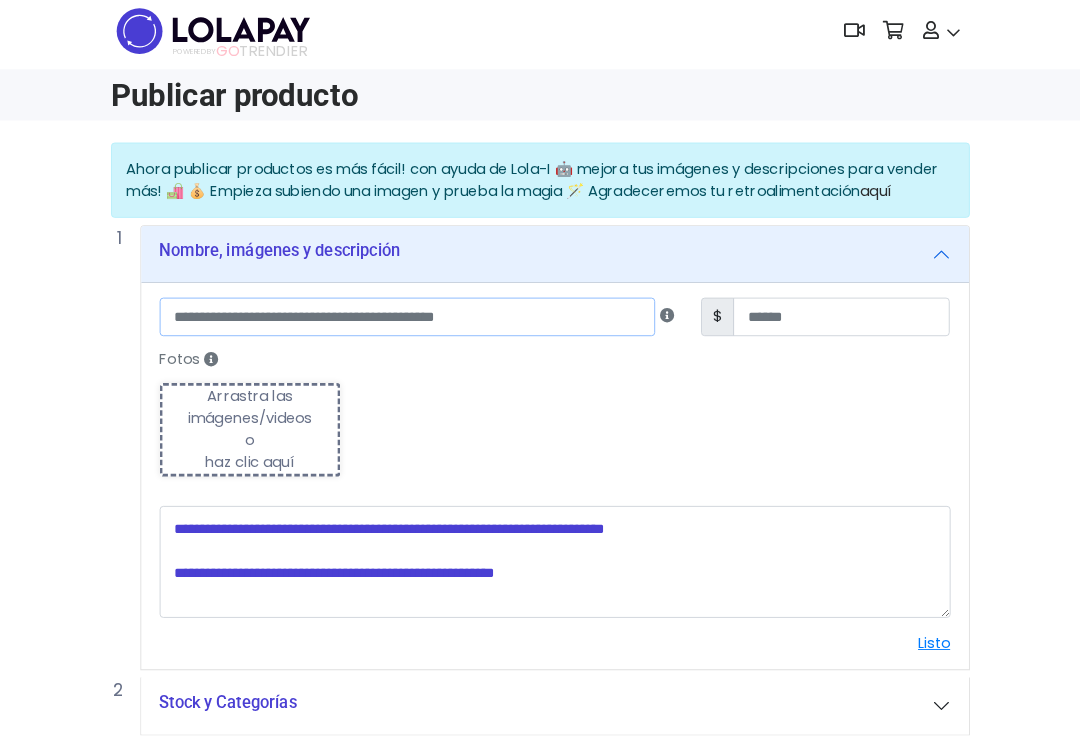 scroll, scrollTop: 197, scrollLeft: 48, axis: both 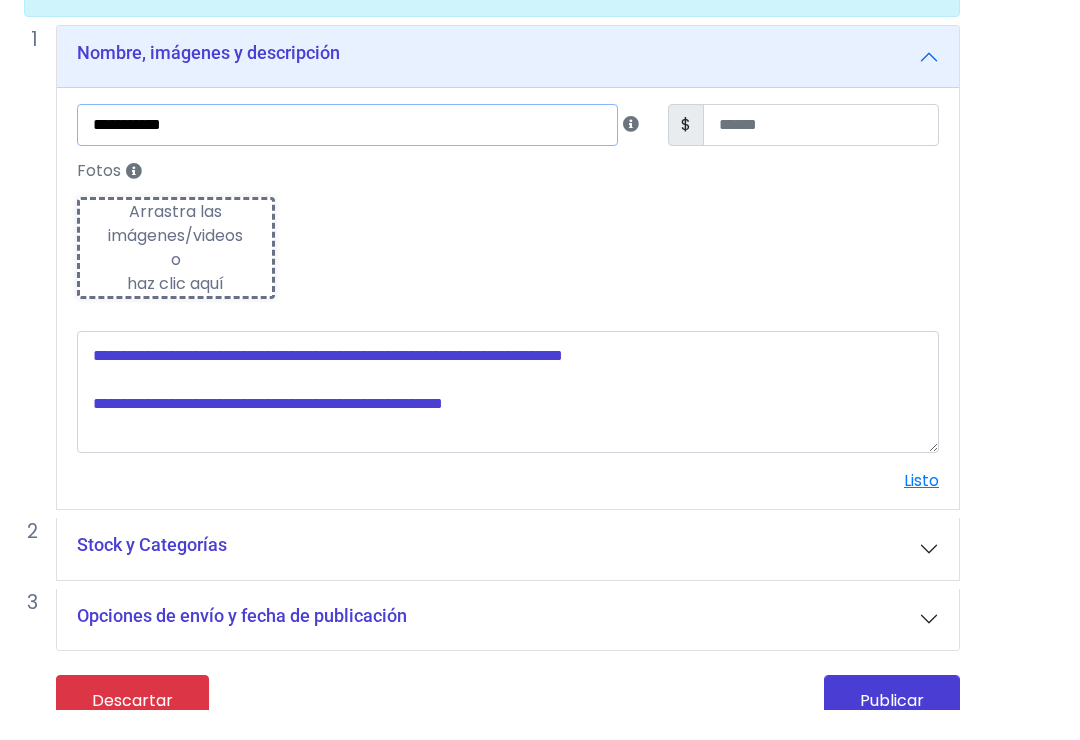 type on "**********" 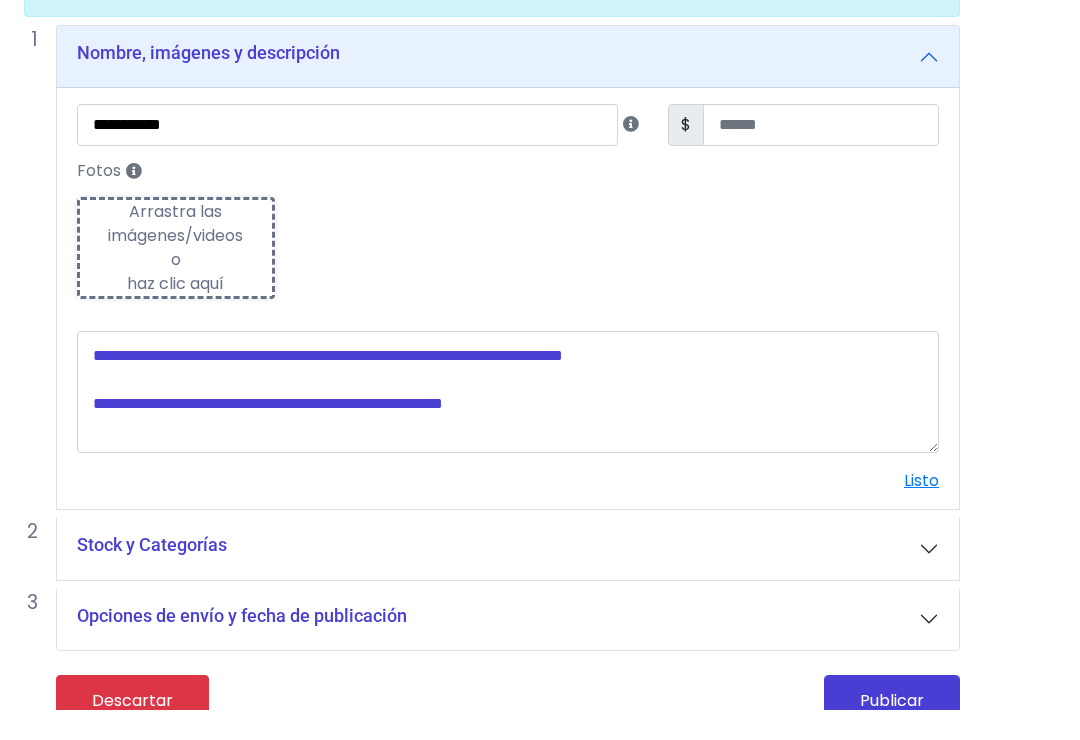 click on "Nombre, imágenes y descripción" at bounding box center [508, 88] 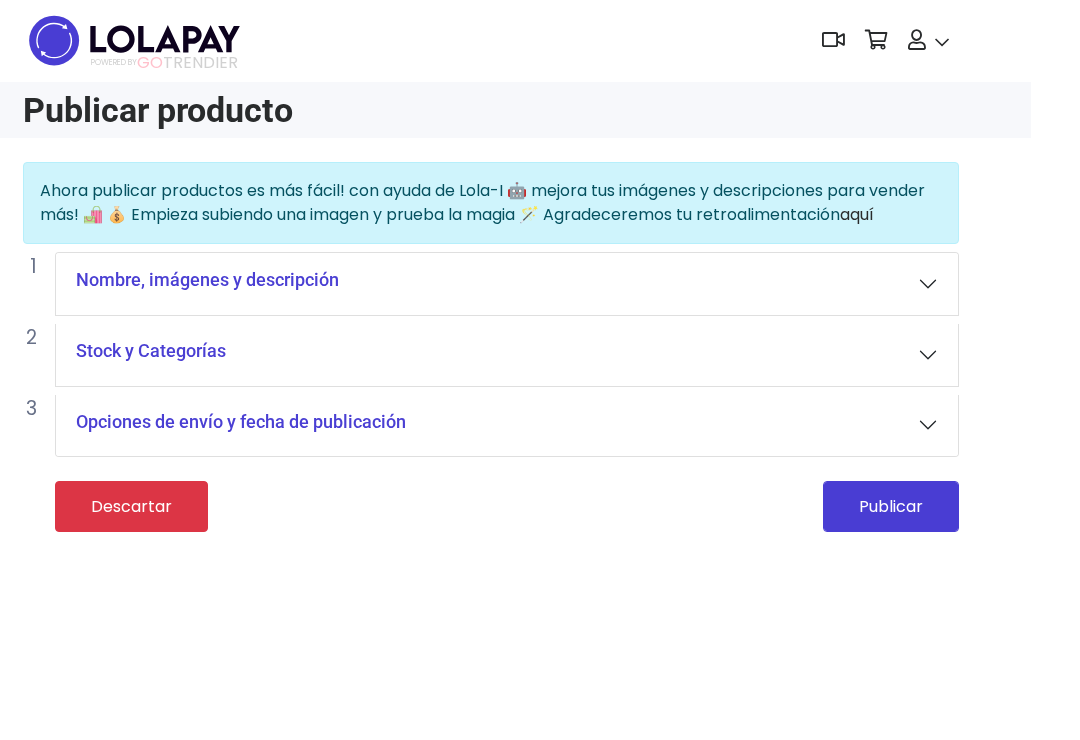 scroll, scrollTop: 33, scrollLeft: 49, axis: both 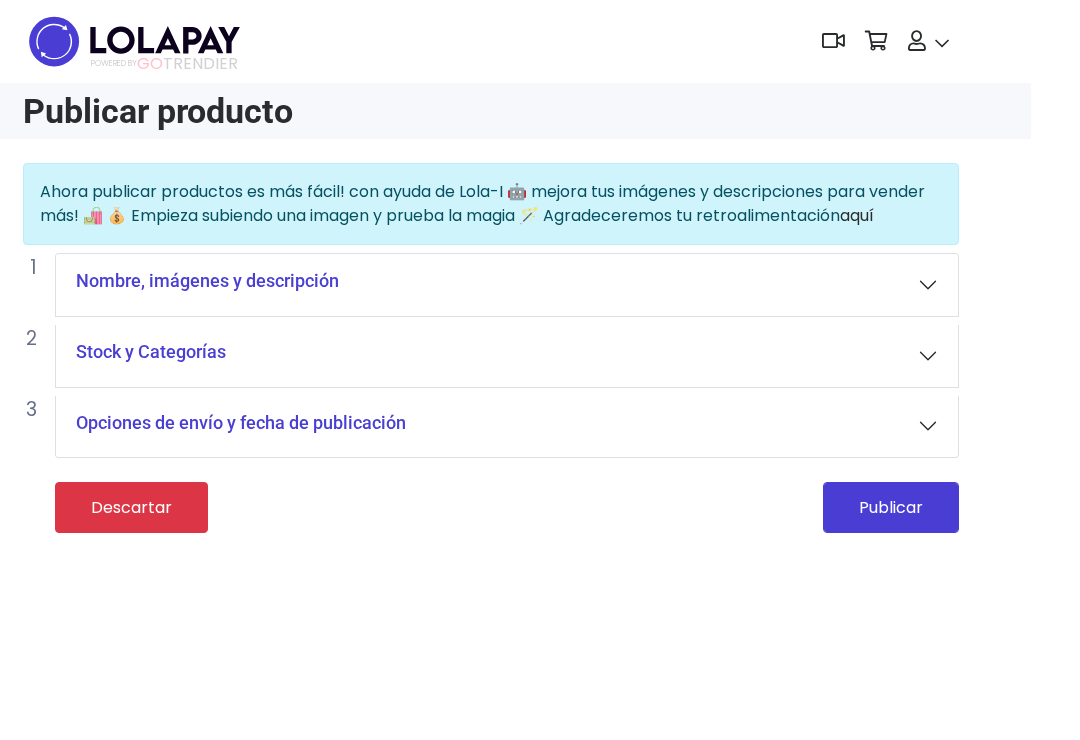click on "Ahora publicar productos es más fácil! con ayuda de Lola-I 🤖 mejora tus imágenes y descripciones para vender más! 🛍️ 💰 Empieza subiendo una imagen y prueba la magia 🪄 Agradeceremos tu retroalimentación  aquí" at bounding box center (482, 203) 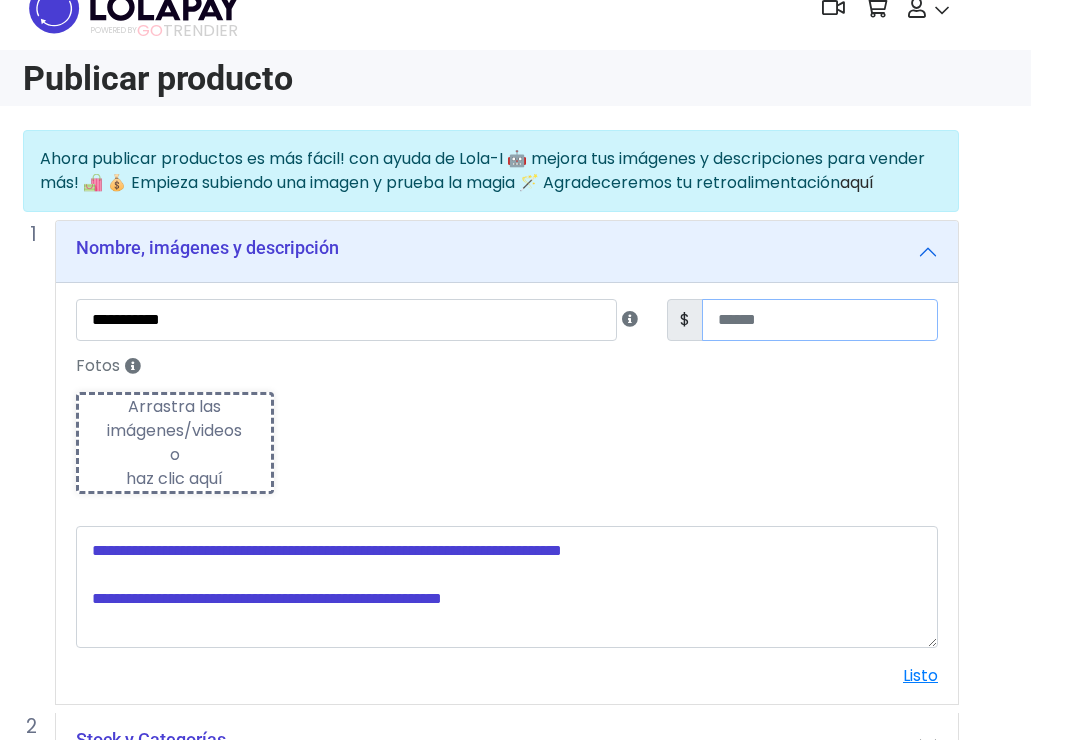 click at bounding box center (820, 320) 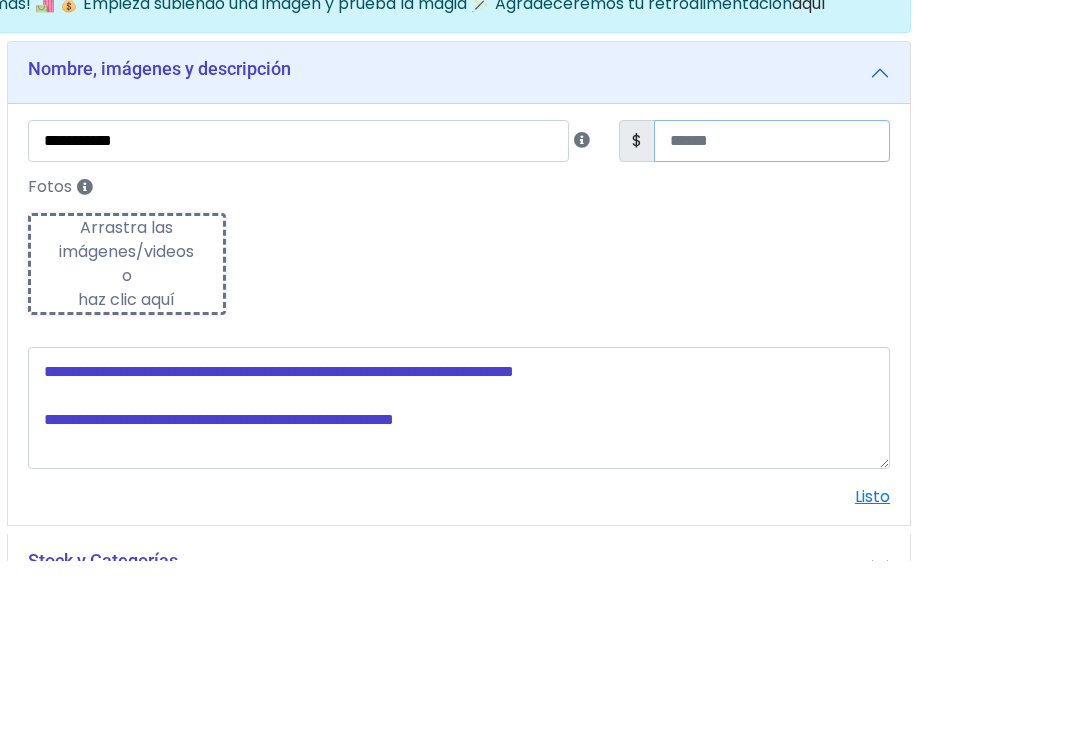 type on "**" 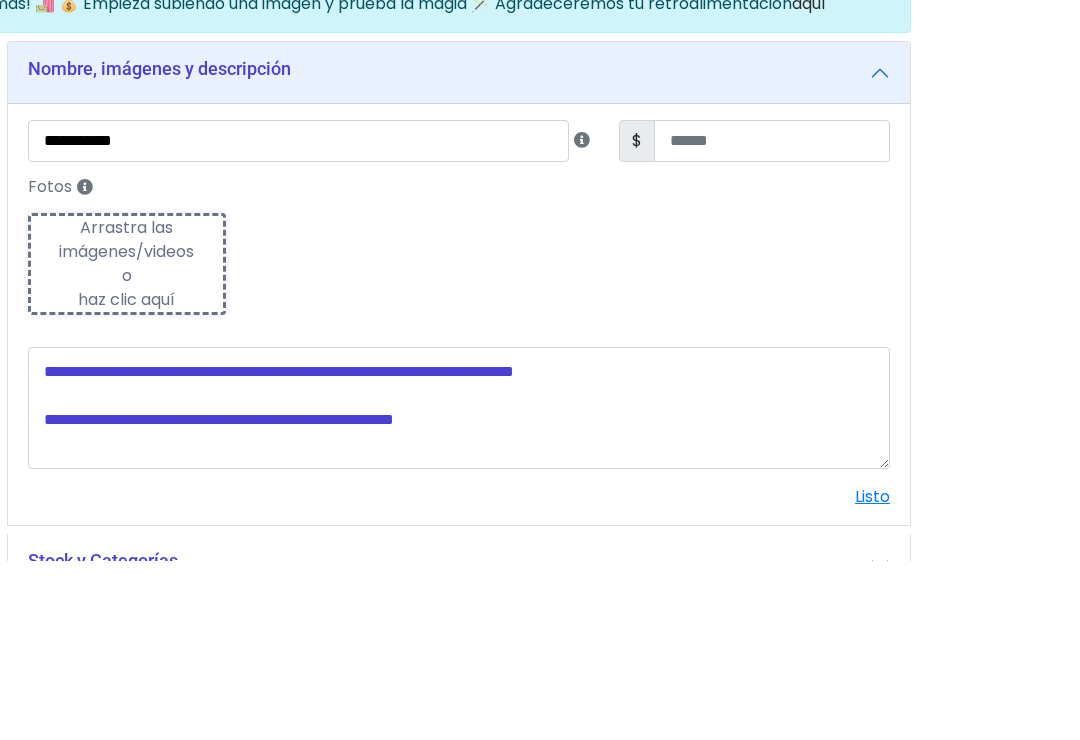 click on "POWERED BY  GO TRENDIER
Dashboard" at bounding box center (443, 452) 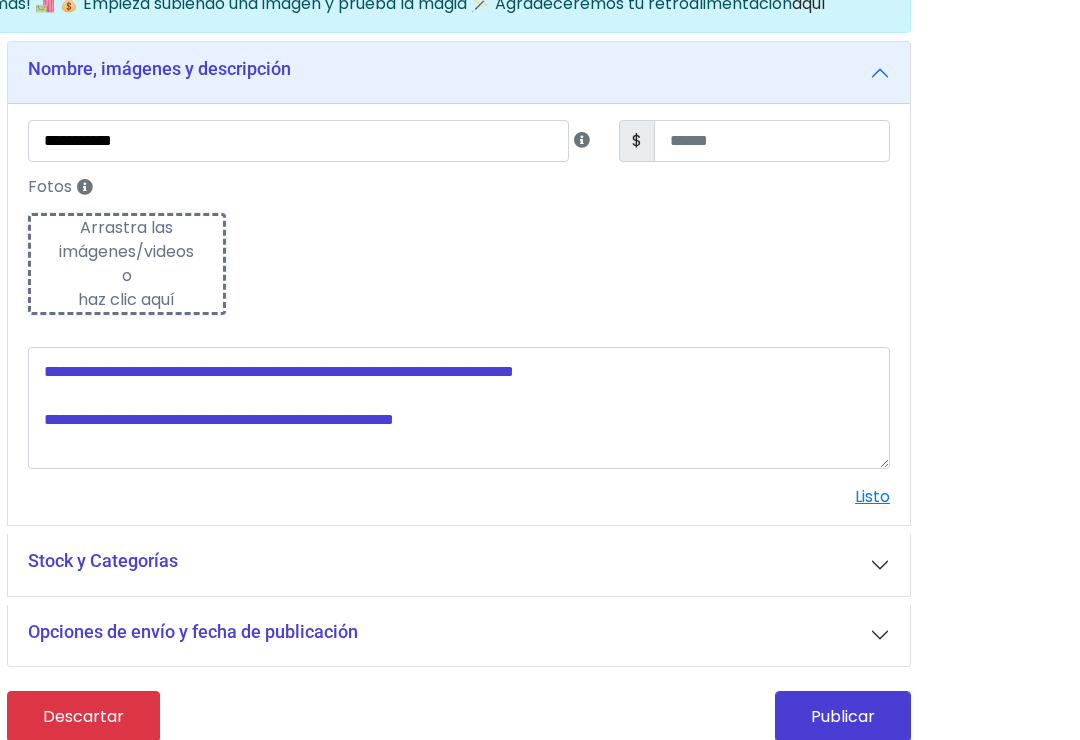 click on "Arrastra las
imágenes/videos
o
haz clic aquí" at bounding box center (127, 264) 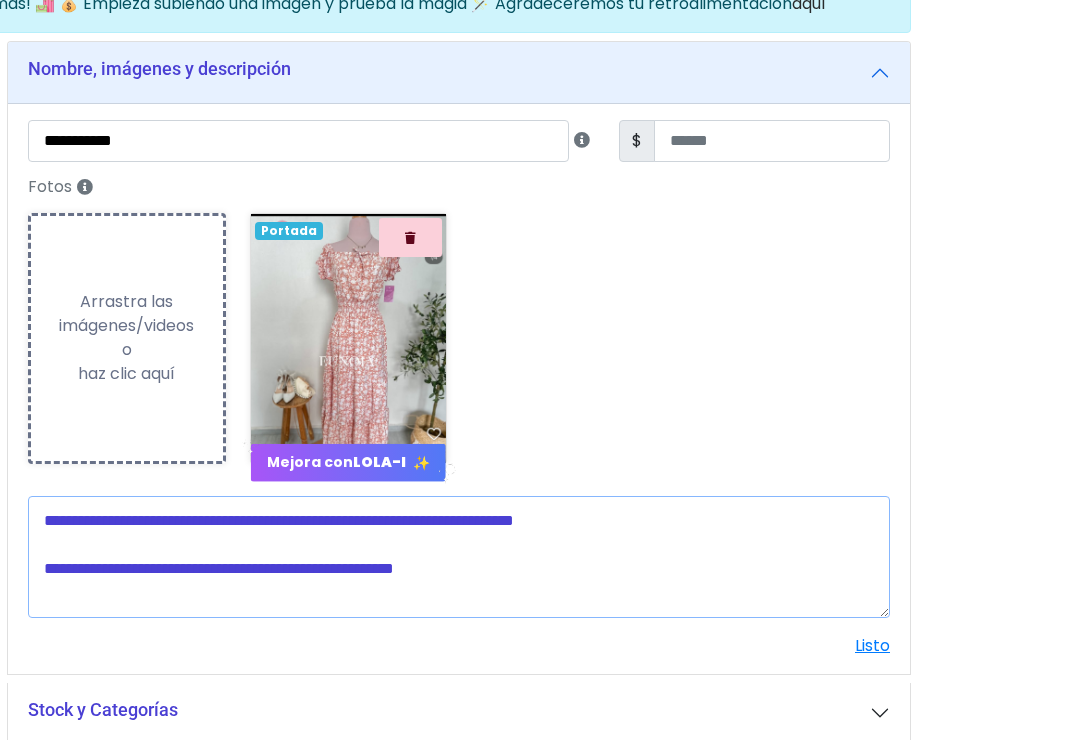 click at bounding box center [459, 557] 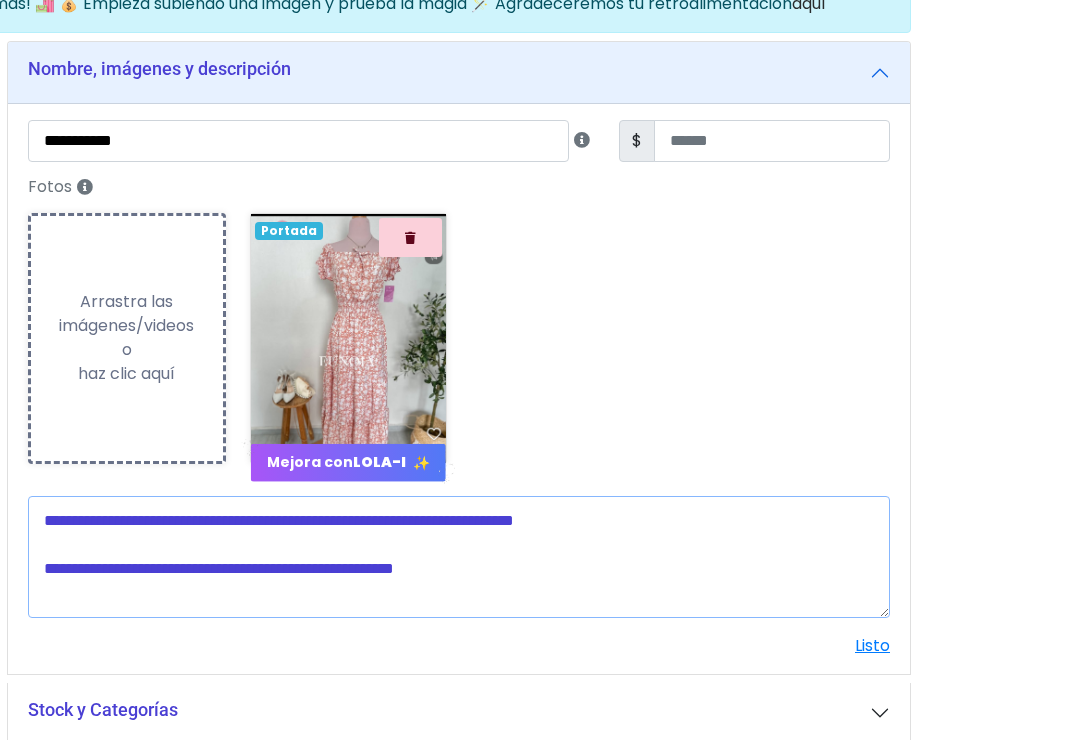 scroll, scrollTop: 220, scrollLeft: 16, axis: both 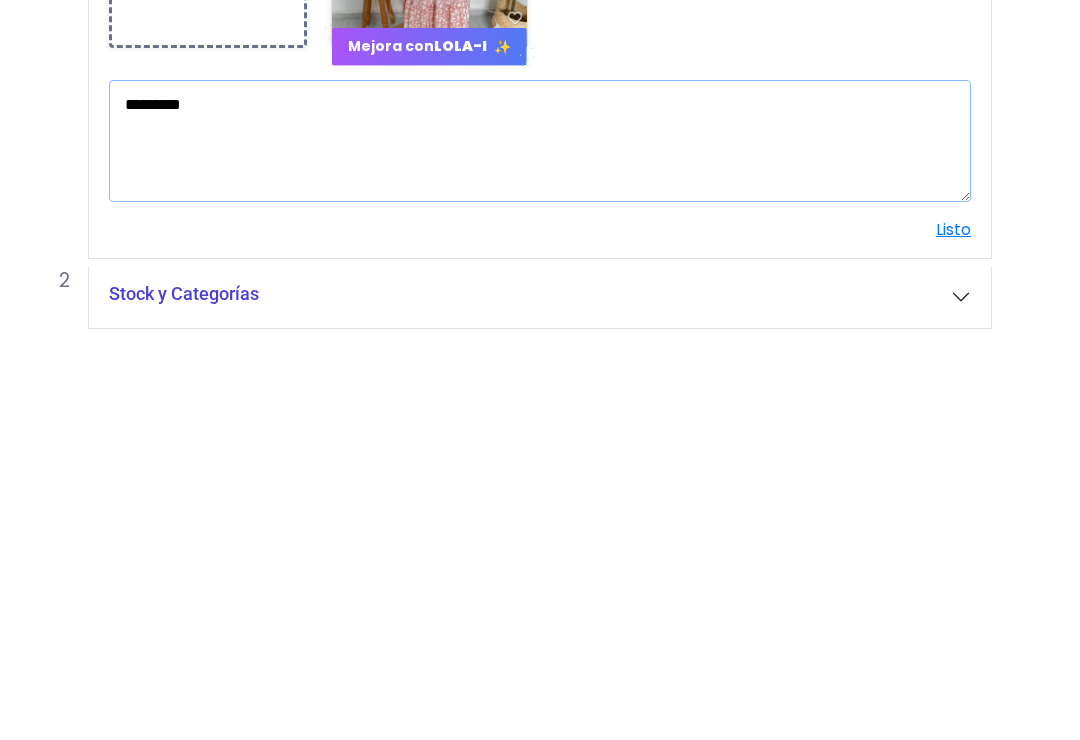 type on "*********" 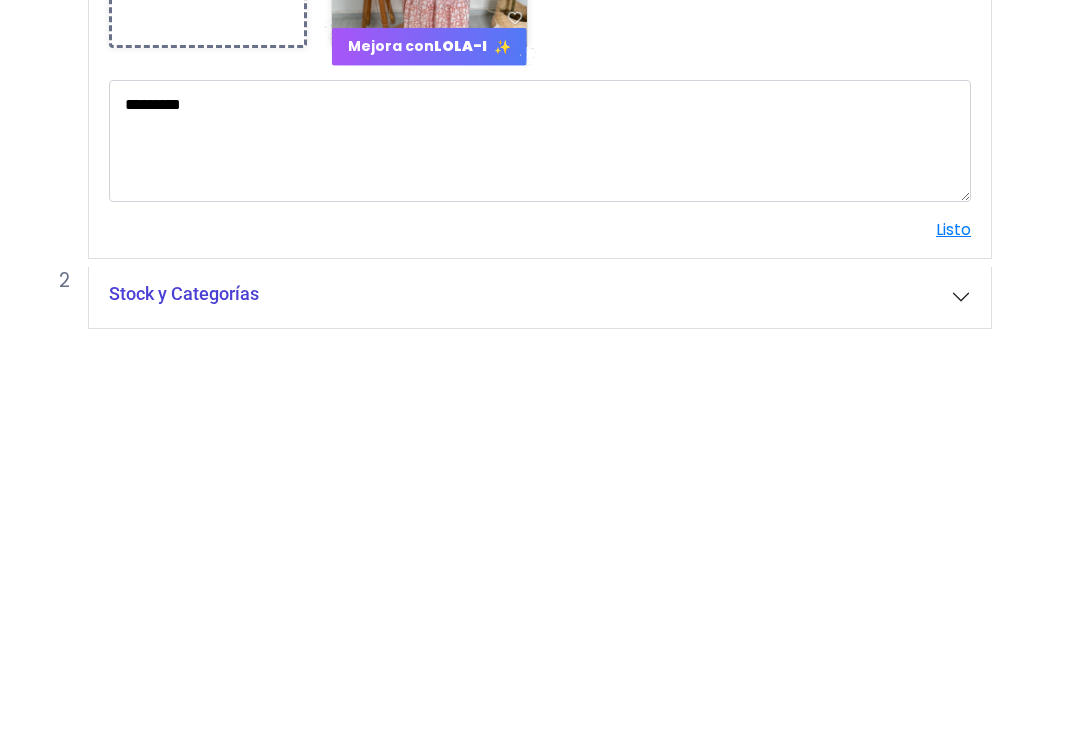 click on "POWERED BY  GO TRENDIER
Dashboard" at bounding box center [524, 339] 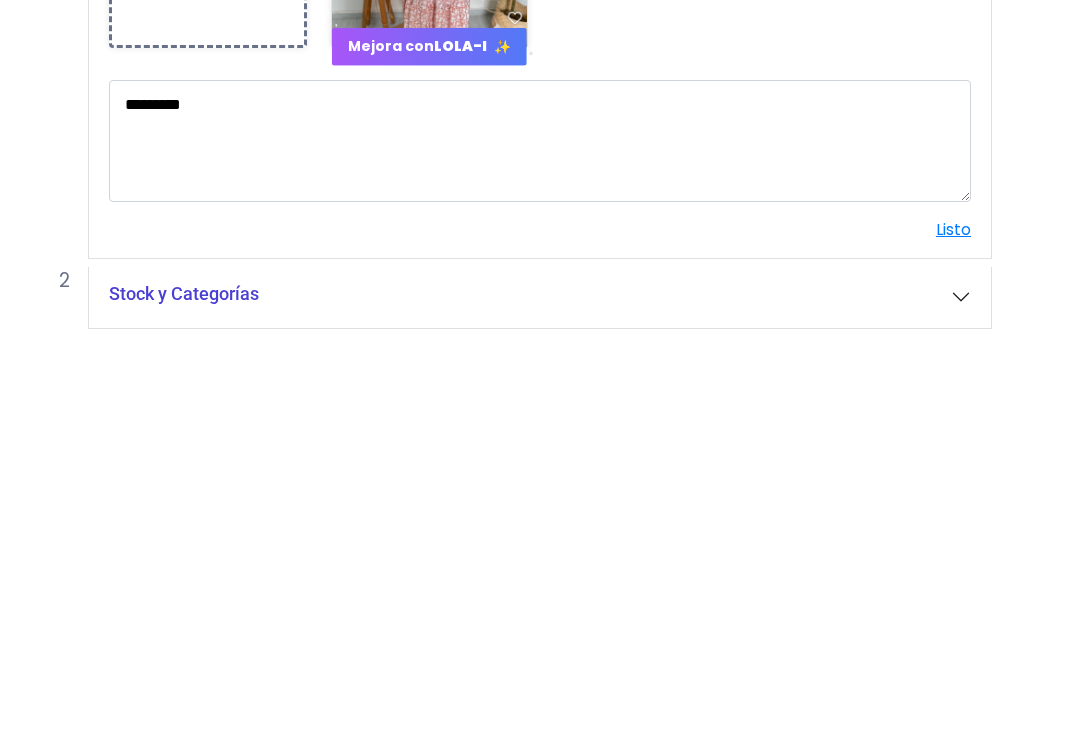 scroll, scrollTop: 403, scrollLeft: 16, axis: both 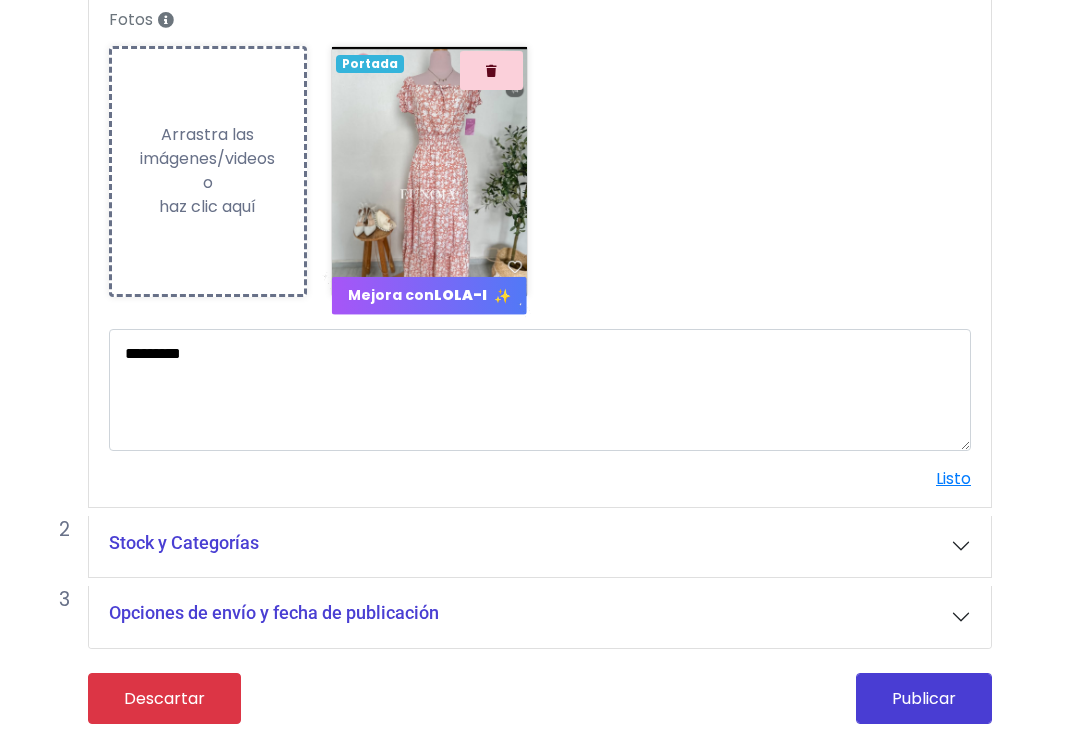 click on "Listo" at bounding box center (953, 478) 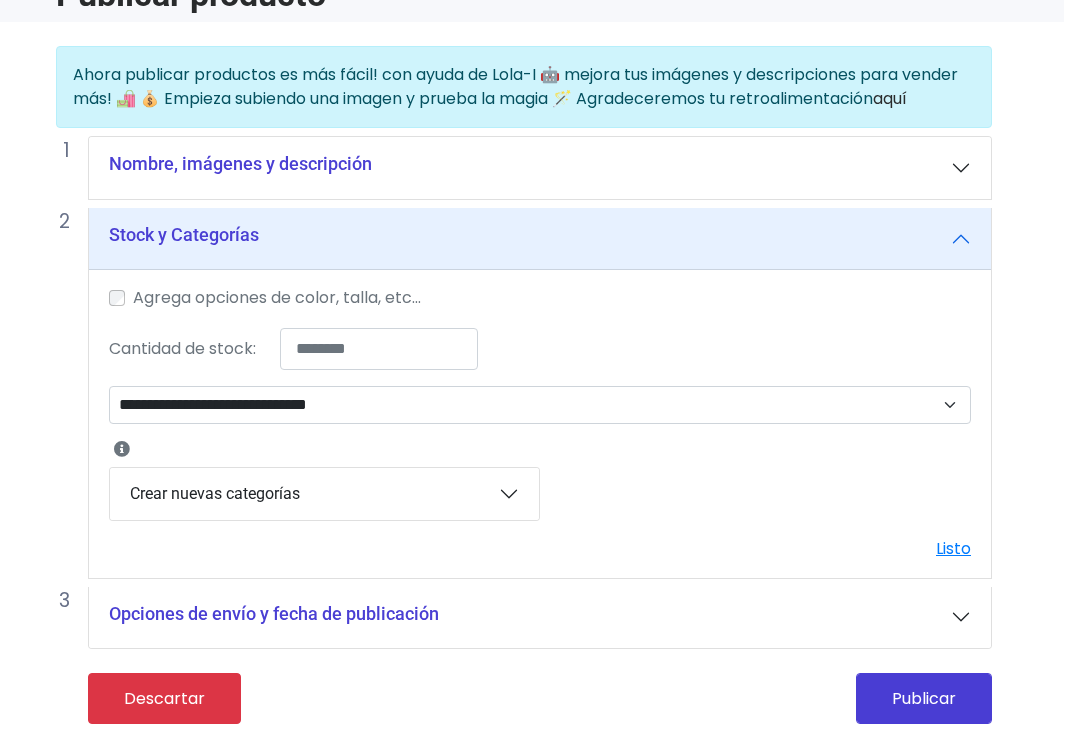 scroll, scrollTop: 140, scrollLeft: 16, axis: both 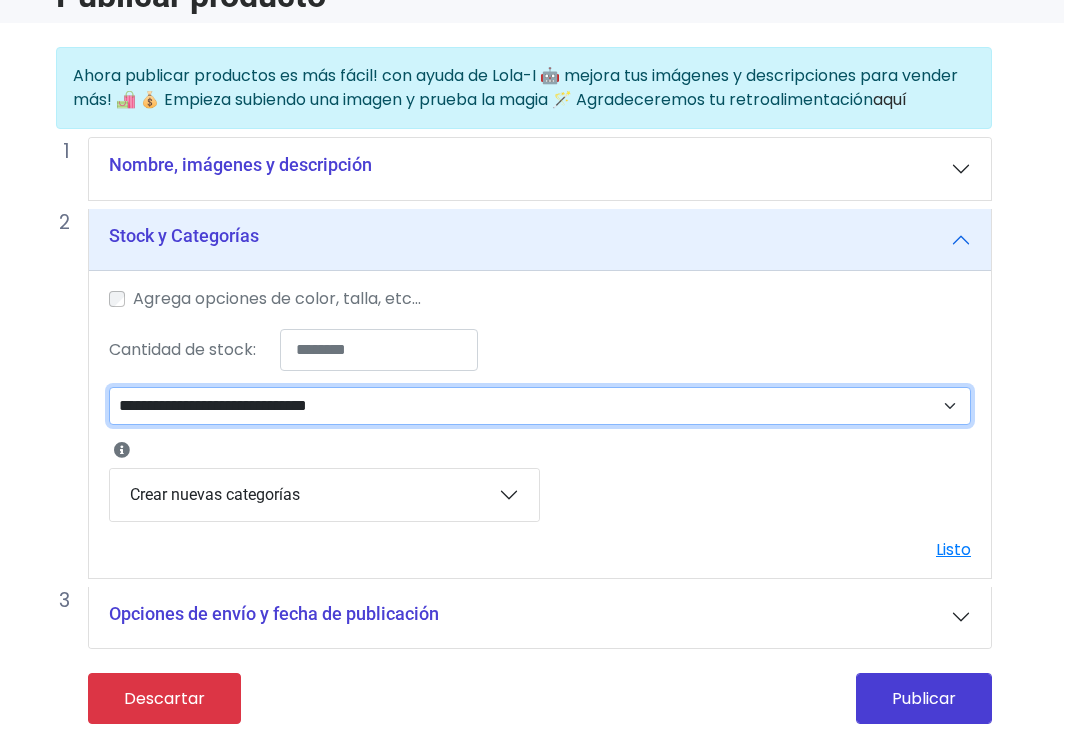 click on "**********" at bounding box center (540, 406) 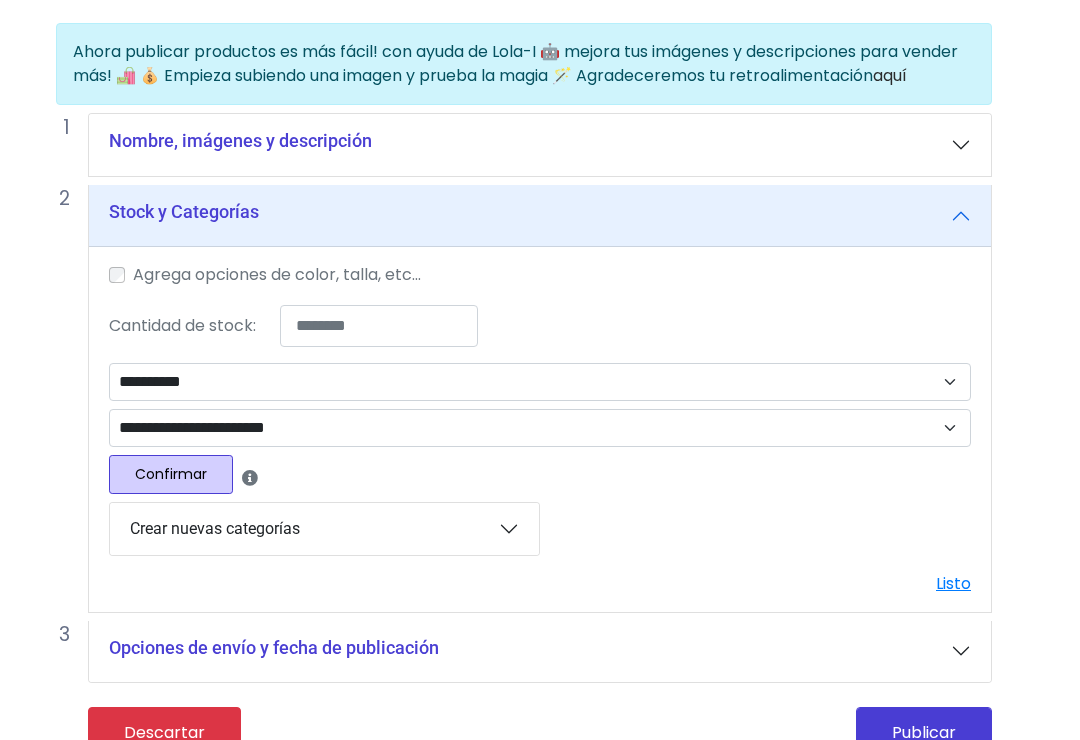 click on "Confirmar" at bounding box center [171, 474] 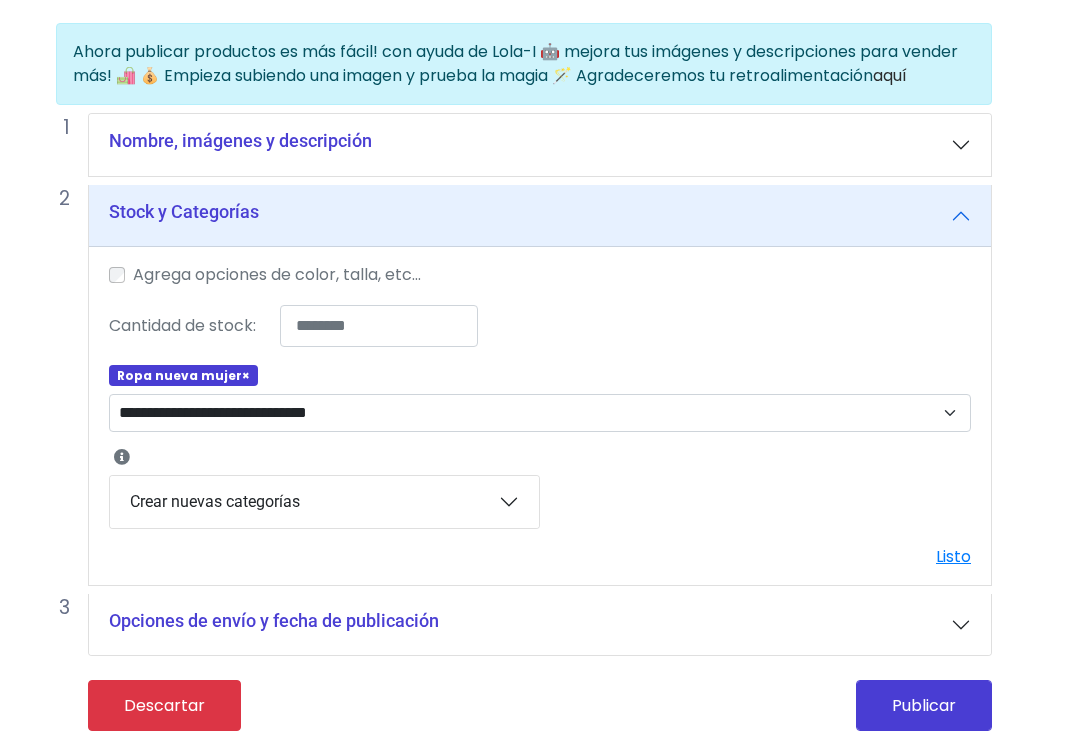 click on "Publicar" at bounding box center [924, 705] 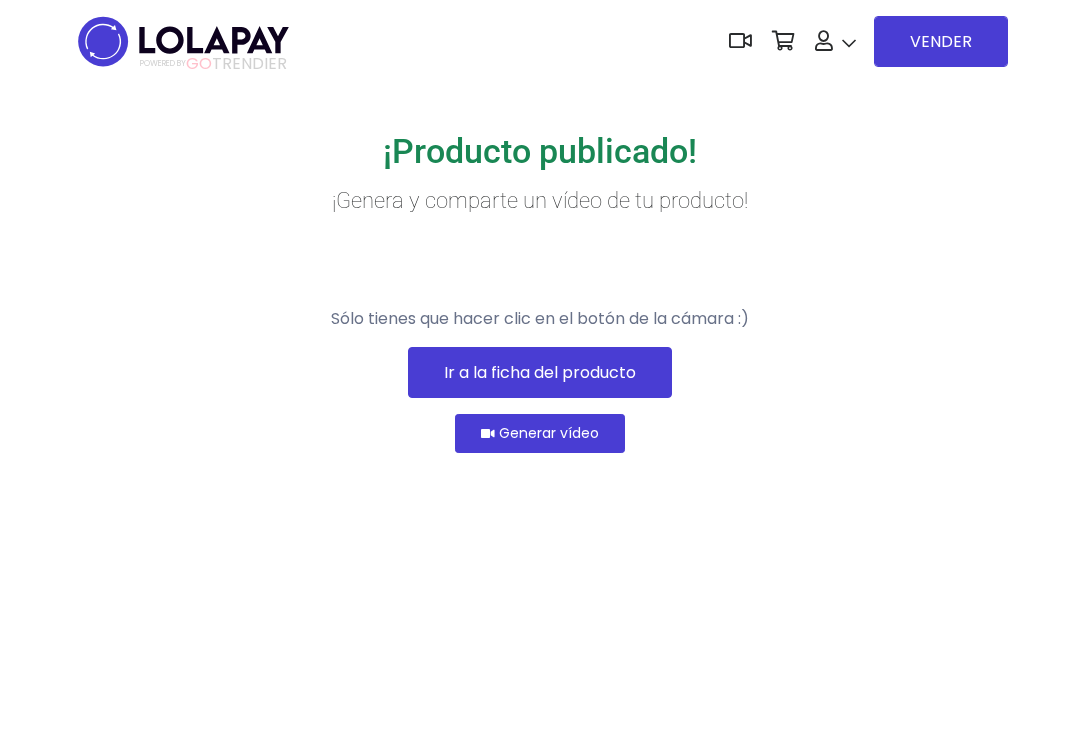 scroll, scrollTop: 0, scrollLeft: 0, axis: both 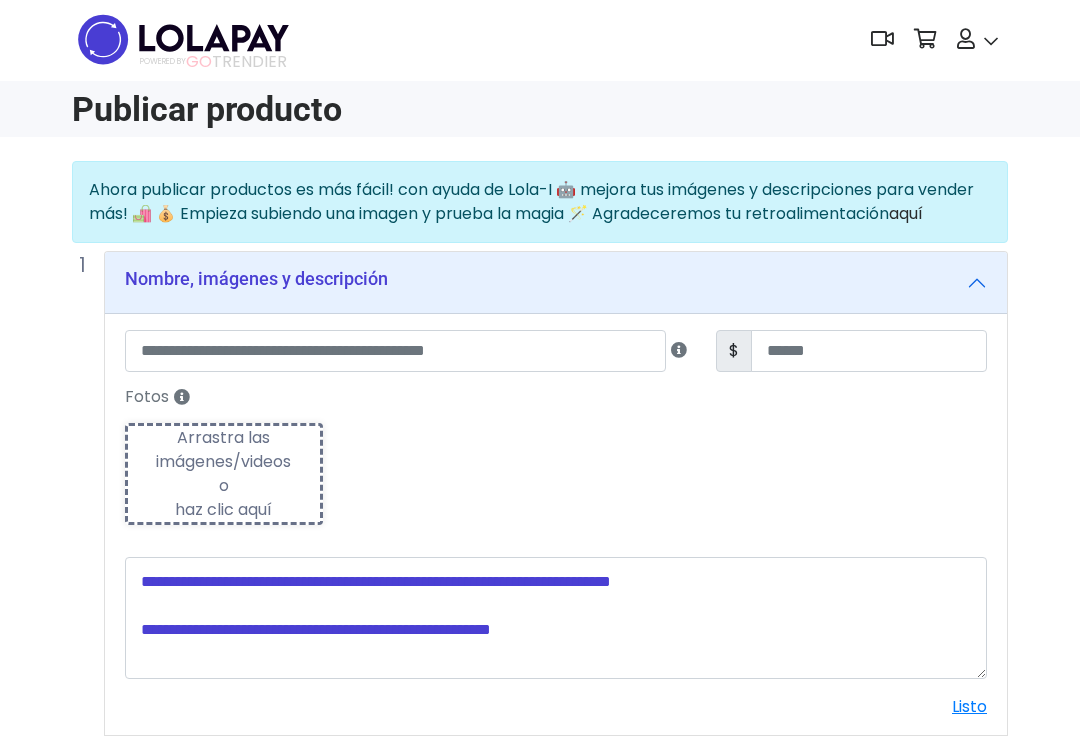 click on "Nombre, imágenes y descripción" at bounding box center (556, 284) 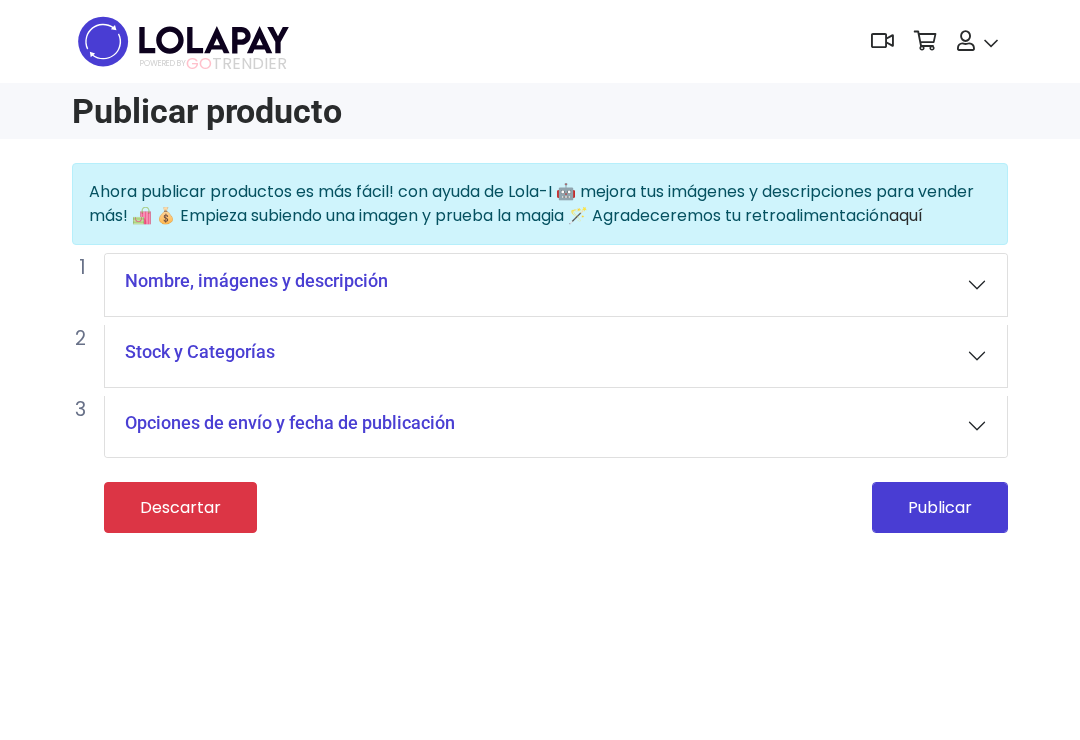 click on "Nombre, imágenes y descripción" at bounding box center (556, 285) 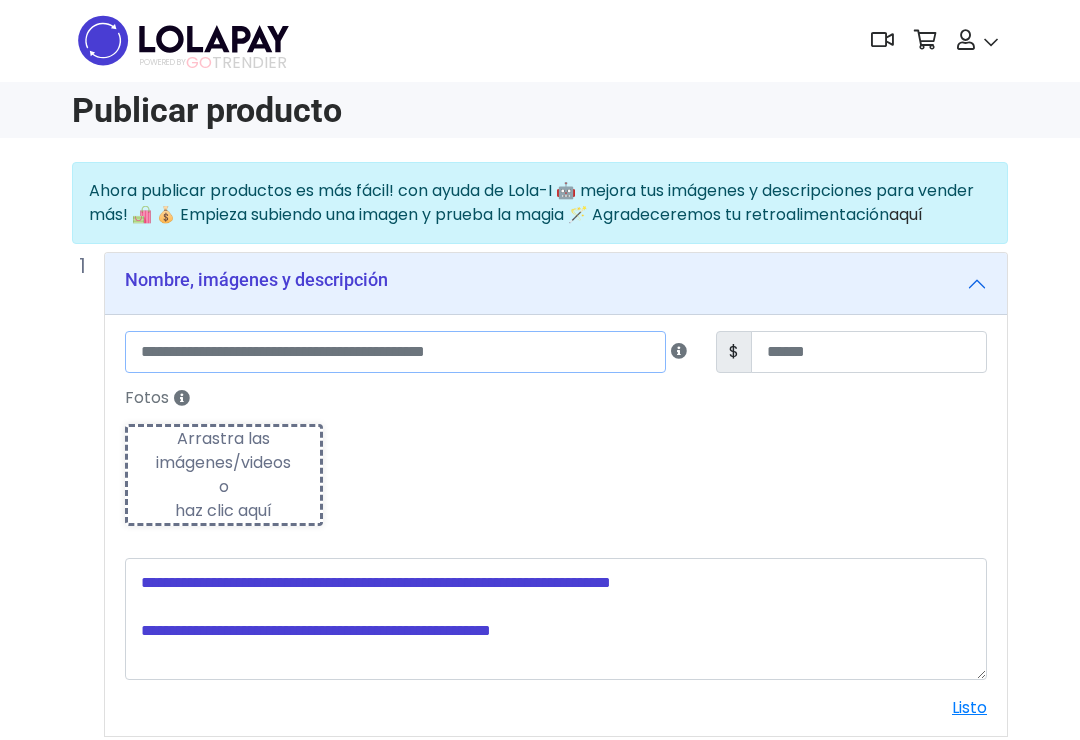 click at bounding box center [395, 352] 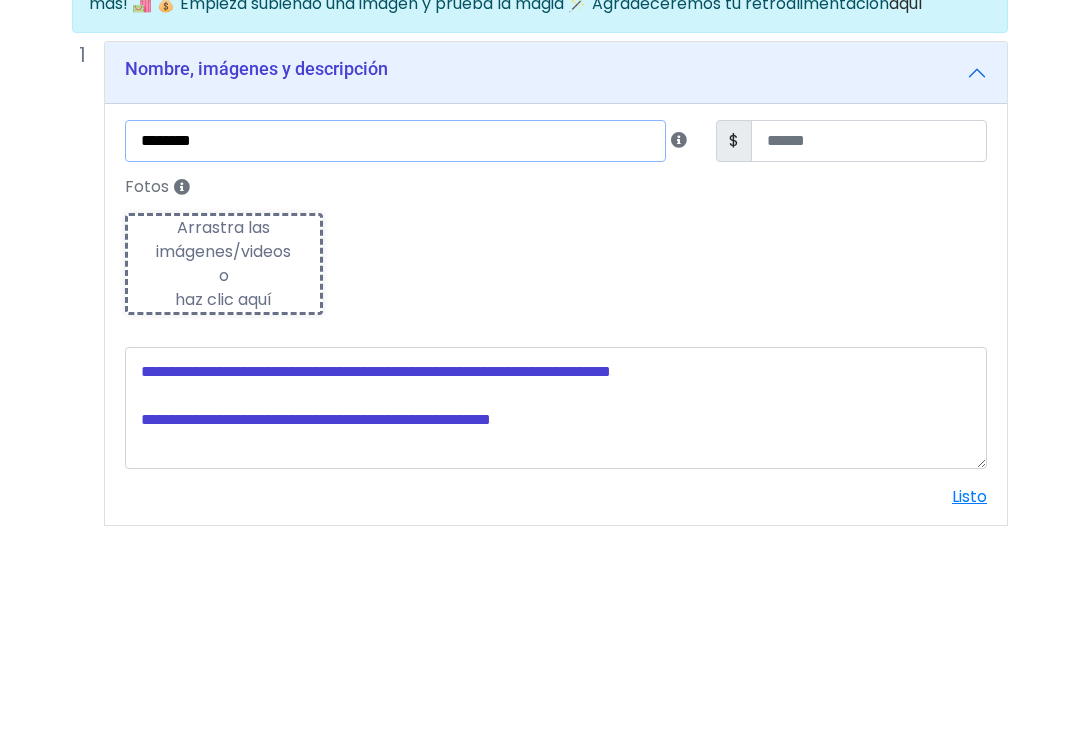 type on "********" 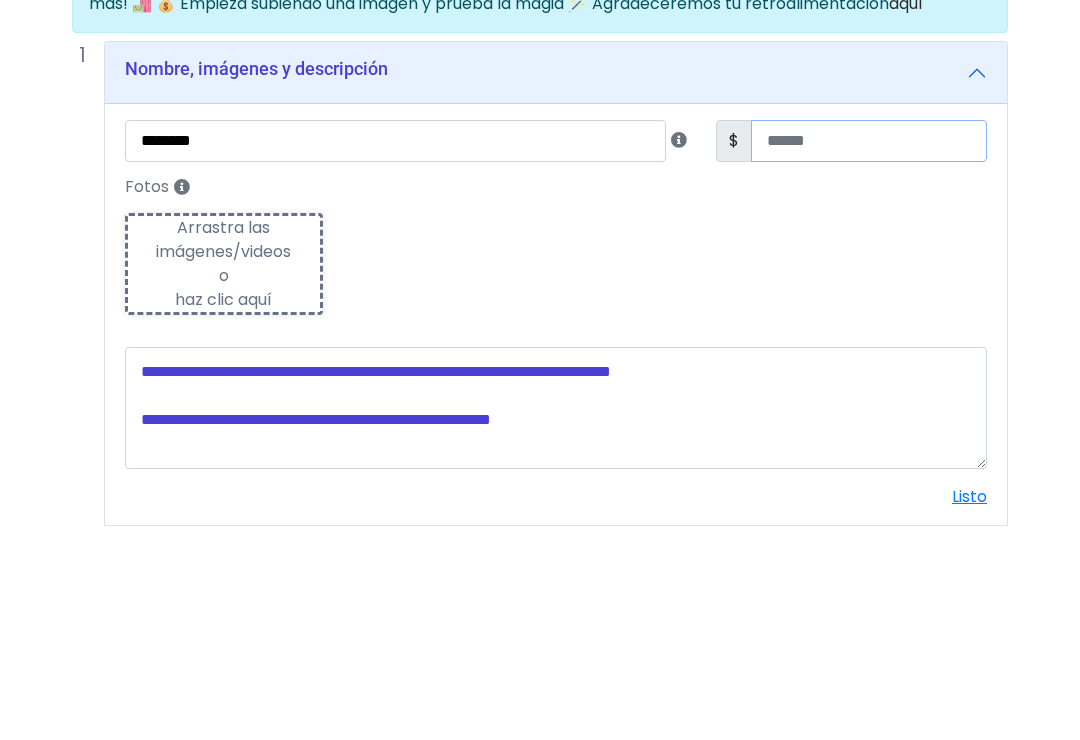 click at bounding box center (869, 353) 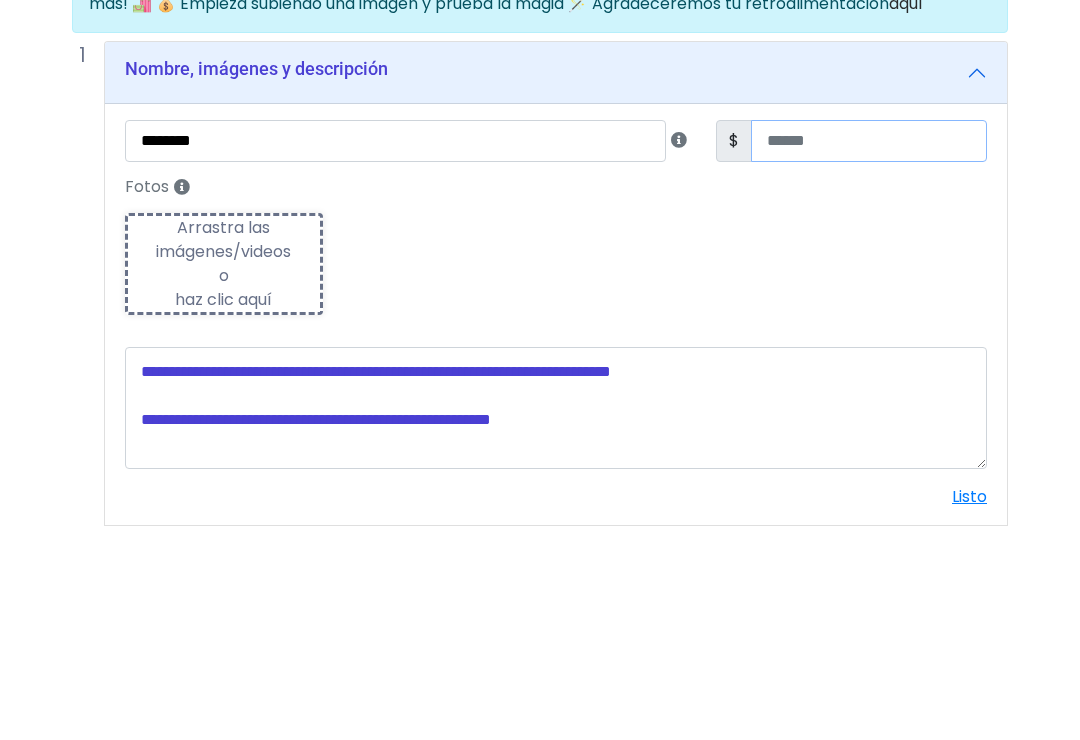 type on "**" 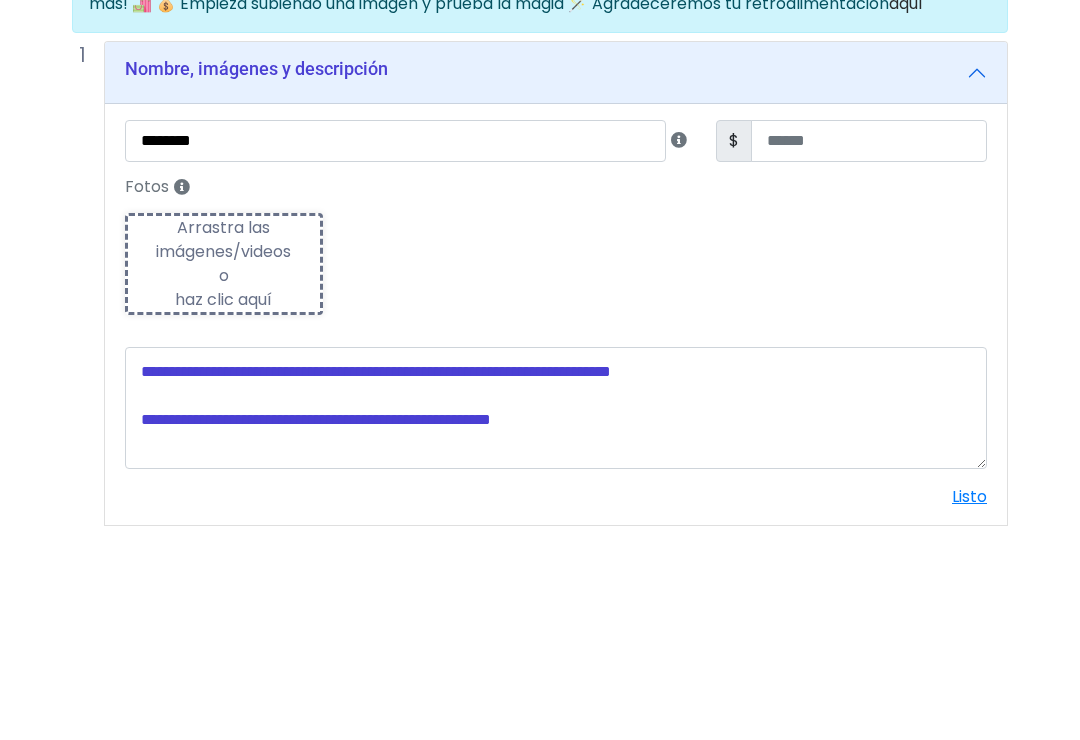 click on "Fotos
Subiendo
Arrastra las
imágenes/videos
o
haz clic aquí" at bounding box center (556, 462) 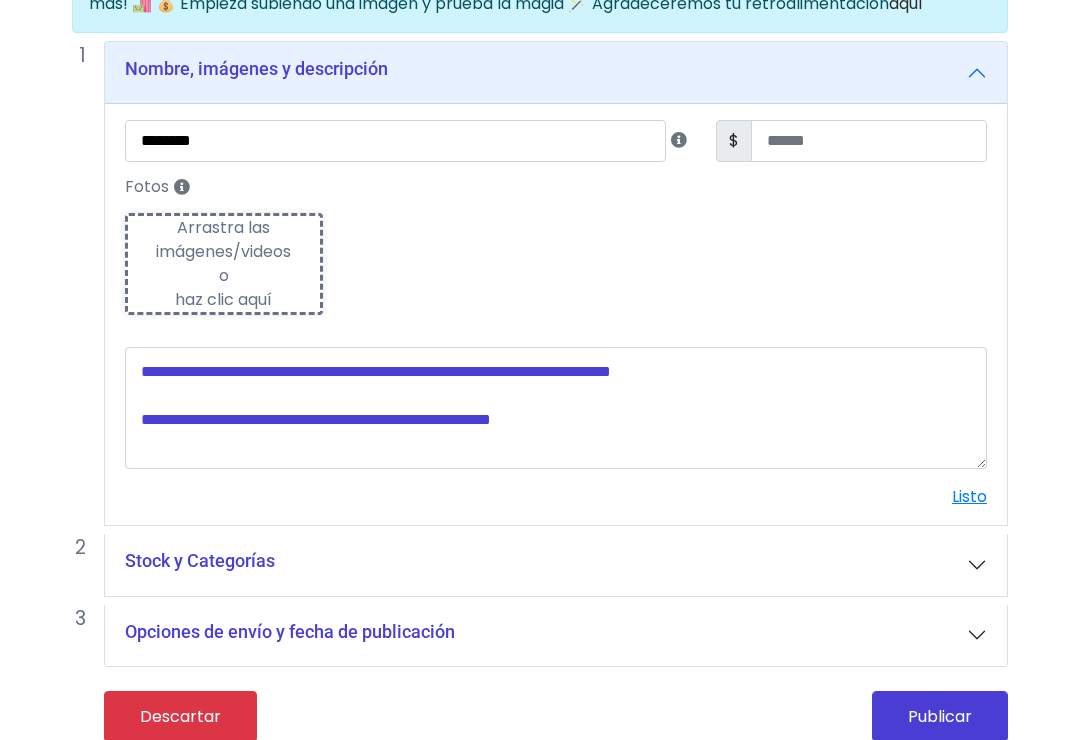 click on "Arrastra las
imágenes/videos
o
haz clic aquí" at bounding box center (224, 264) 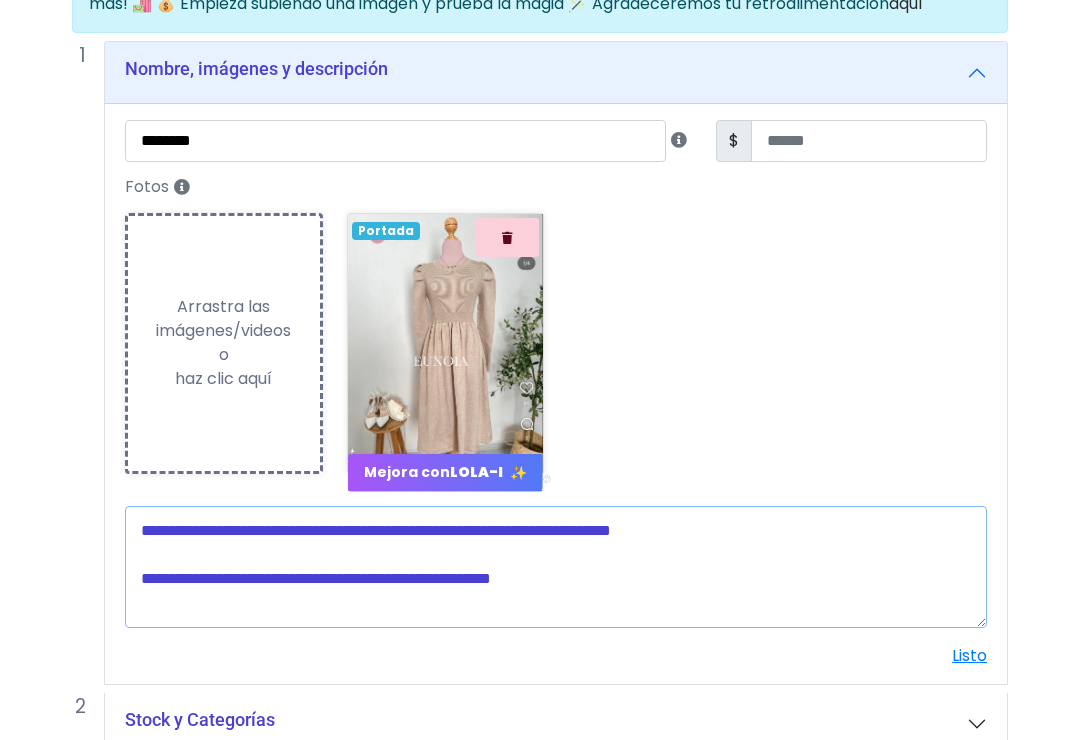 click at bounding box center (556, 567) 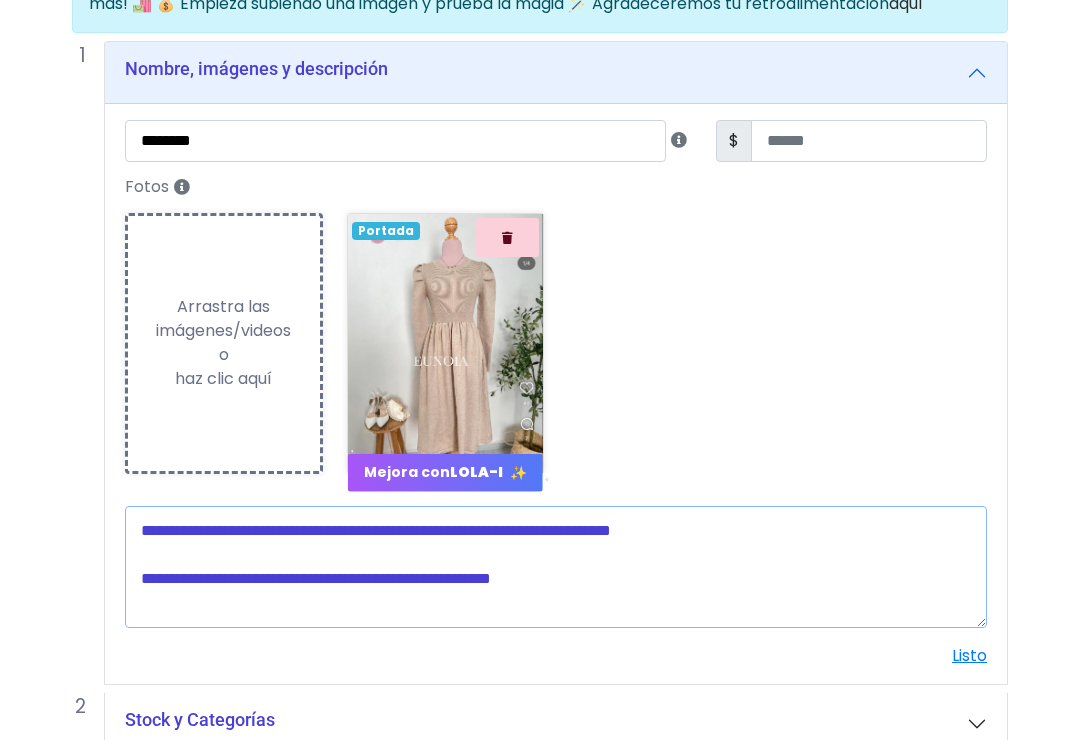 scroll, scrollTop: 230, scrollLeft: 16, axis: both 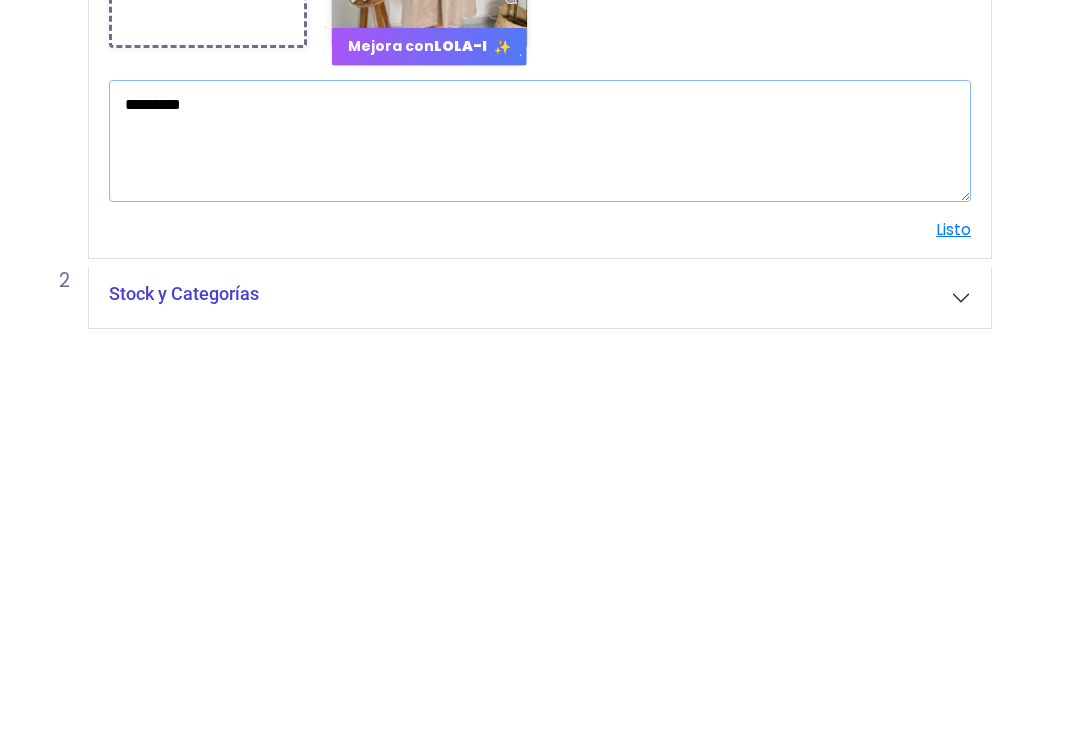 type on "*********" 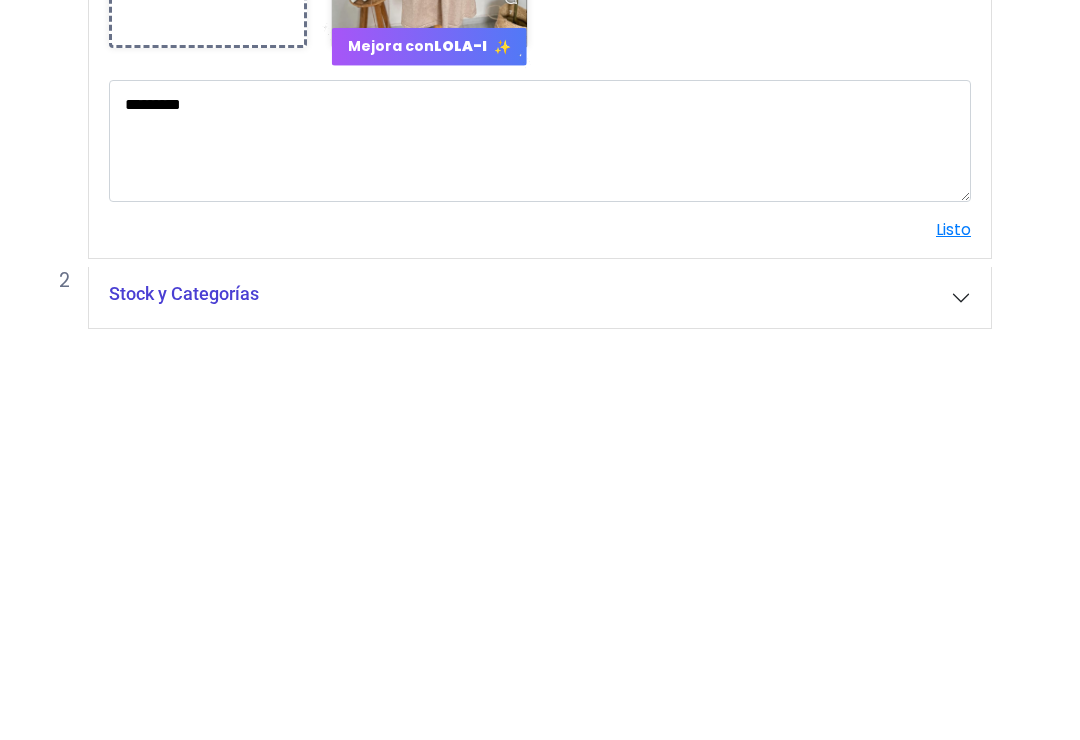 click on "Listo" at bounding box center (953, 637) 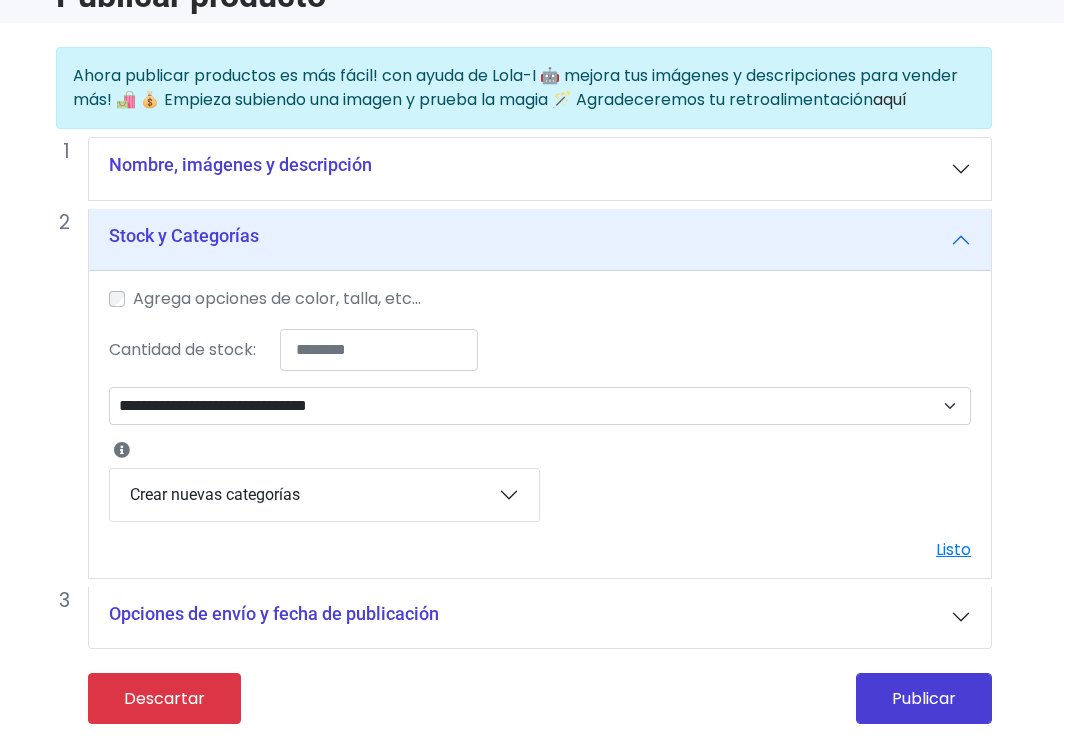 scroll, scrollTop: 98, scrollLeft: 16, axis: both 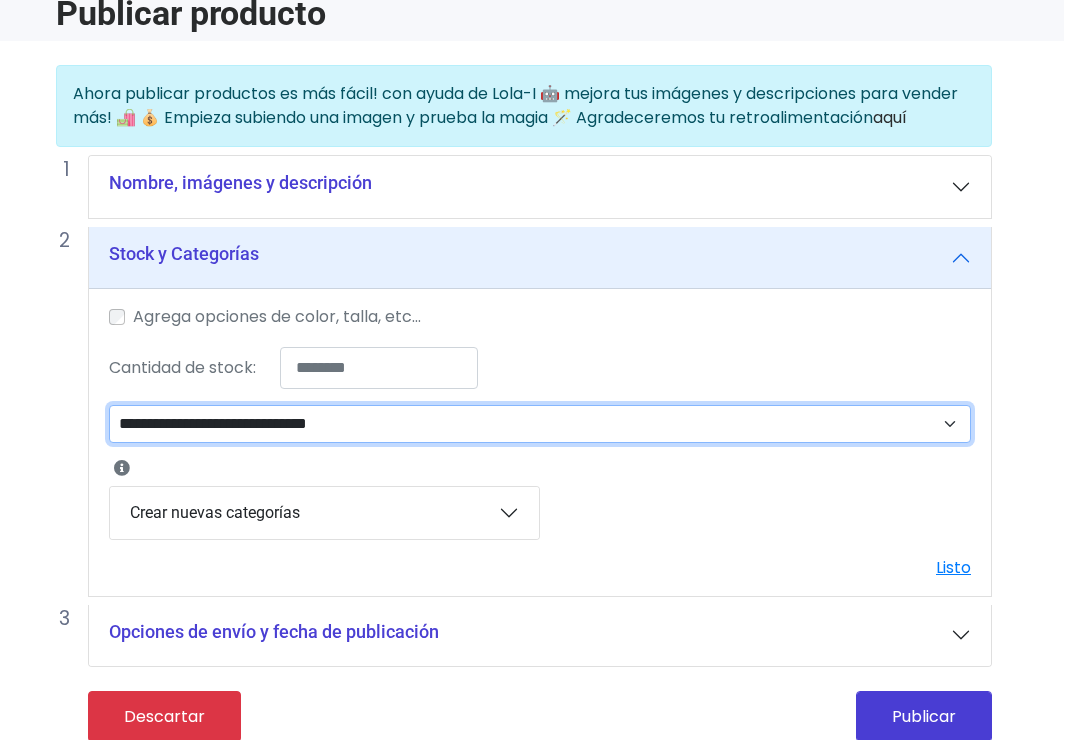 click on "**********" at bounding box center (540, 424) 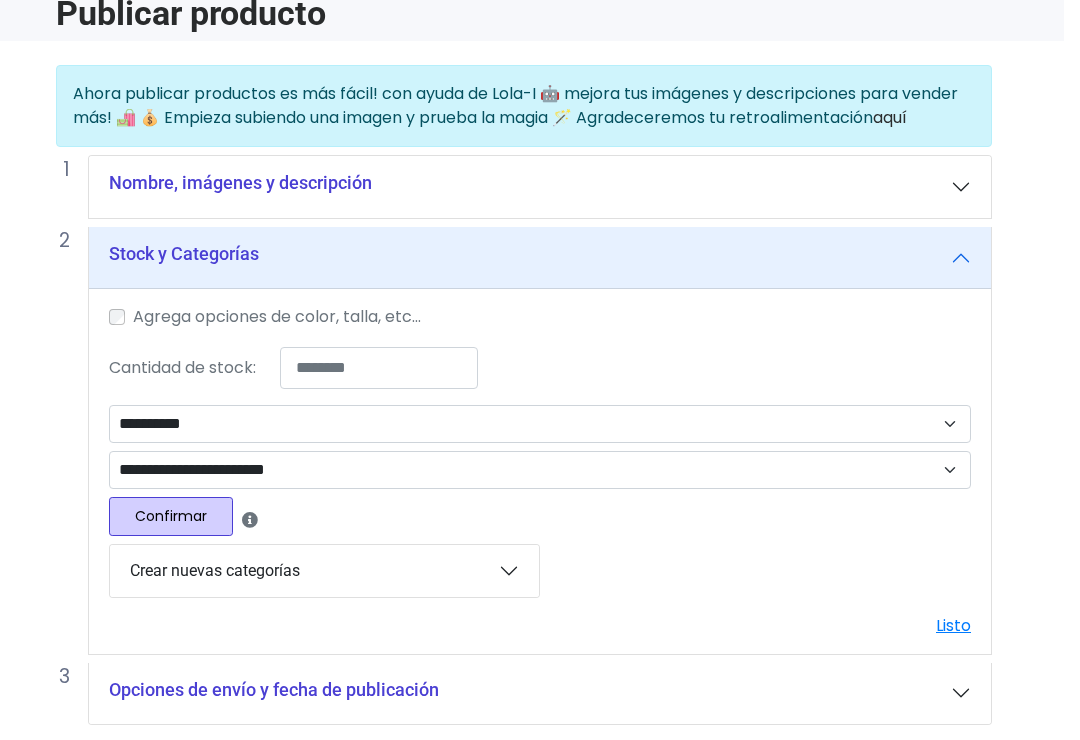 click on "Confirmar" at bounding box center [171, 516] 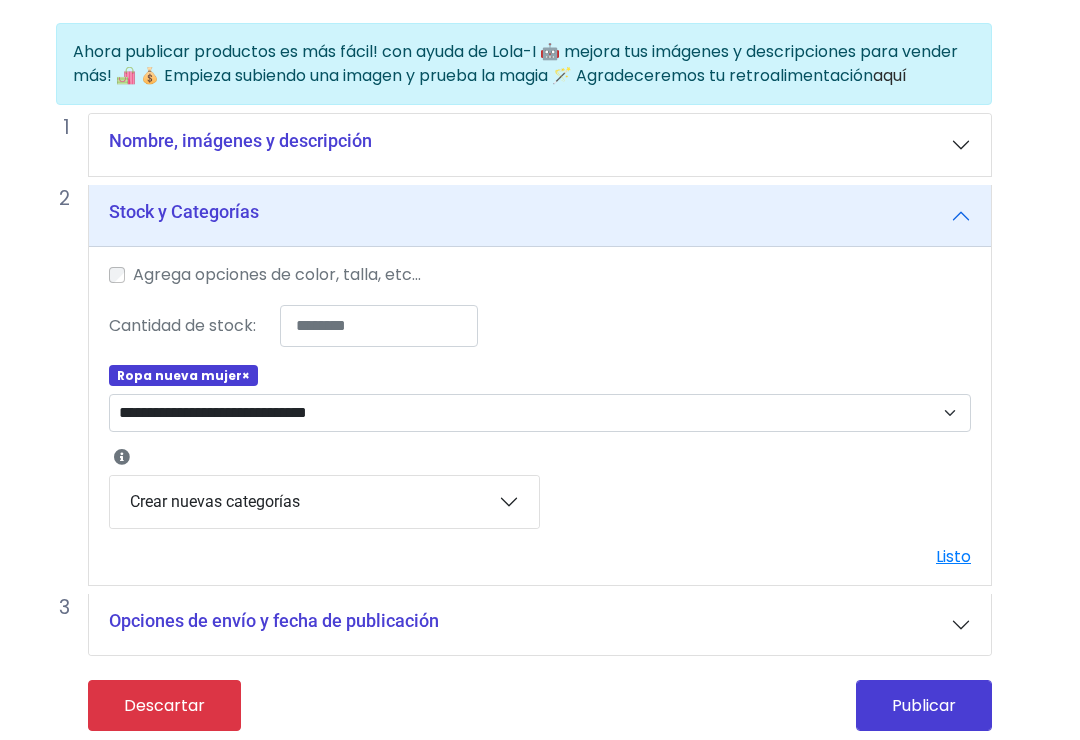 click on "Publicar" at bounding box center (924, 706) 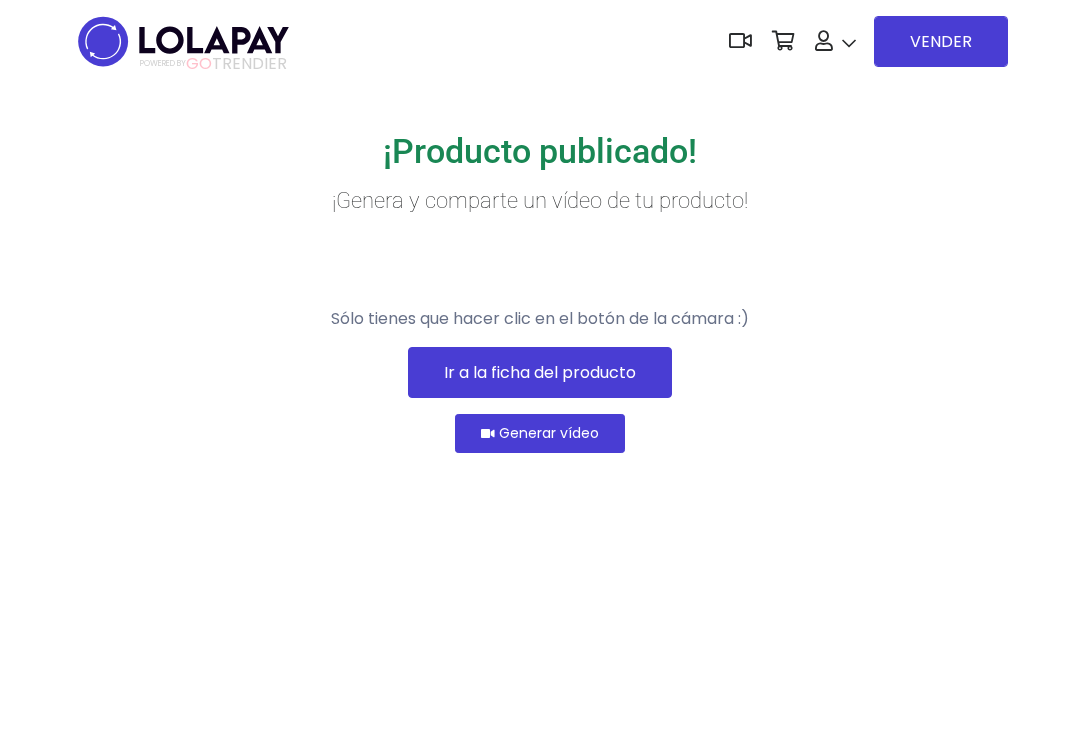 scroll, scrollTop: 0, scrollLeft: 0, axis: both 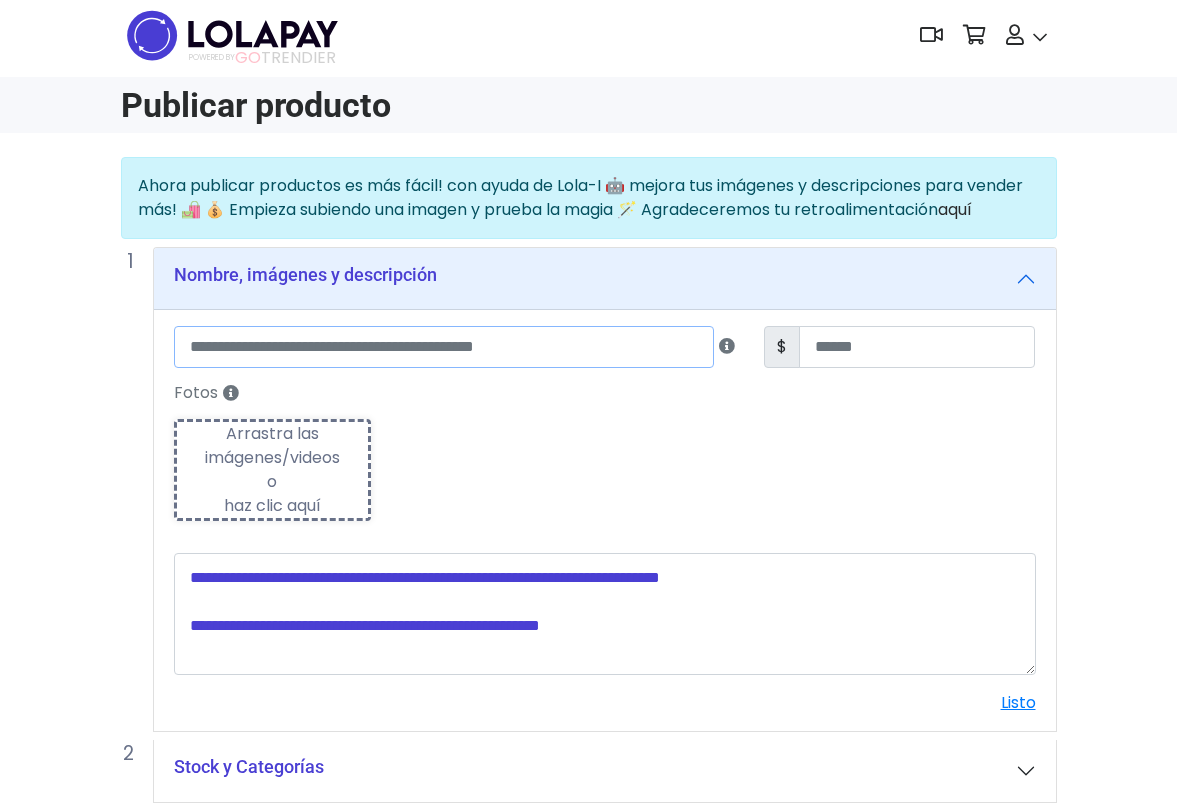 click at bounding box center (444, 347) 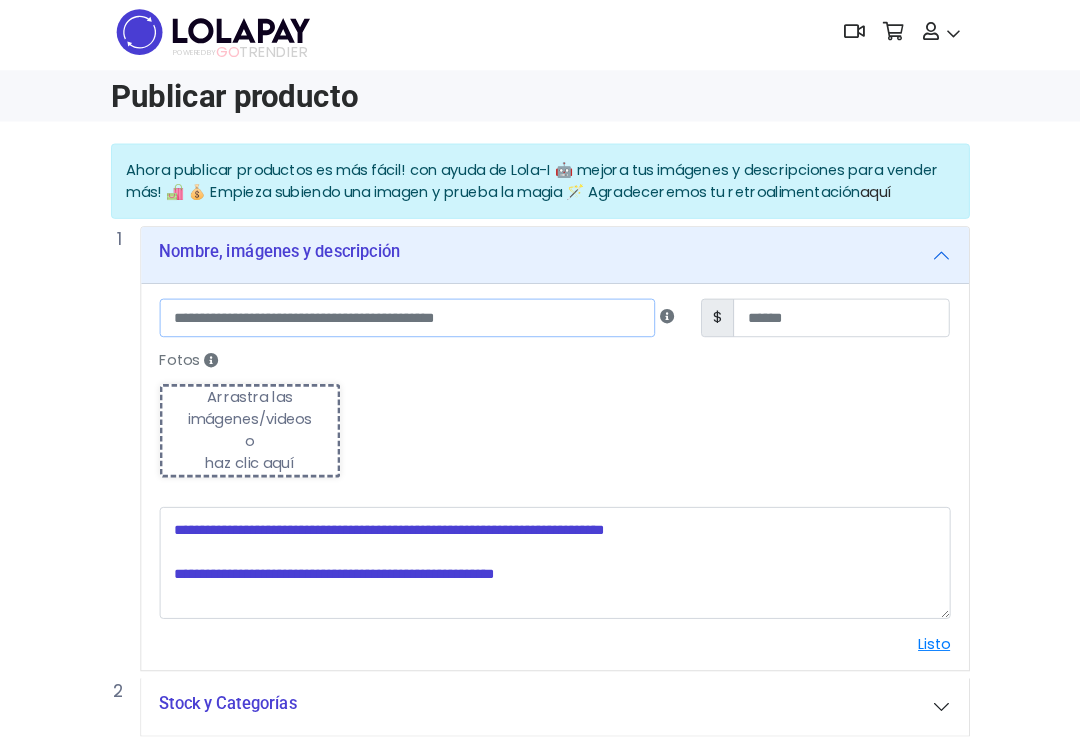 scroll, scrollTop: 6, scrollLeft: 0, axis: vertical 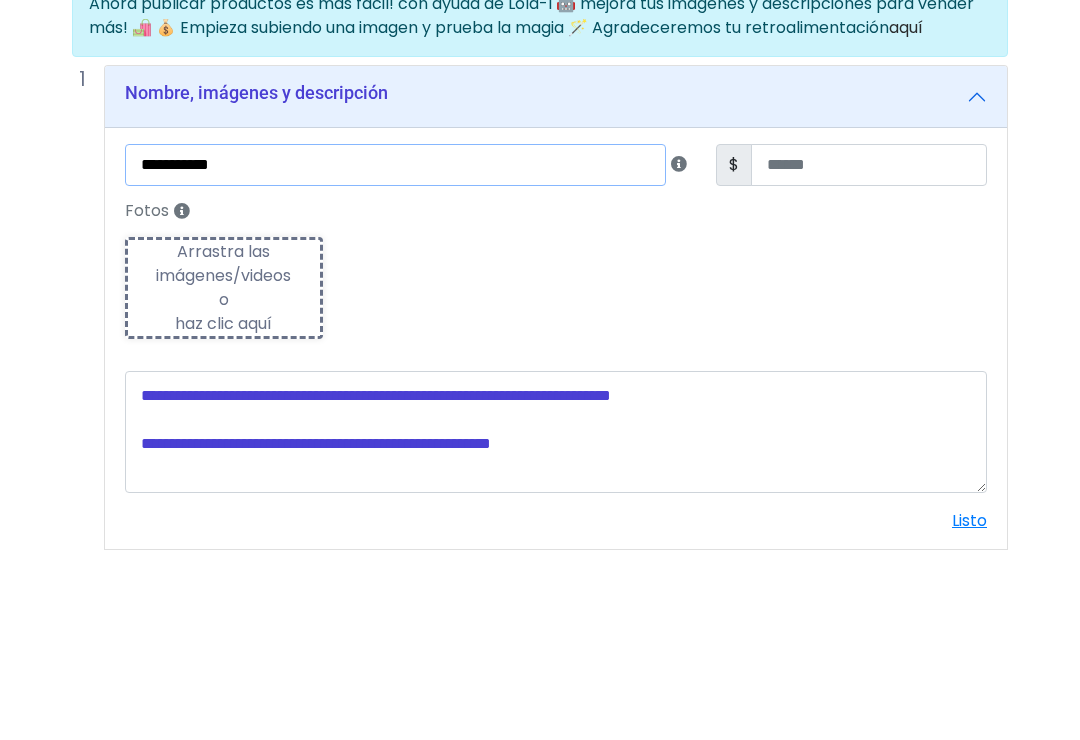 type on "**********" 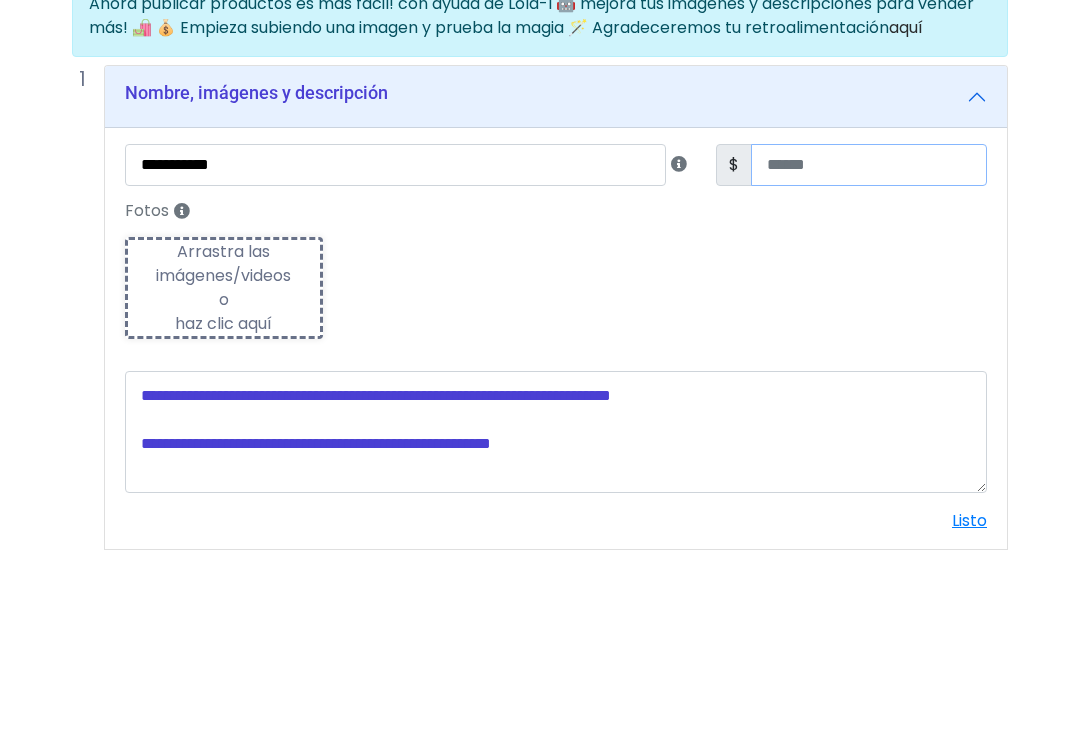 click at bounding box center (869, 347) 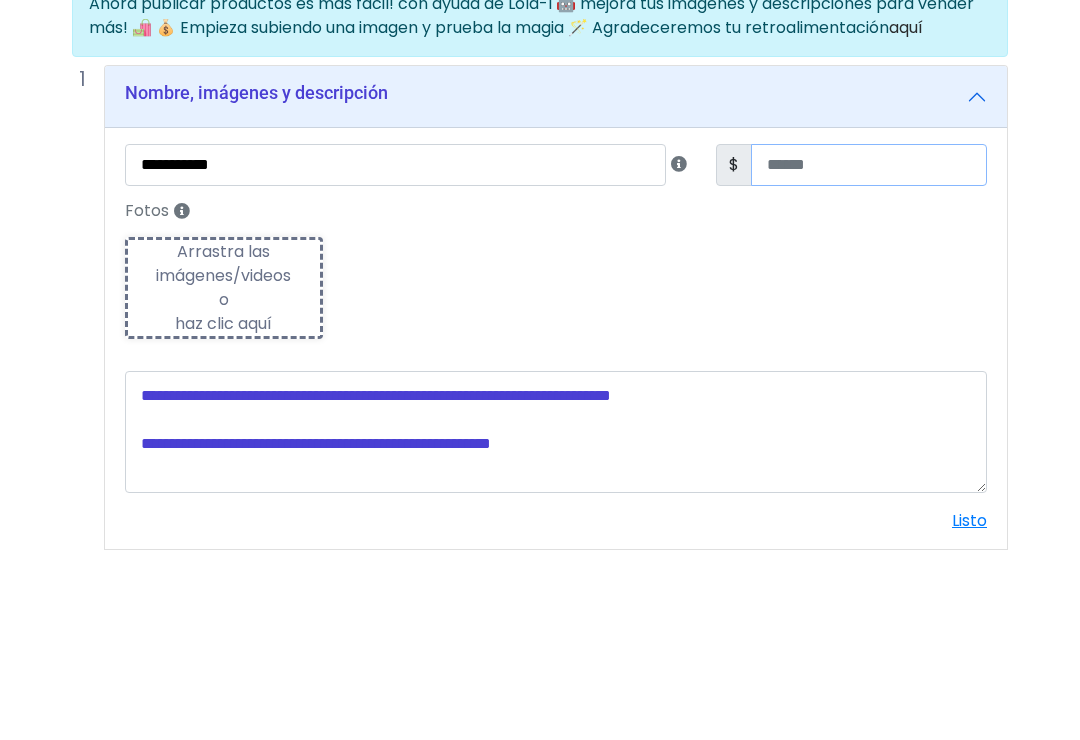 type on "**" 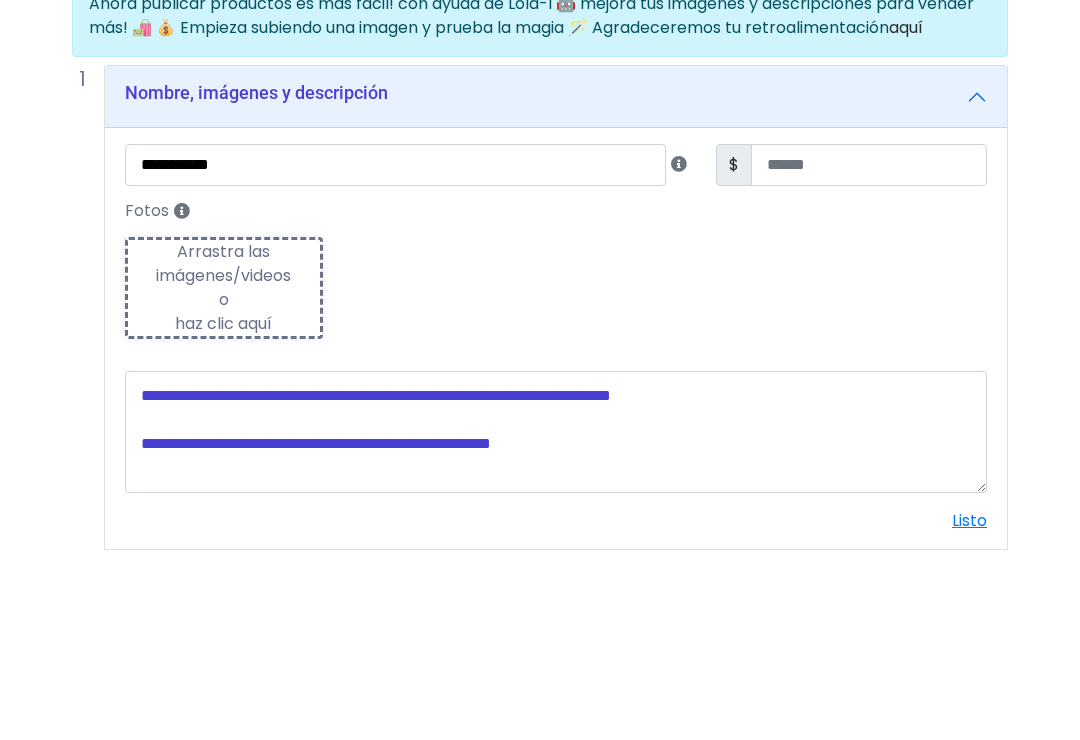 click on "Fotos
Subiendo
Arrastra las
imágenes/videos
o
haz clic aquí" at bounding box center [556, 456] 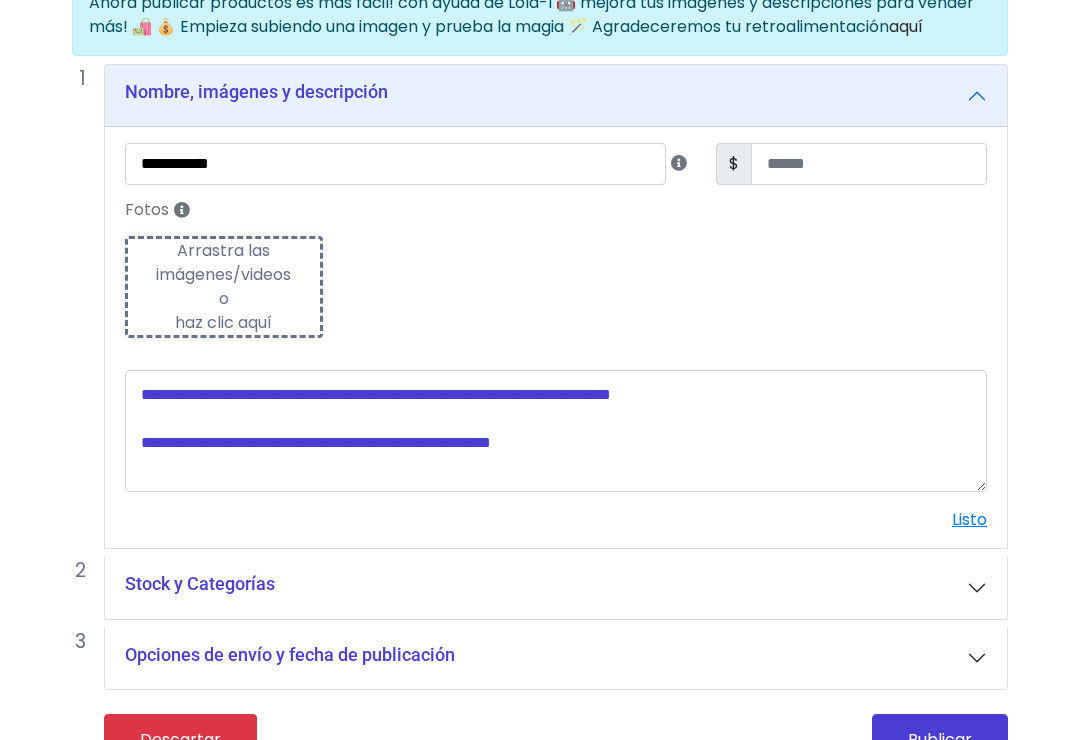 click on "Arrastra las
imágenes/videos
o
haz clic aquí" at bounding box center (224, 287) 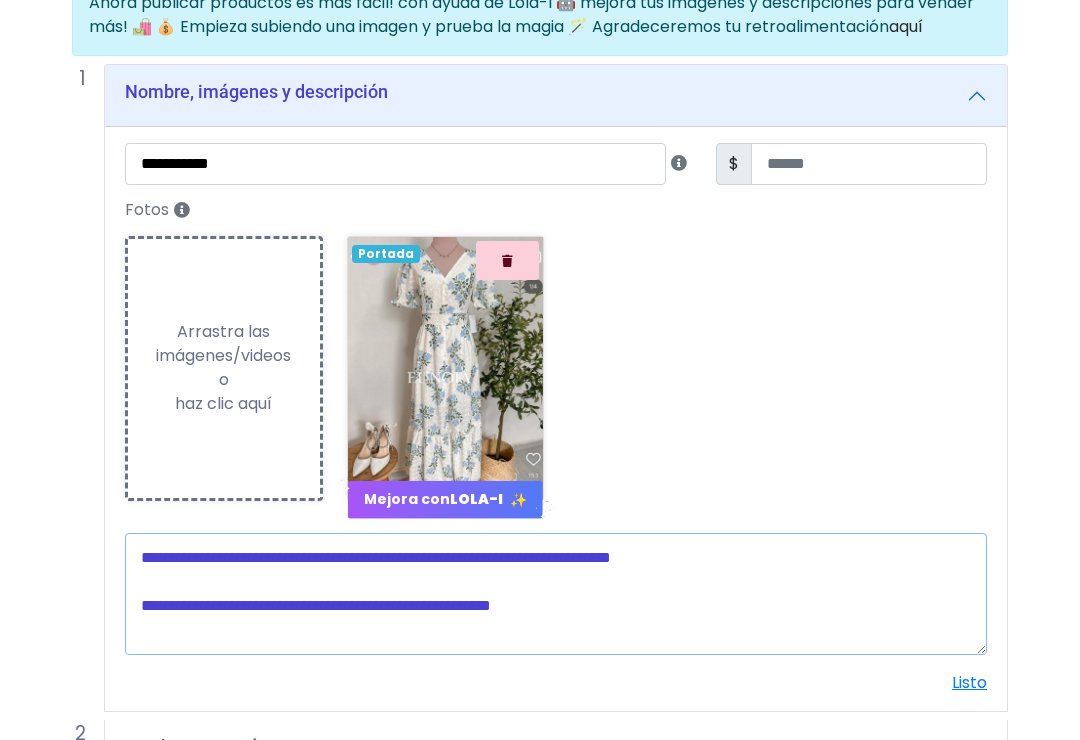 click at bounding box center (556, 594) 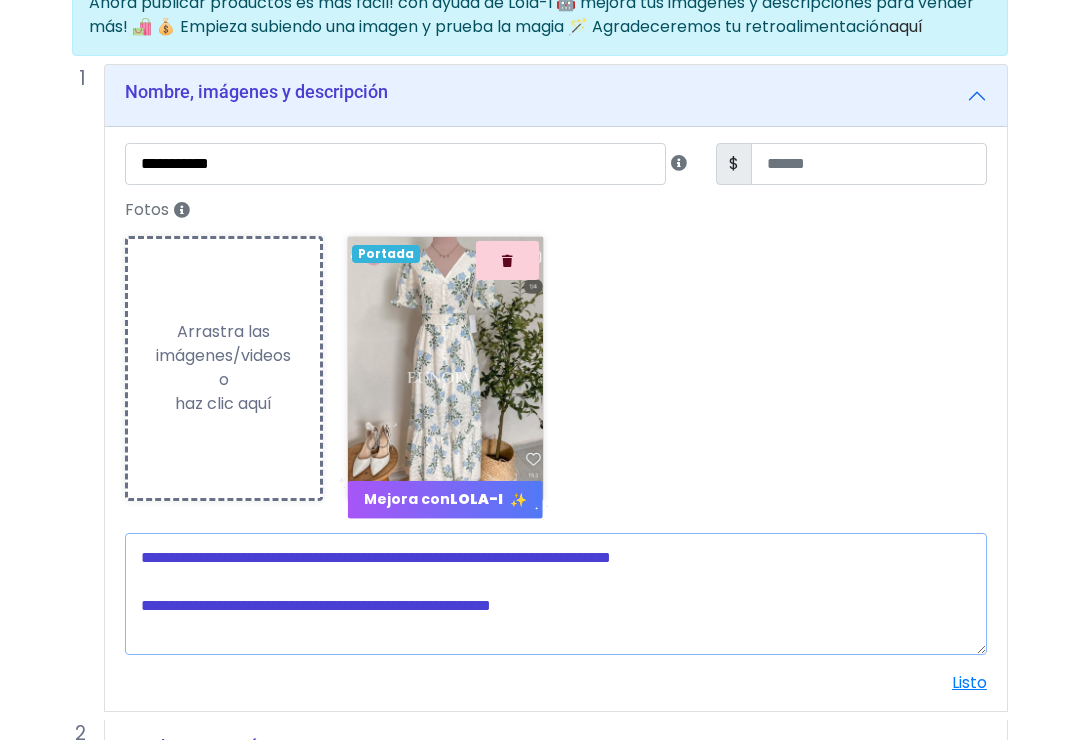 scroll, scrollTop: 234, scrollLeft: 16, axis: both 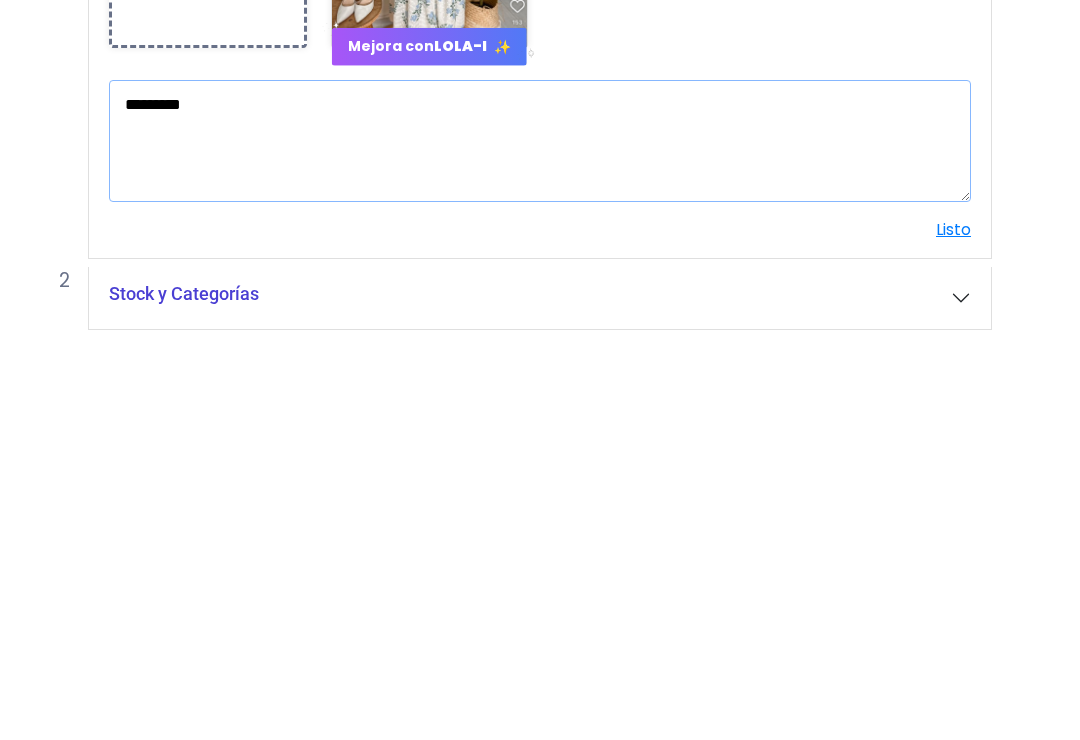 type on "*********" 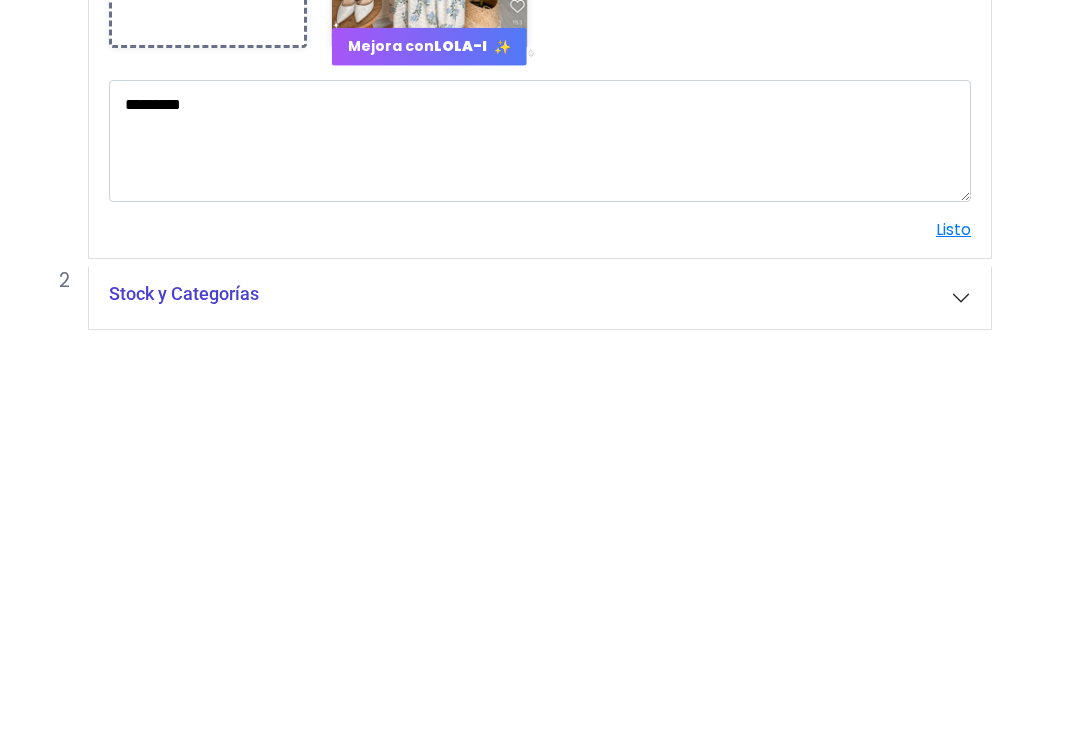 click on "POWERED BY  GO TRENDIER
Dashboard" at bounding box center [524, 332] 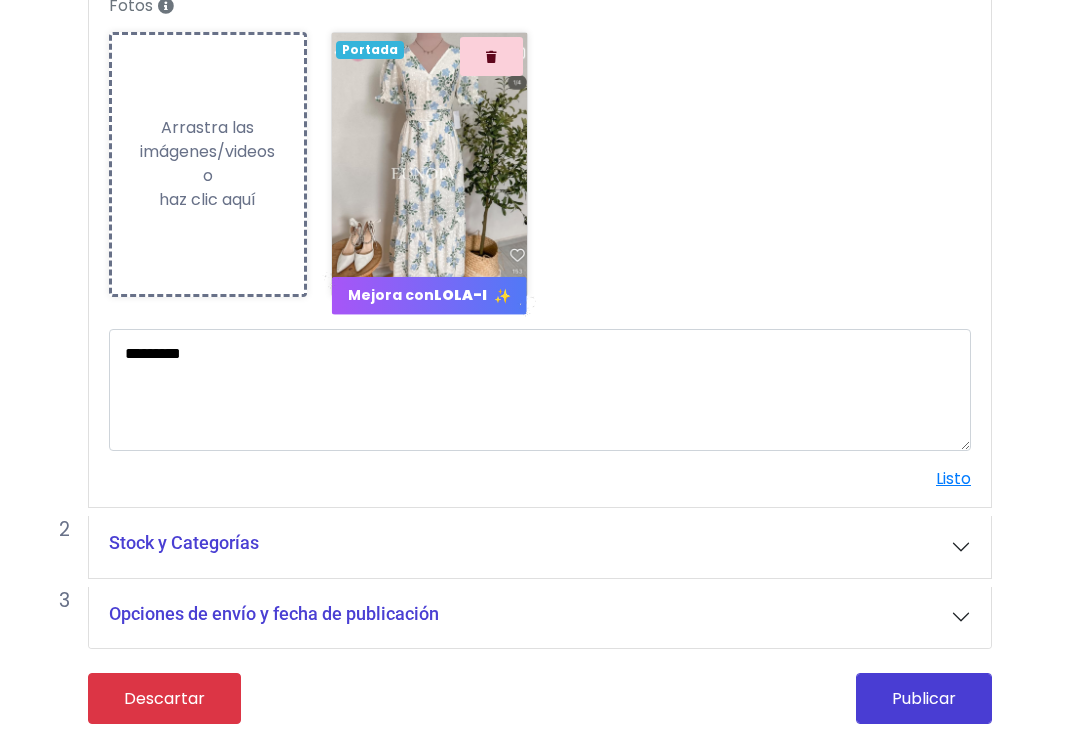 click on "Listo" at bounding box center (953, 478) 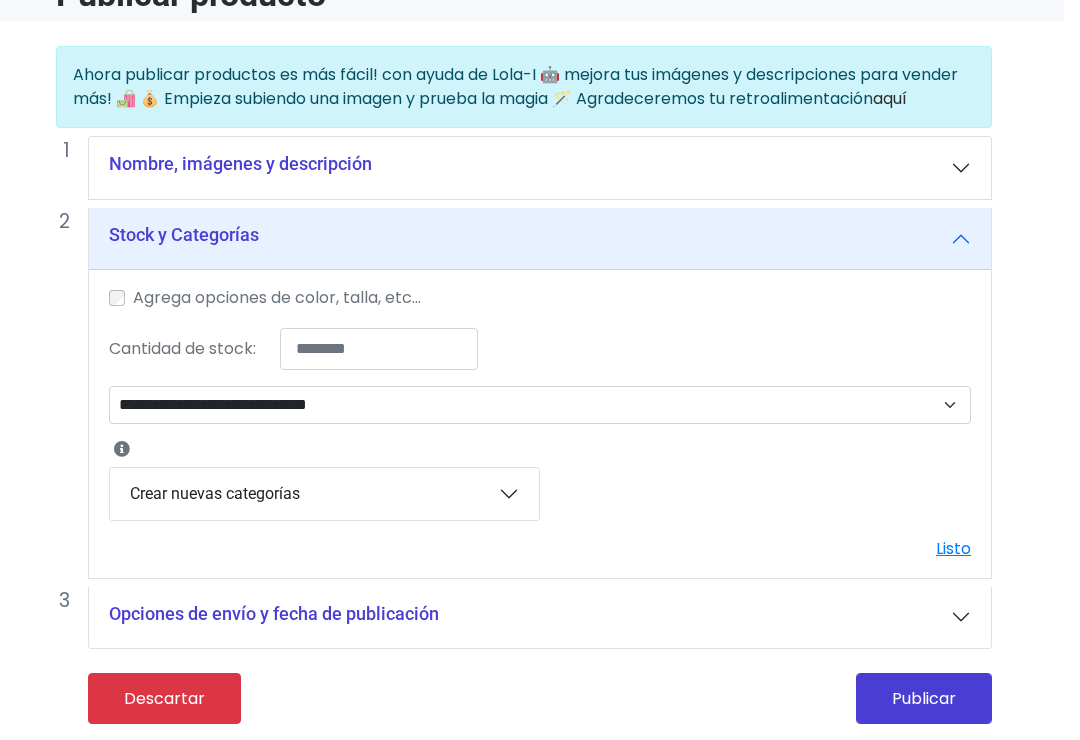 scroll, scrollTop: 140, scrollLeft: 16, axis: both 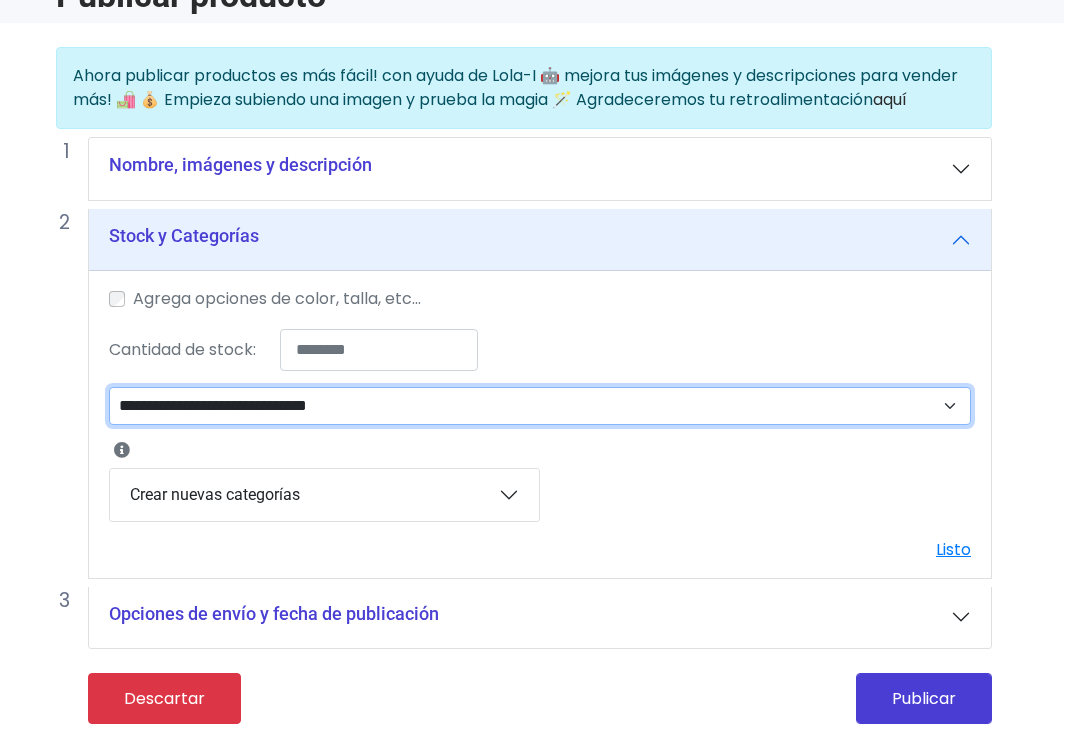 click on "**********" at bounding box center [540, 406] 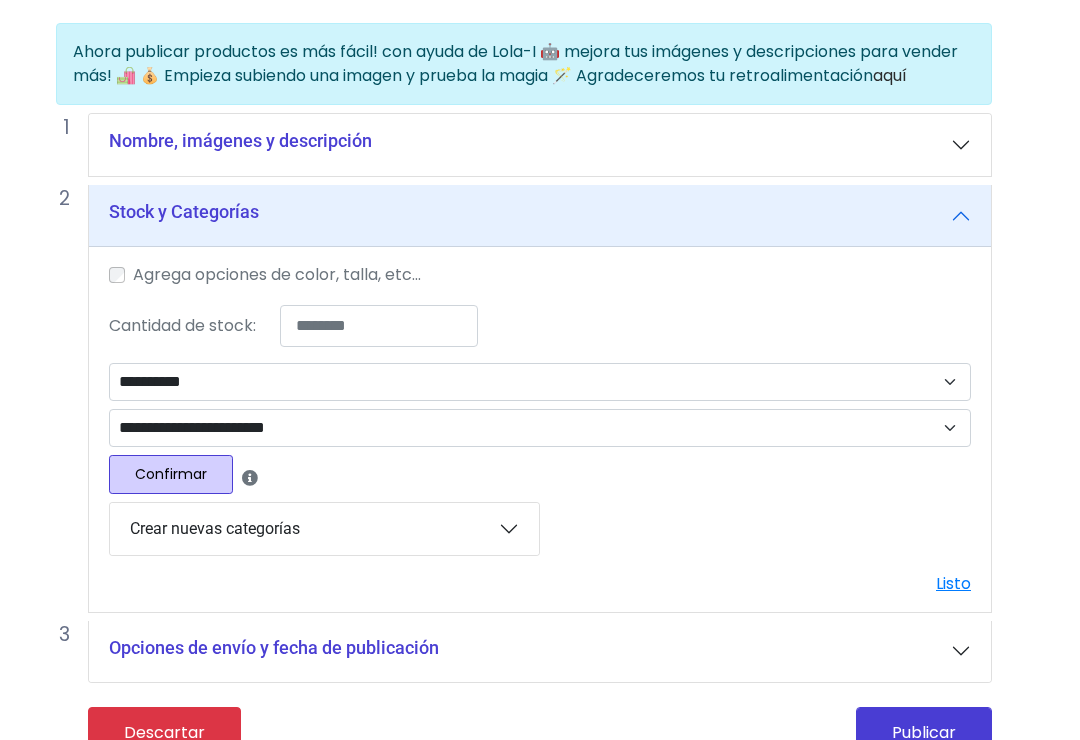 click on "Confirmar" at bounding box center (171, 474) 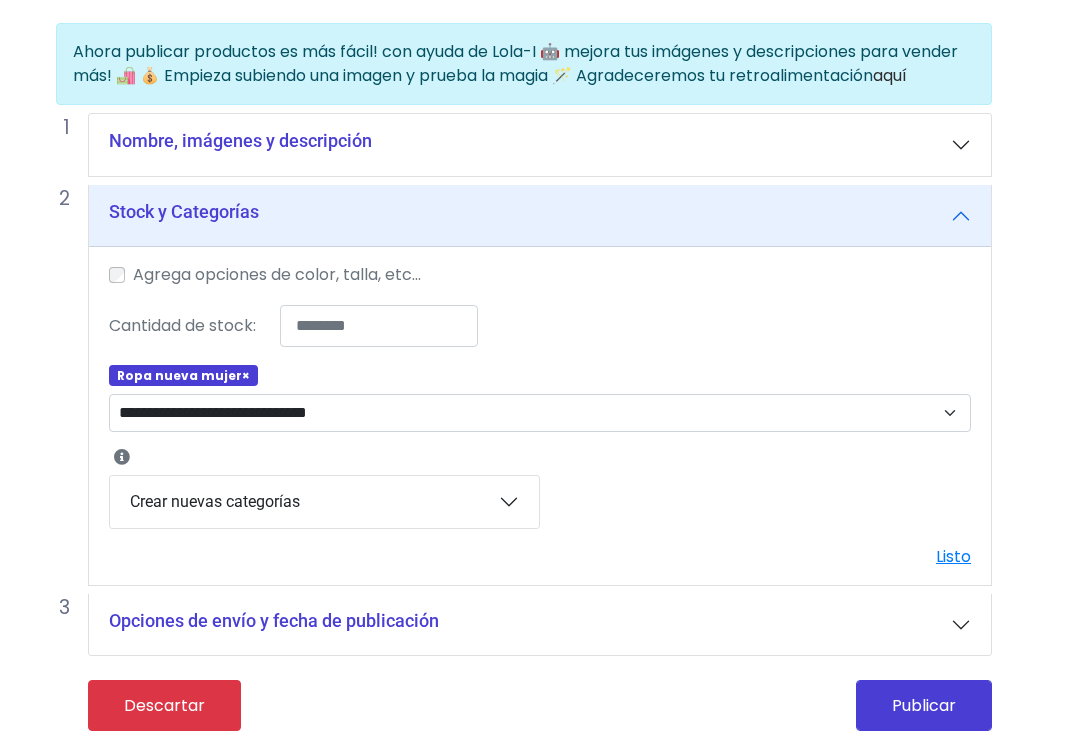 click on "Publicar" at bounding box center [924, 705] 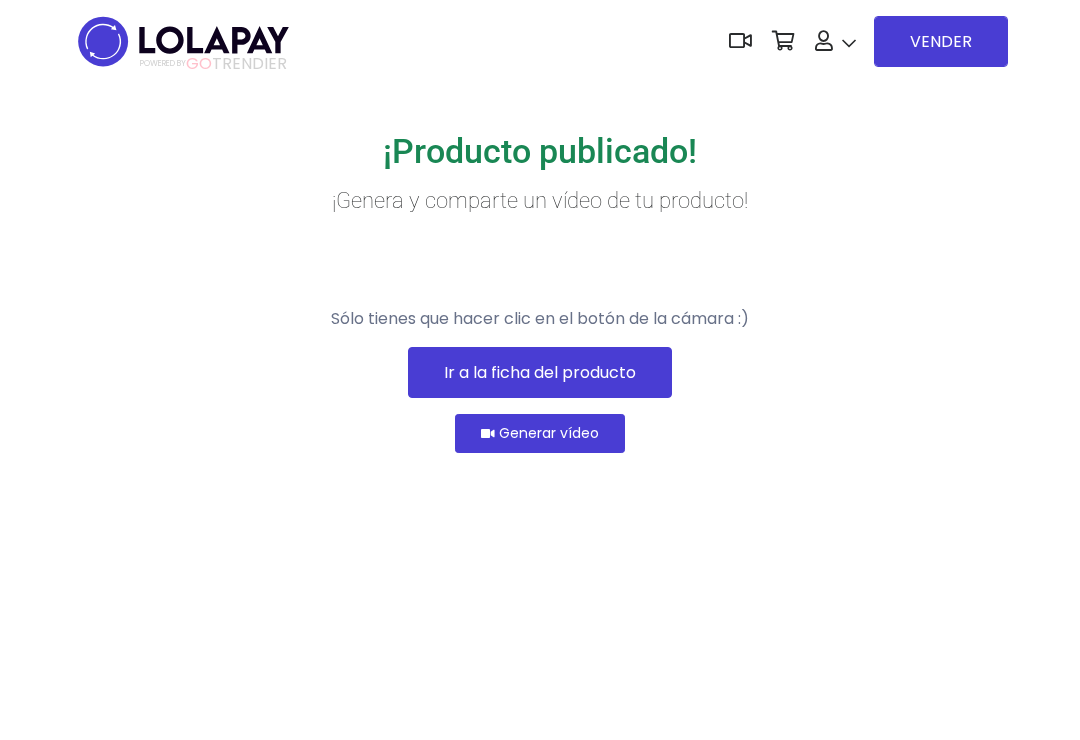 scroll, scrollTop: 0, scrollLeft: 0, axis: both 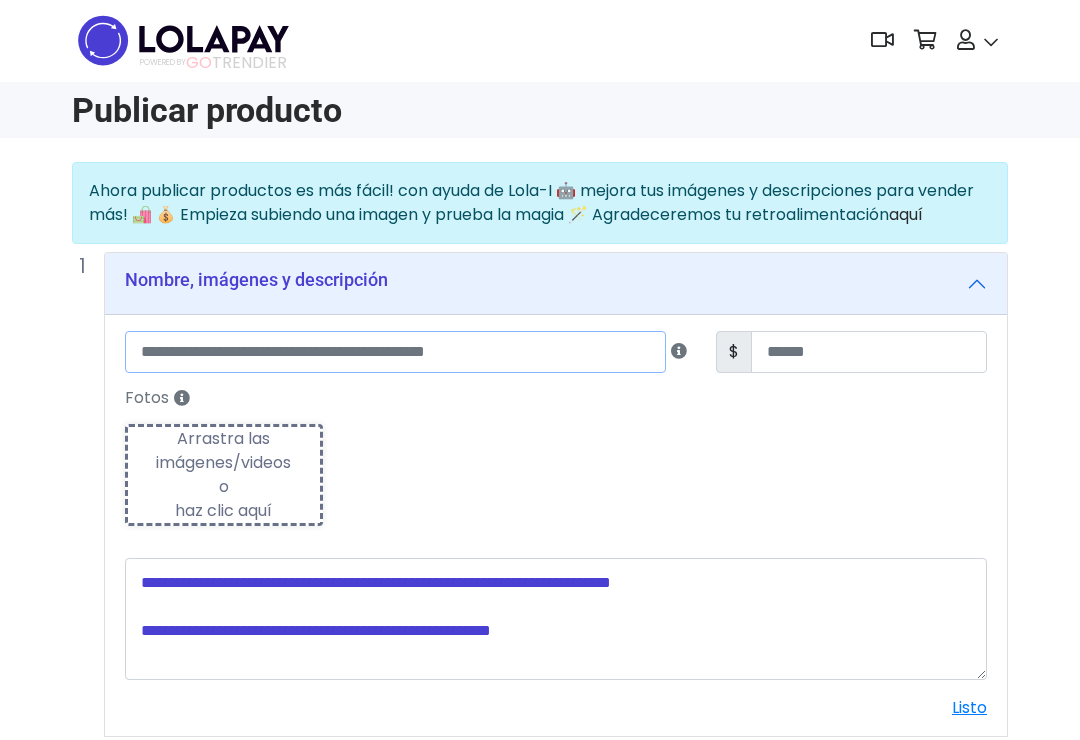 click at bounding box center (395, 352) 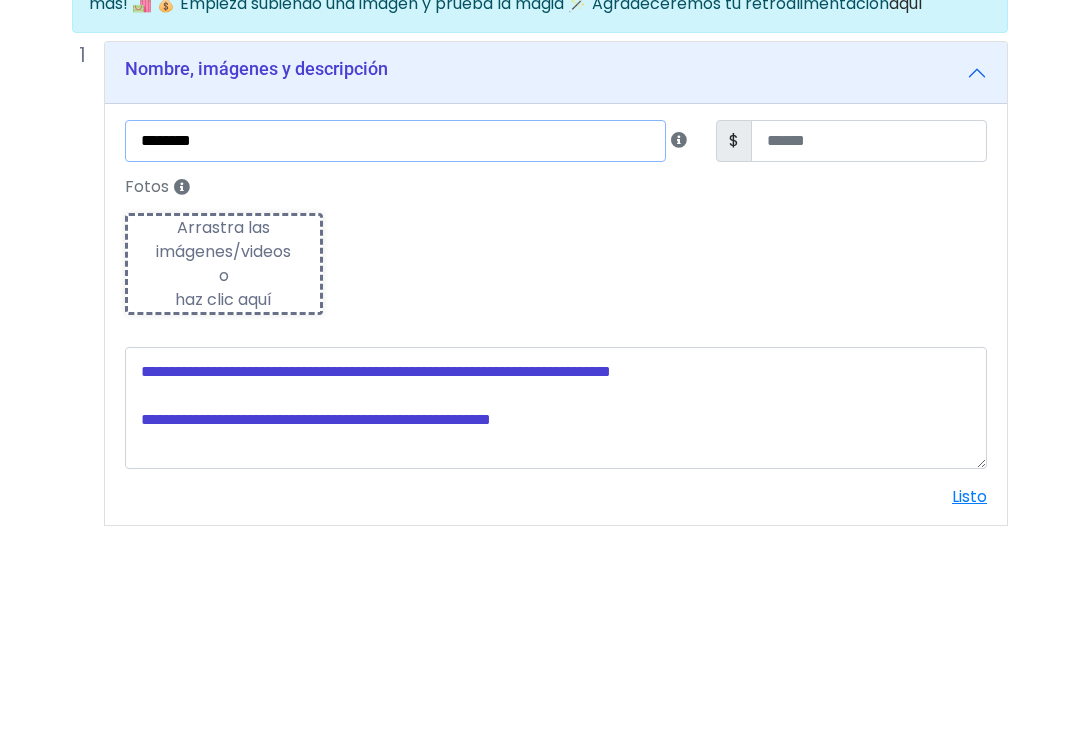 type on "********" 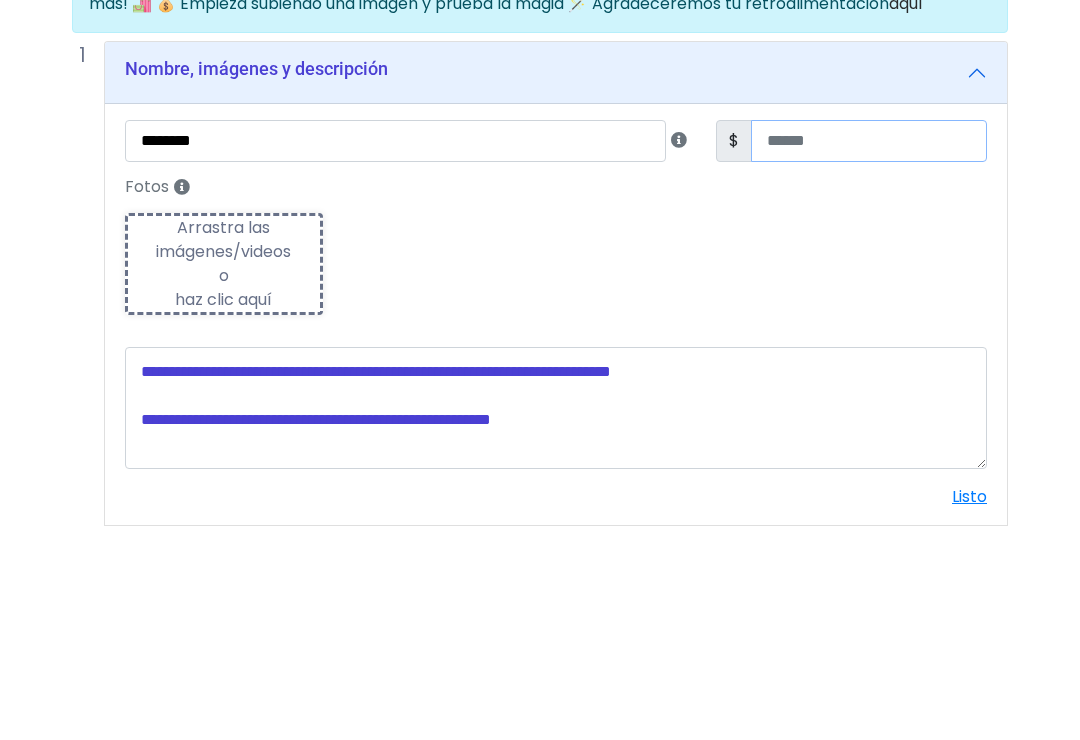 click at bounding box center (869, 353) 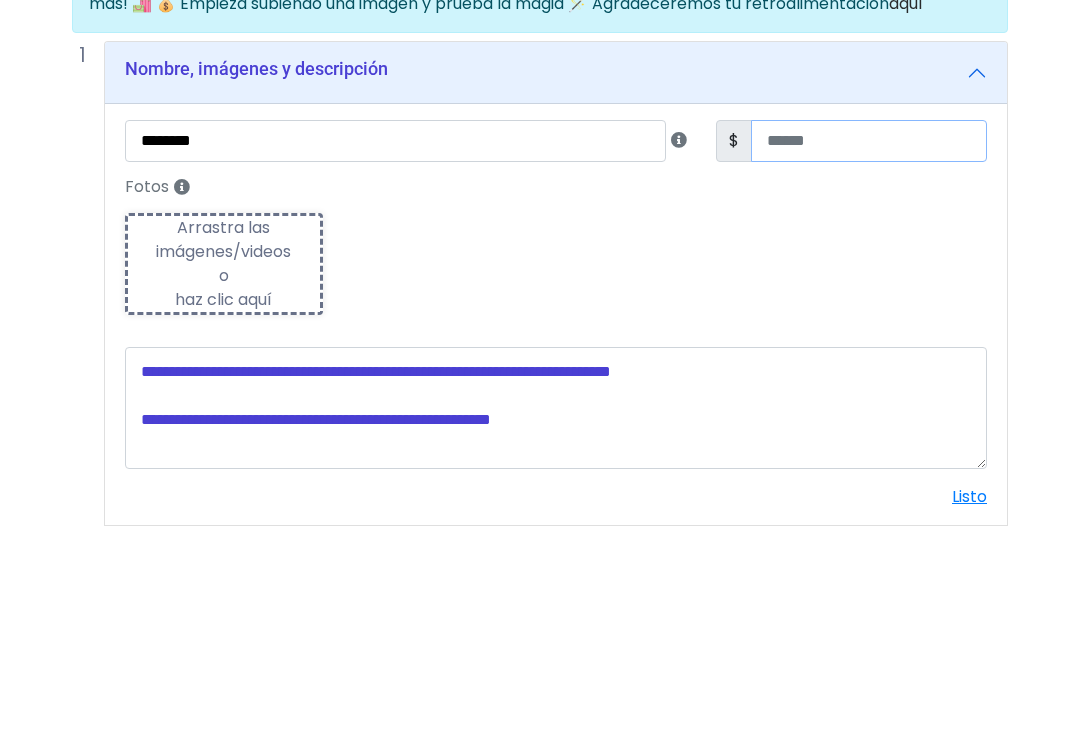 type on "**" 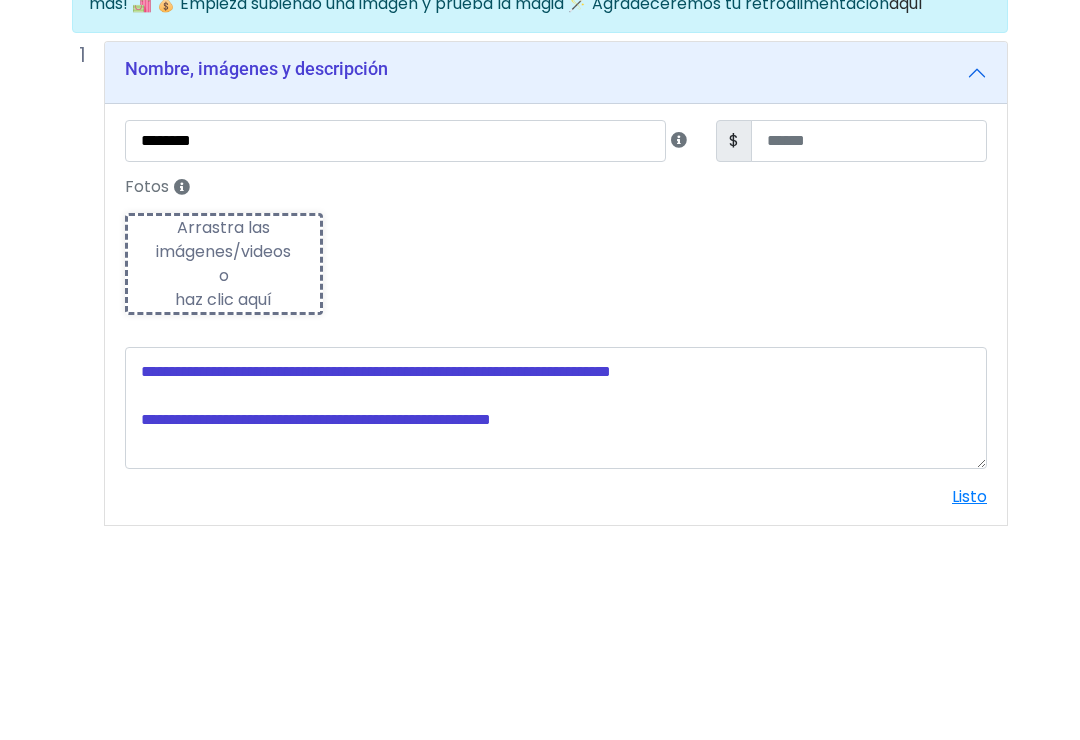 click on "Fotos
Subiendo
Arrastra las
imágenes/videos
o
haz clic aquí" at bounding box center (556, 462) 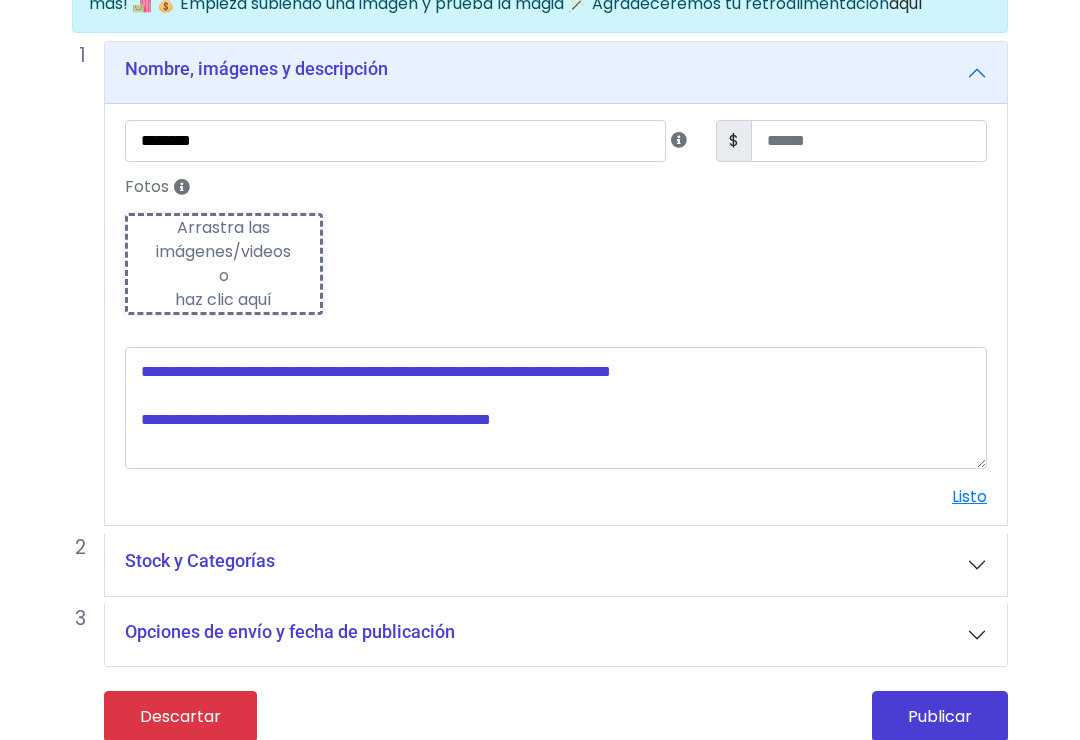 click on "Arrastra las
imágenes/videos
o
haz clic aquí" at bounding box center [224, 264] 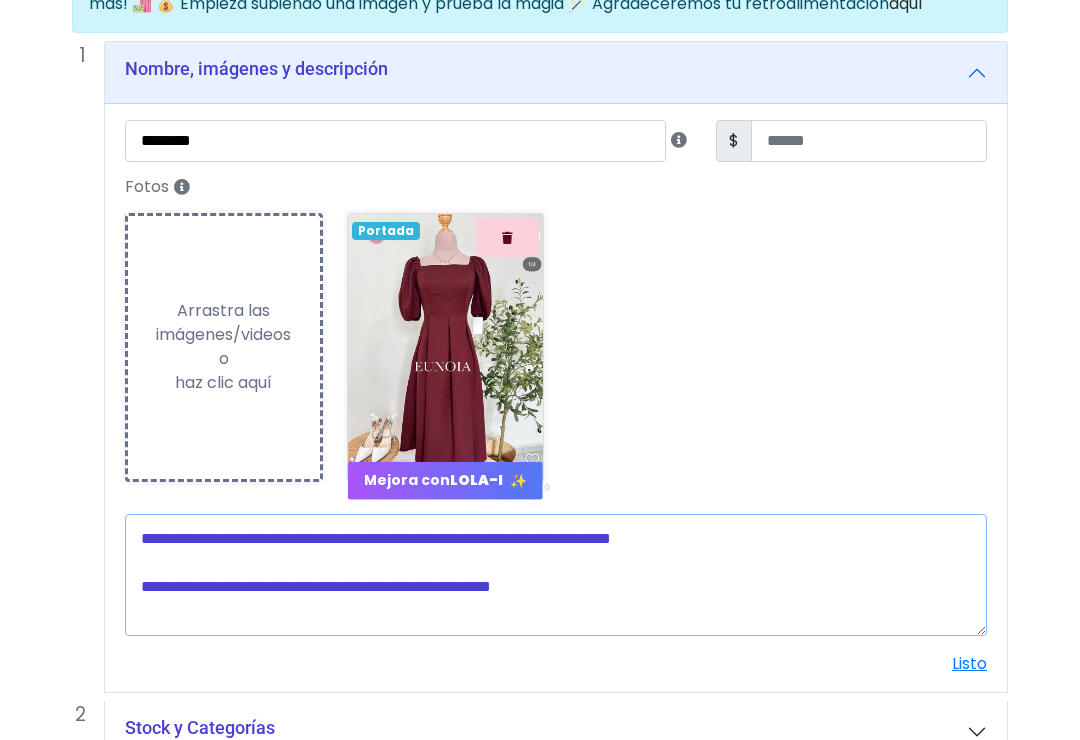 click at bounding box center [556, 575] 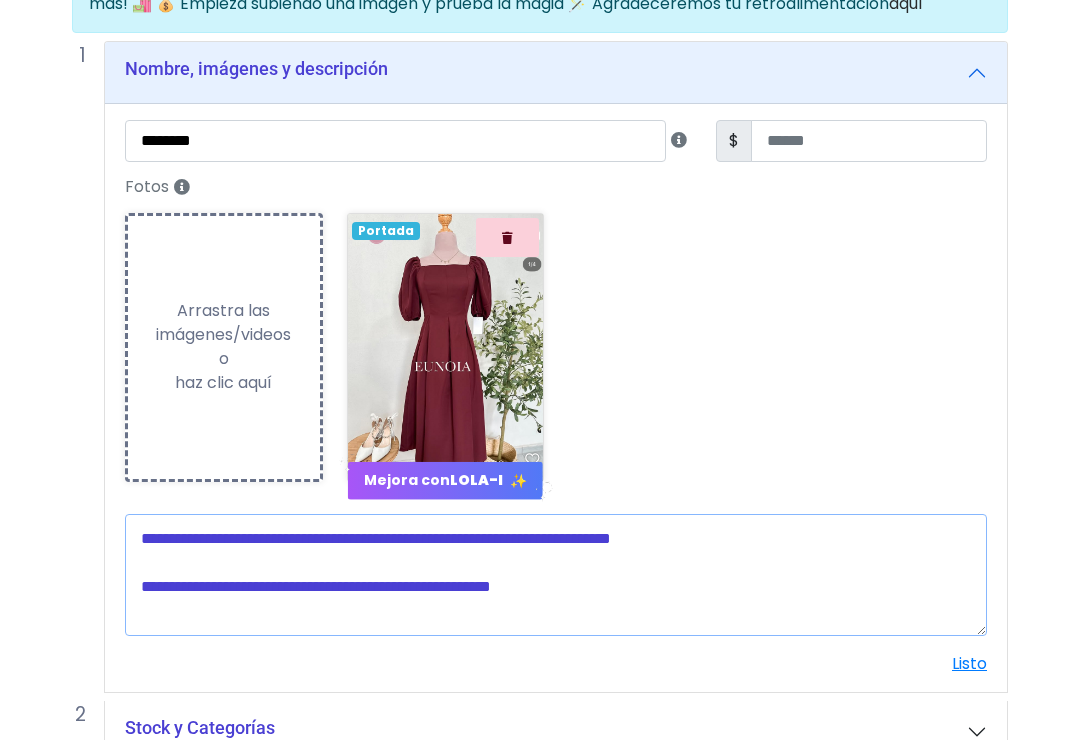 scroll, scrollTop: 238, scrollLeft: 16, axis: both 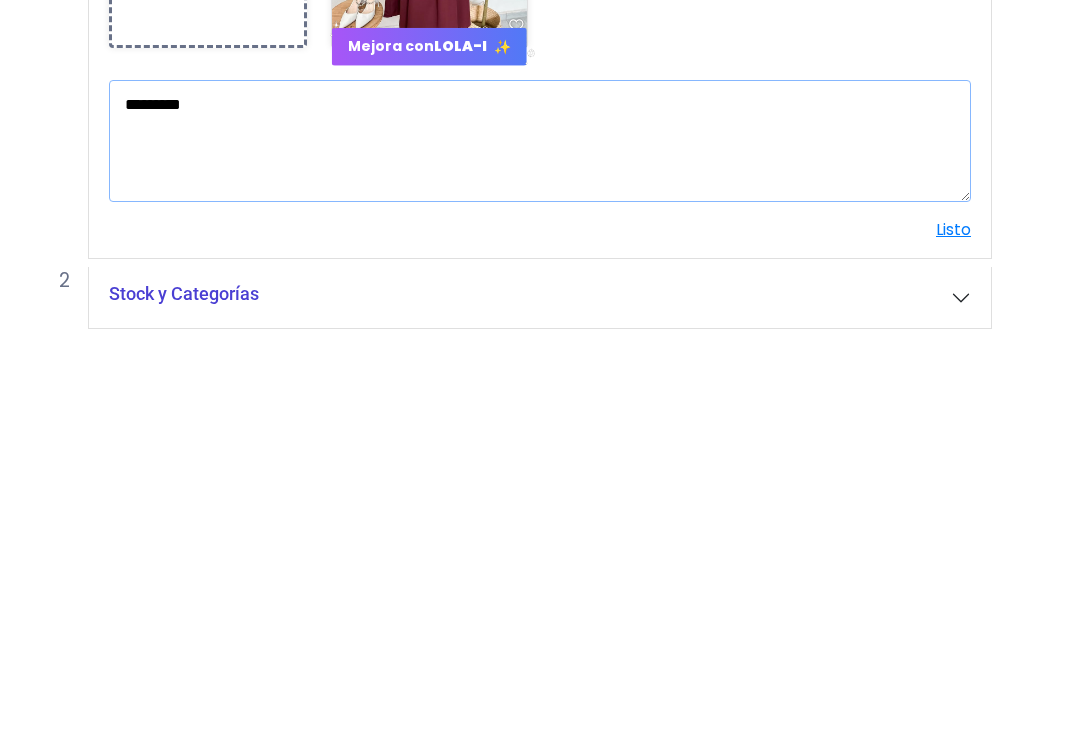 type on "*********" 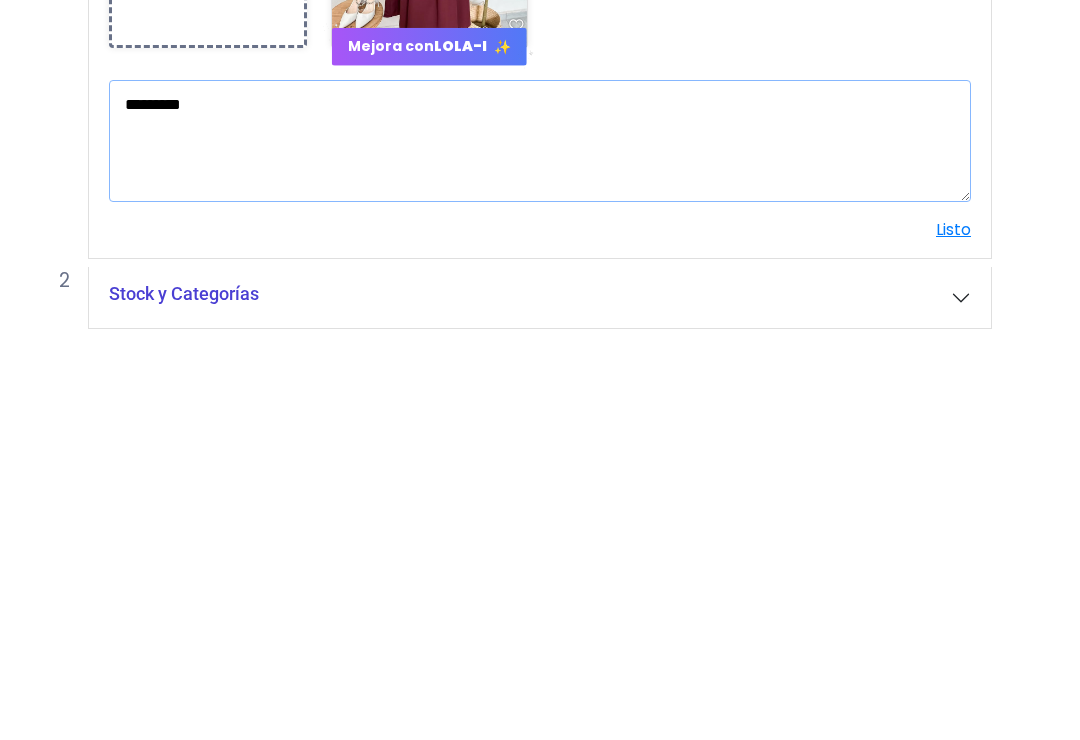 click on "POWERED BY  GO TRENDIER
Dashboard" at bounding box center [524, 330] 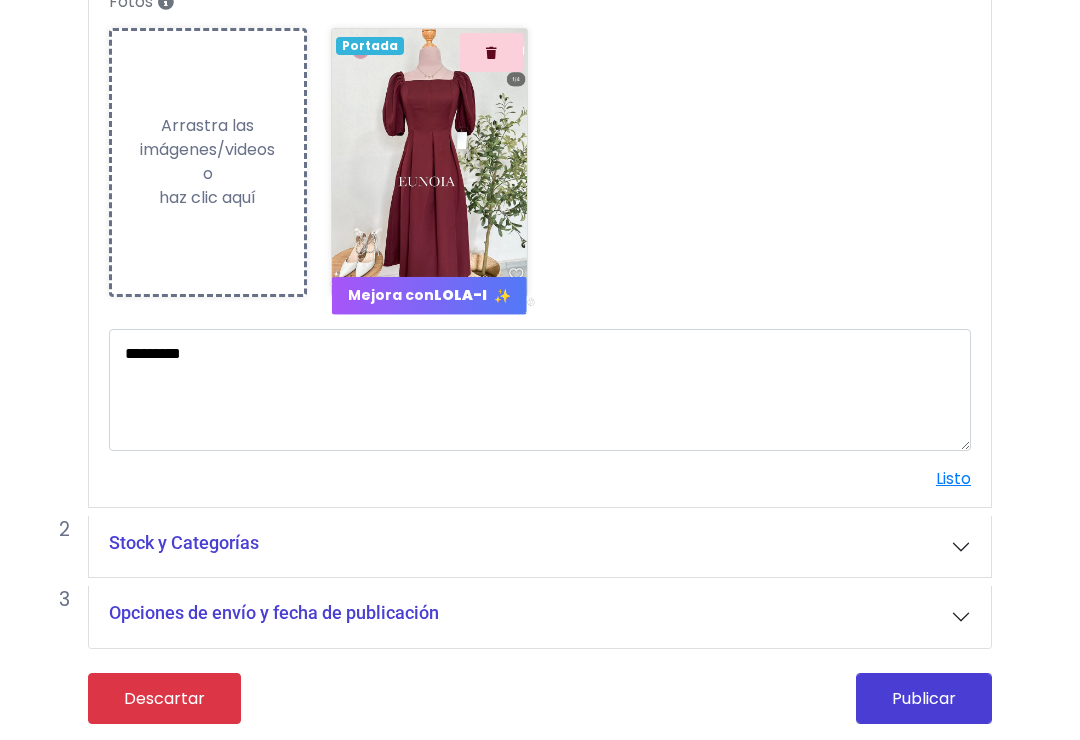 click on "Listo" at bounding box center [953, 478] 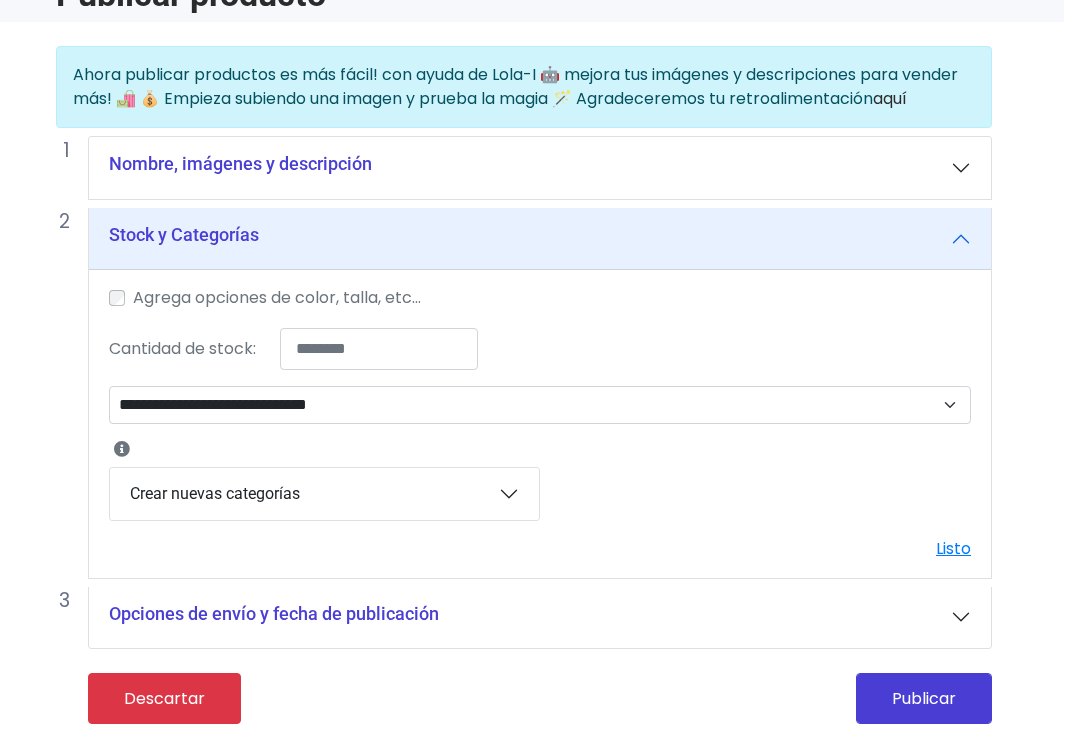 scroll, scrollTop: 140, scrollLeft: 16, axis: both 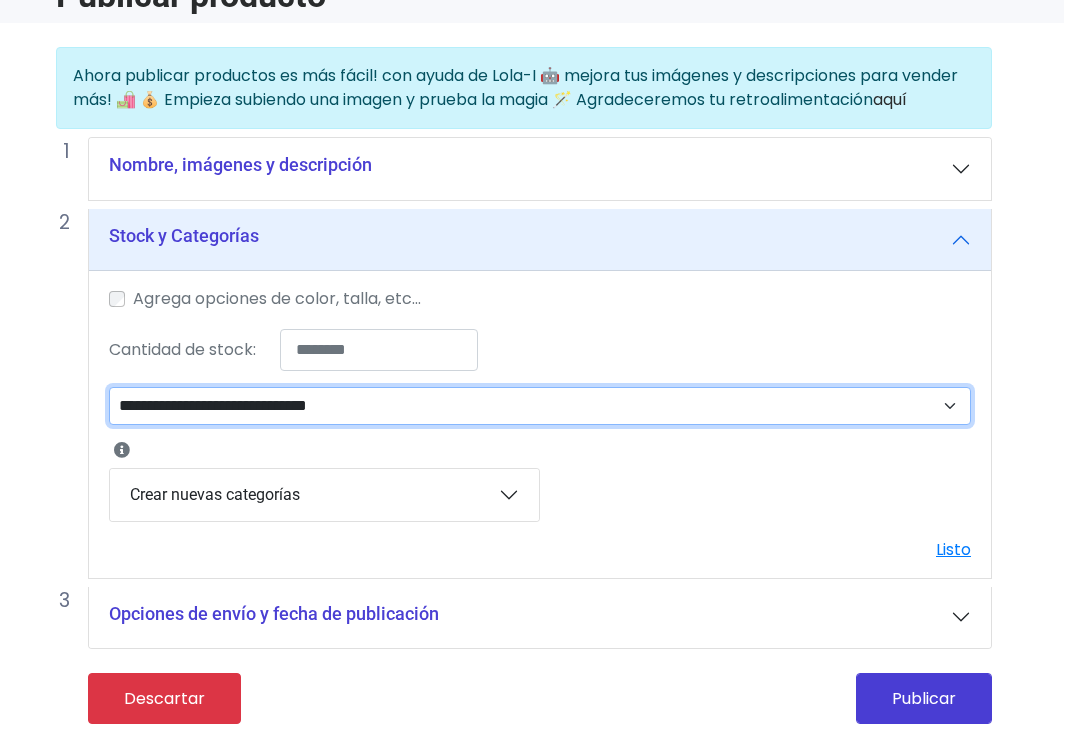 click on "**********" at bounding box center [540, 406] 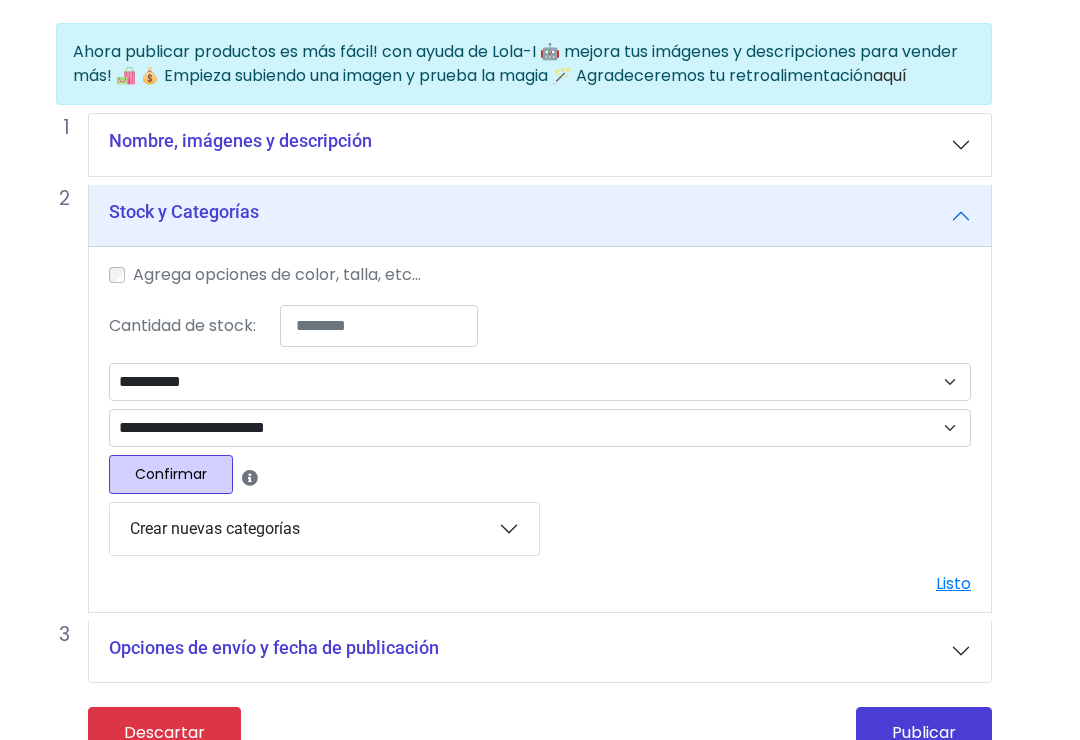 click on "Confirmar" at bounding box center [171, 474] 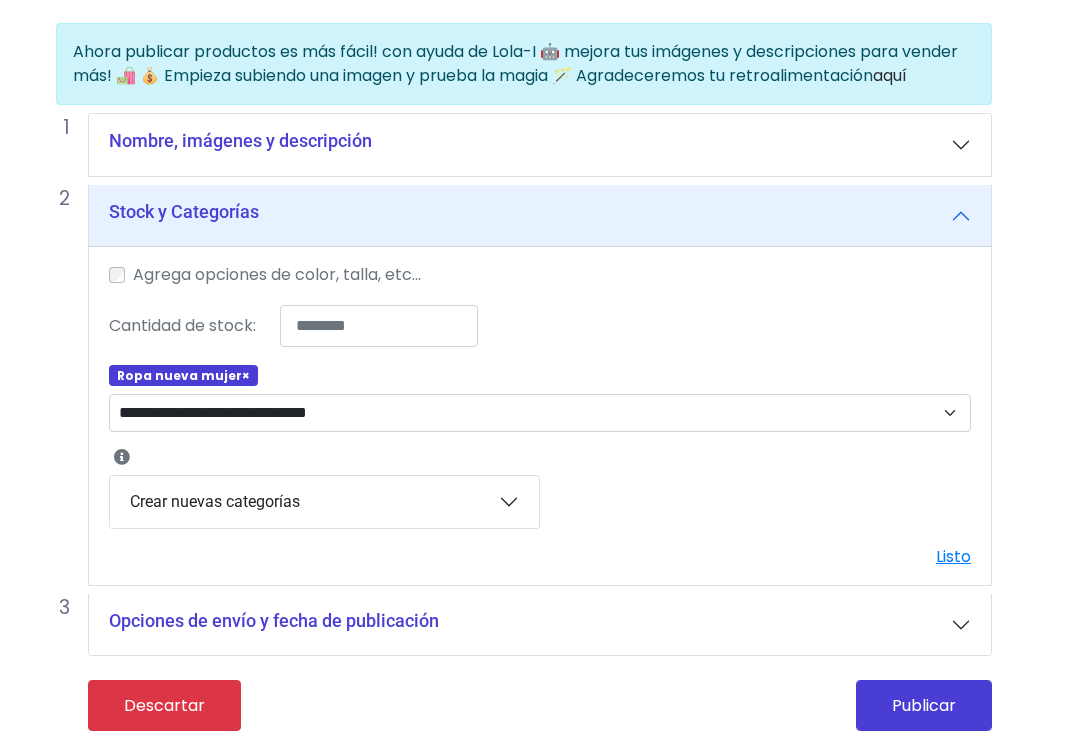 click on "Publicar" at bounding box center (924, 705) 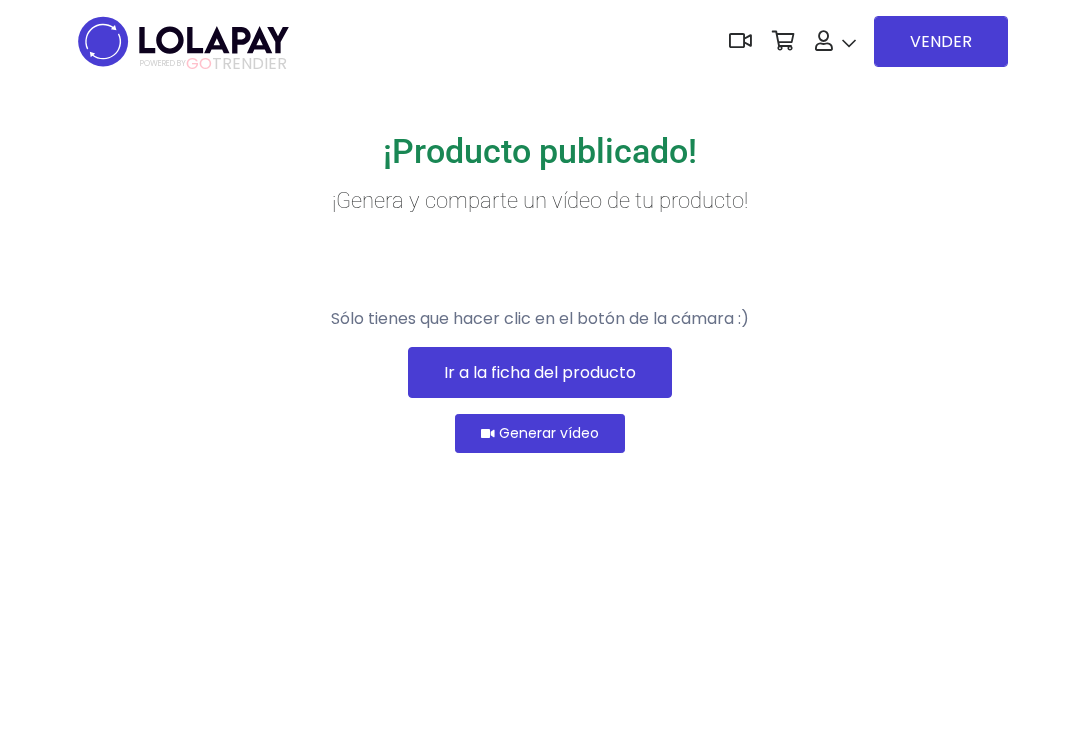scroll, scrollTop: 0, scrollLeft: 0, axis: both 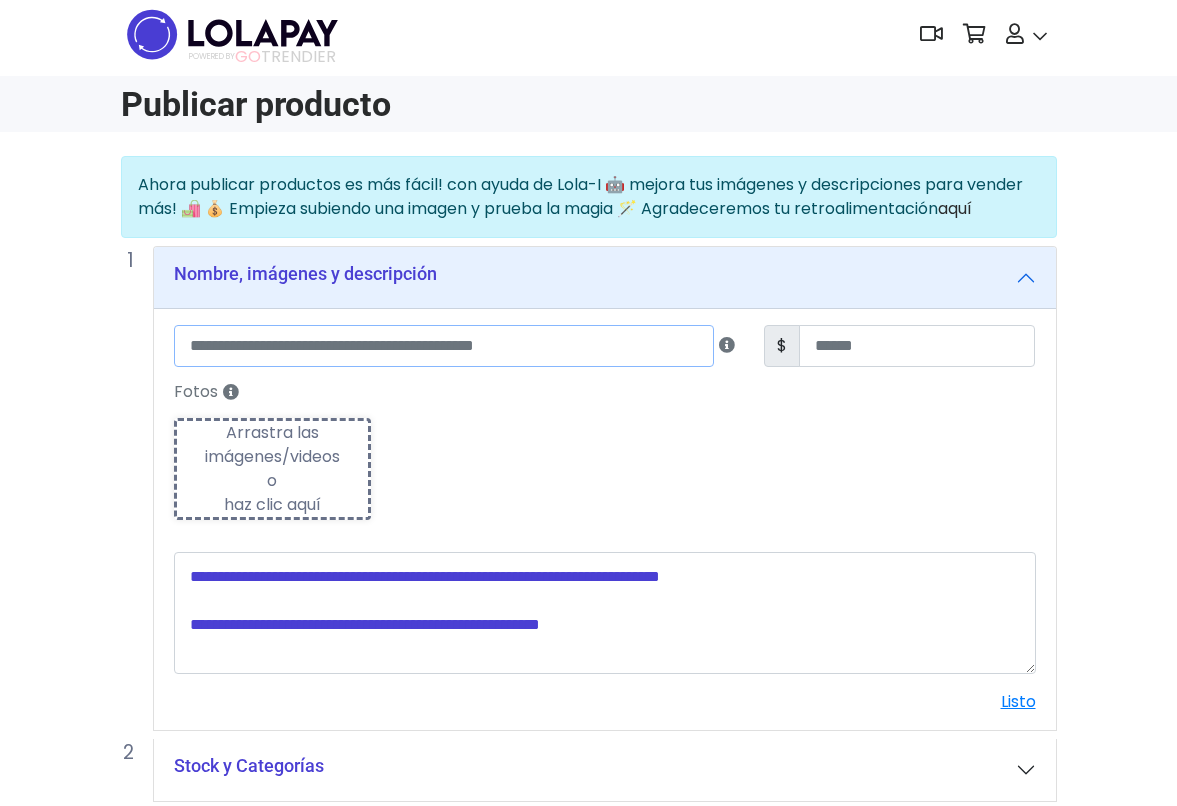 click at bounding box center (444, 346) 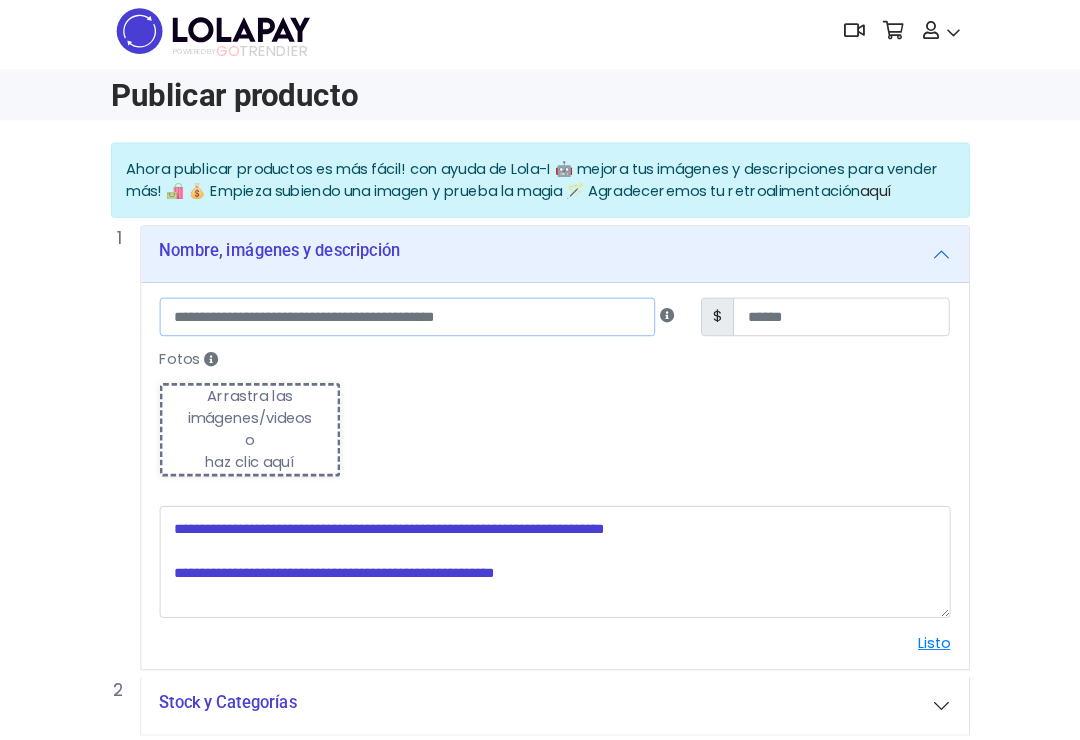 scroll, scrollTop: 6, scrollLeft: 0, axis: vertical 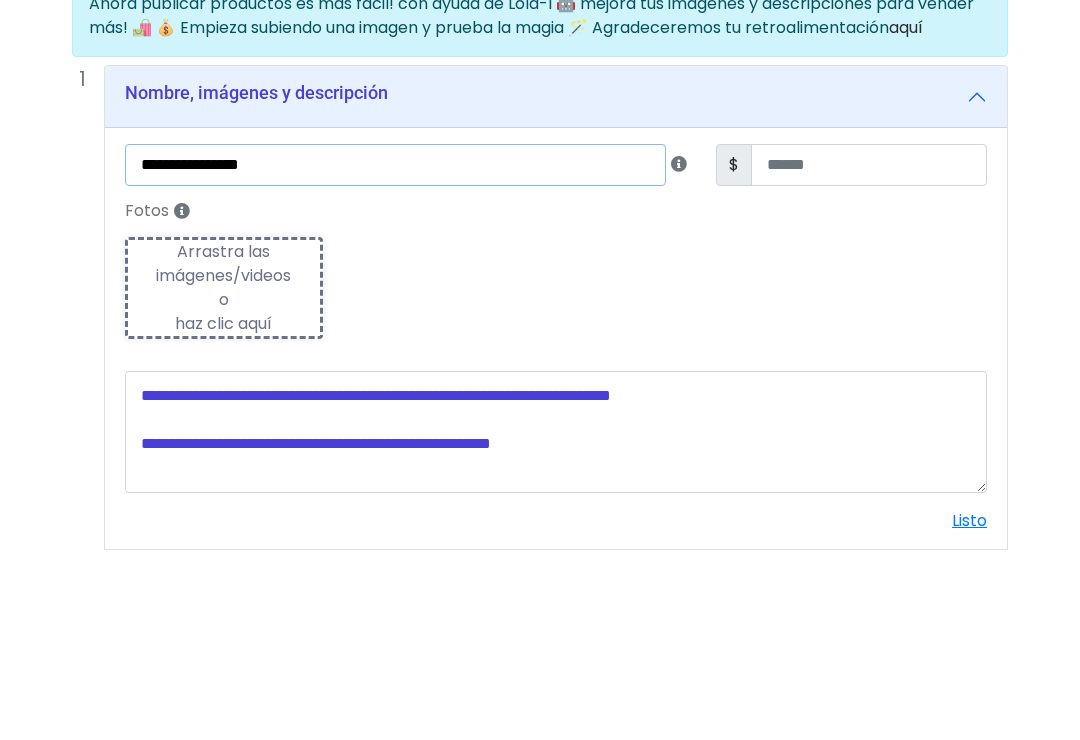 type on "**********" 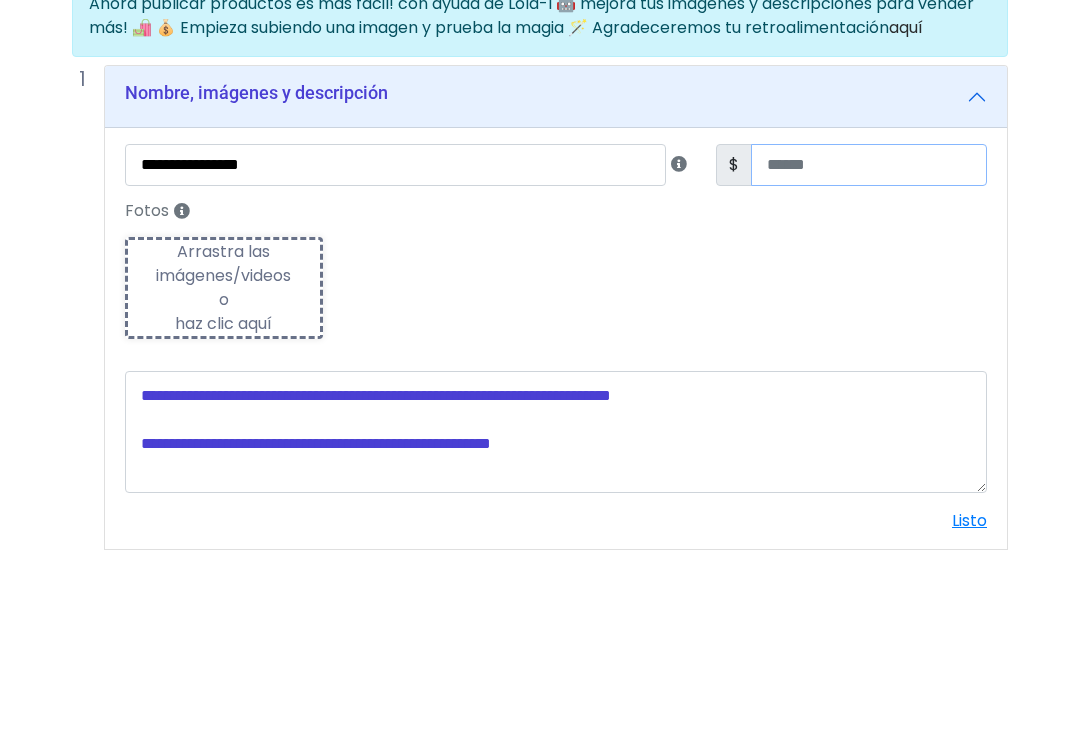 click at bounding box center (869, 347) 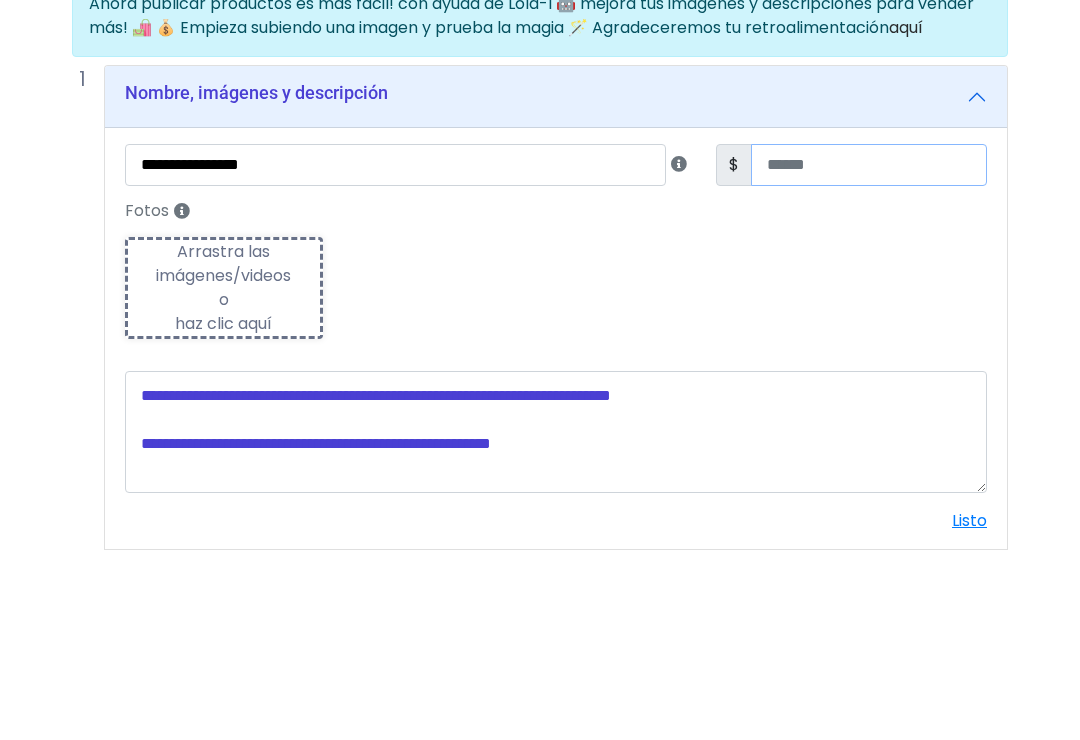 type on "**" 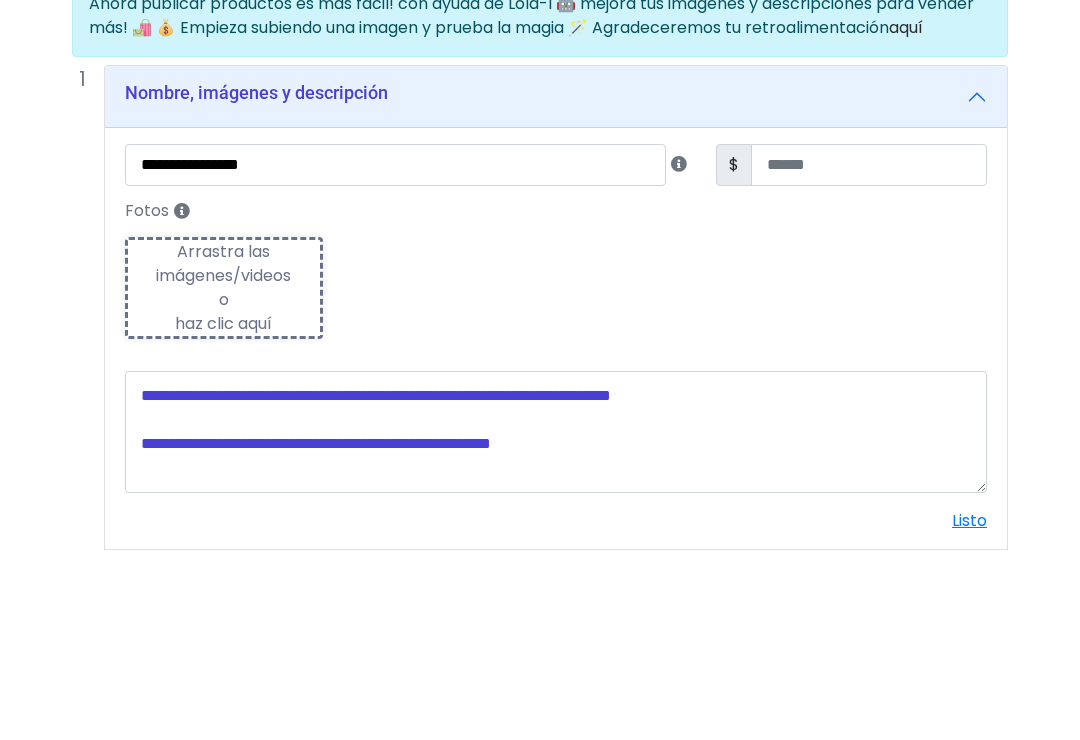 click on "Fotos
Subiendo
Arrastra las
imágenes/videos
o
haz clic aquí" at bounding box center [556, 456] 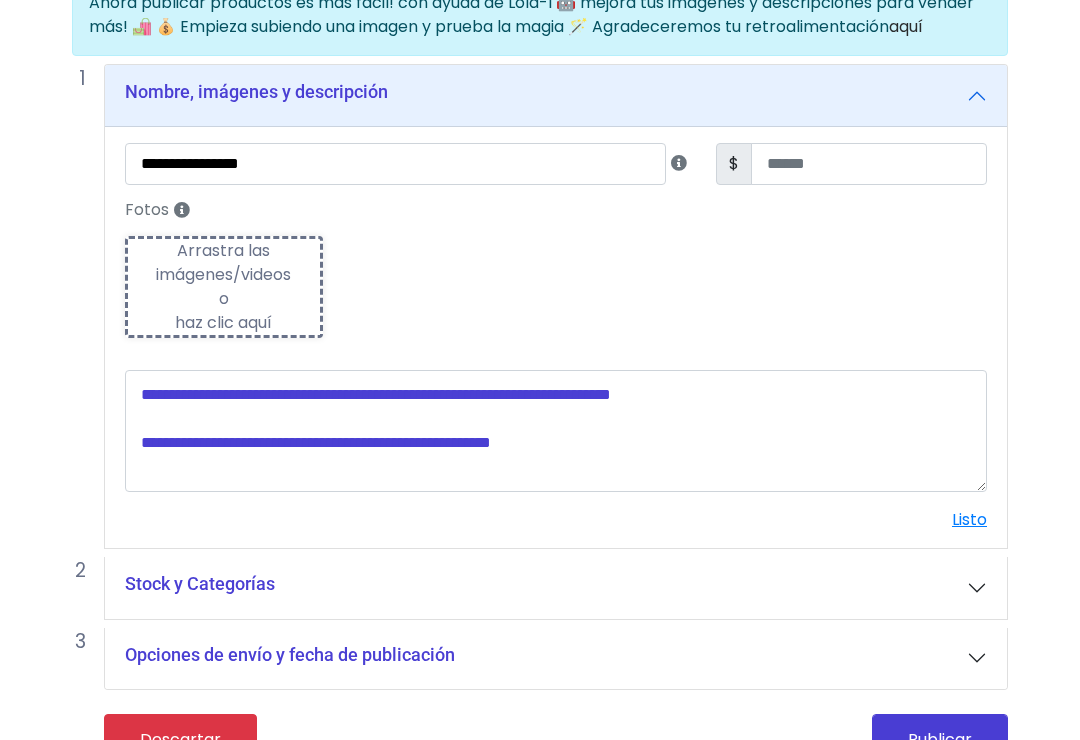 click on "Arrastra las
imágenes/videos
o
haz clic aquí" at bounding box center [224, 287] 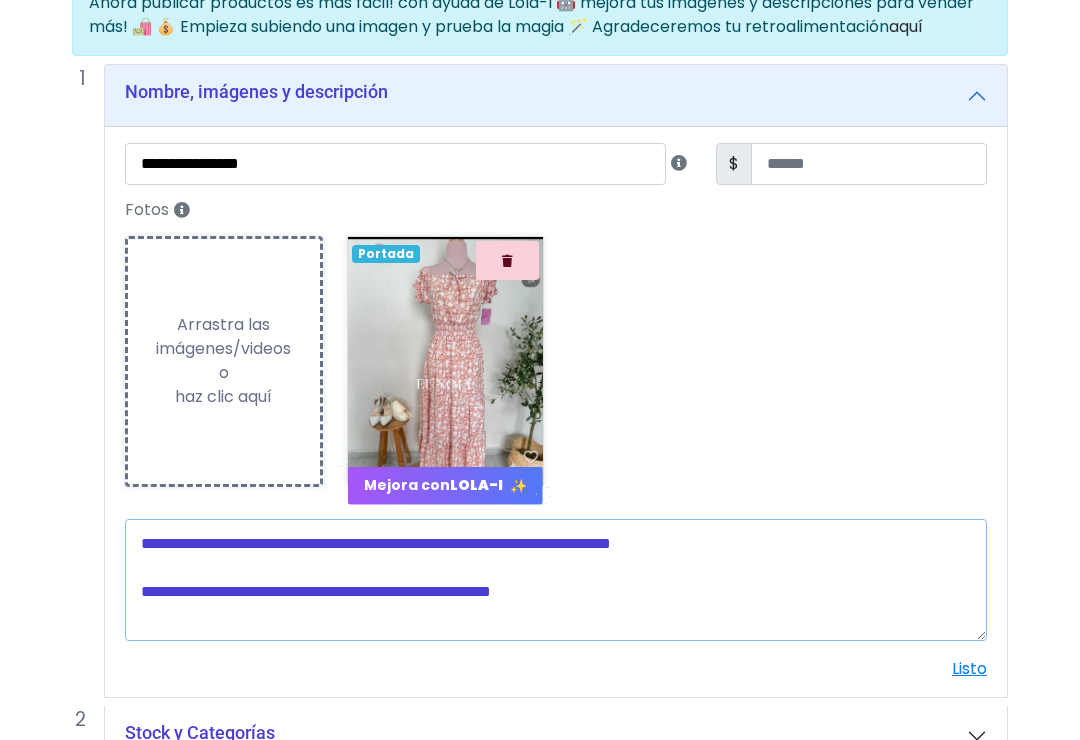click at bounding box center [556, 580] 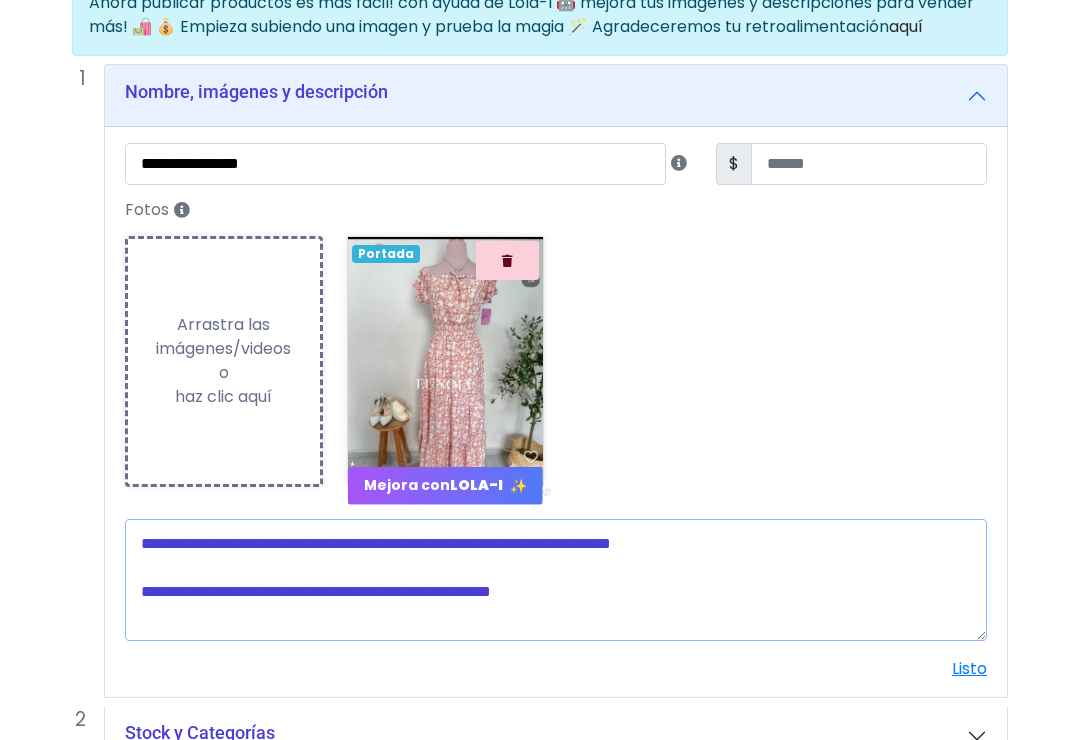 scroll, scrollTop: 220, scrollLeft: 16, axis: both 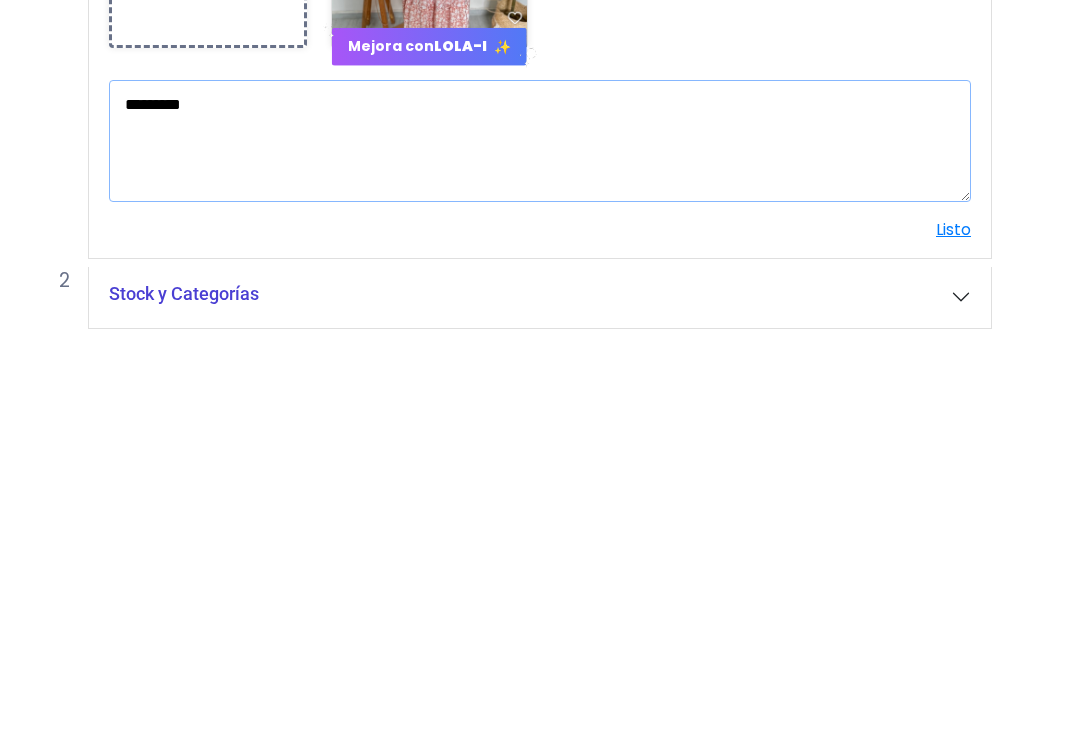 type on "*********" 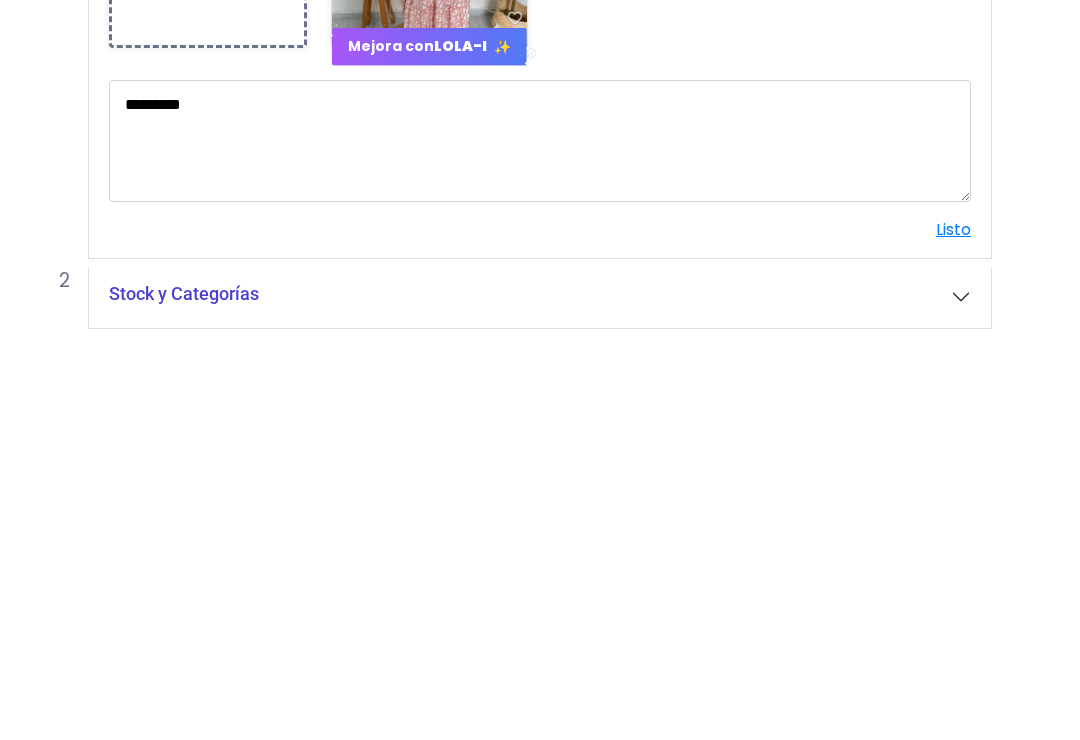 click on "**********" at bounding box center (524, 421) 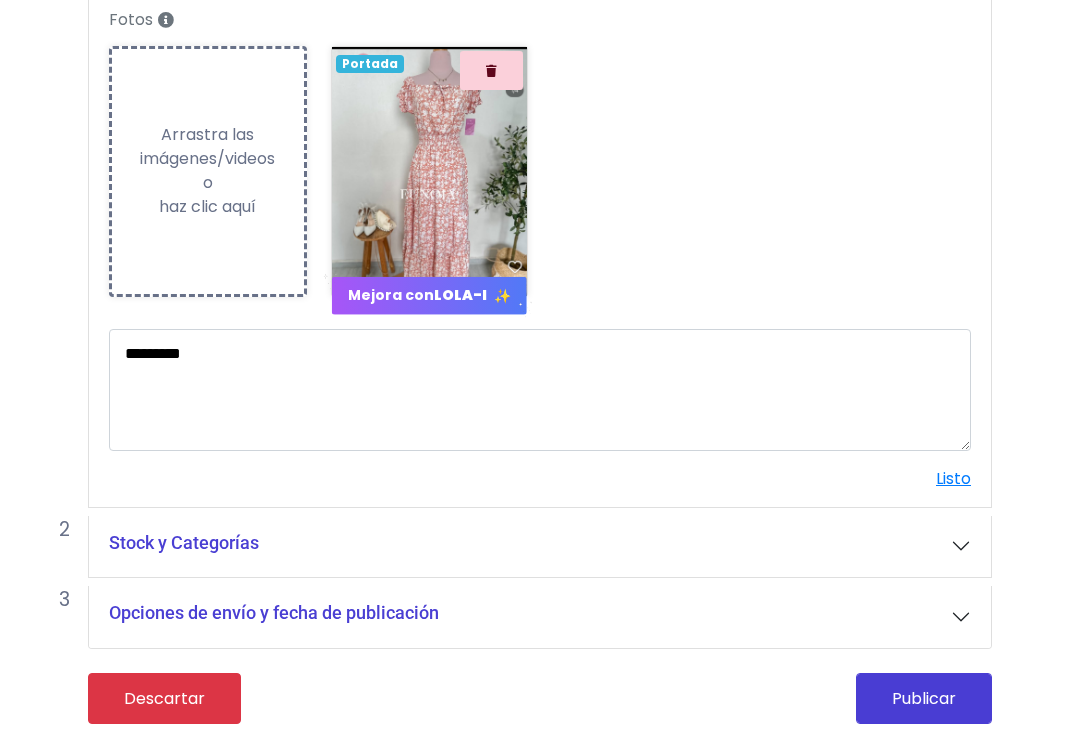 click on "Listo" at bounding box center (953, 478) 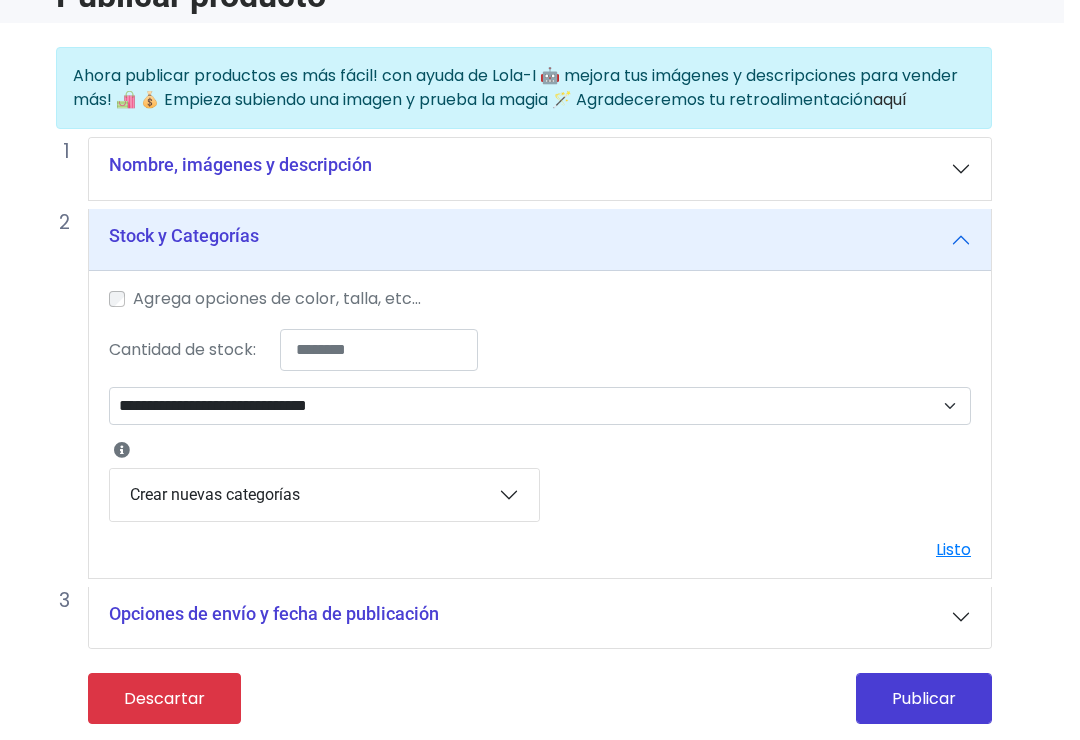 scroll, scrollTop: 140, scrollLeft: 16, axis: both 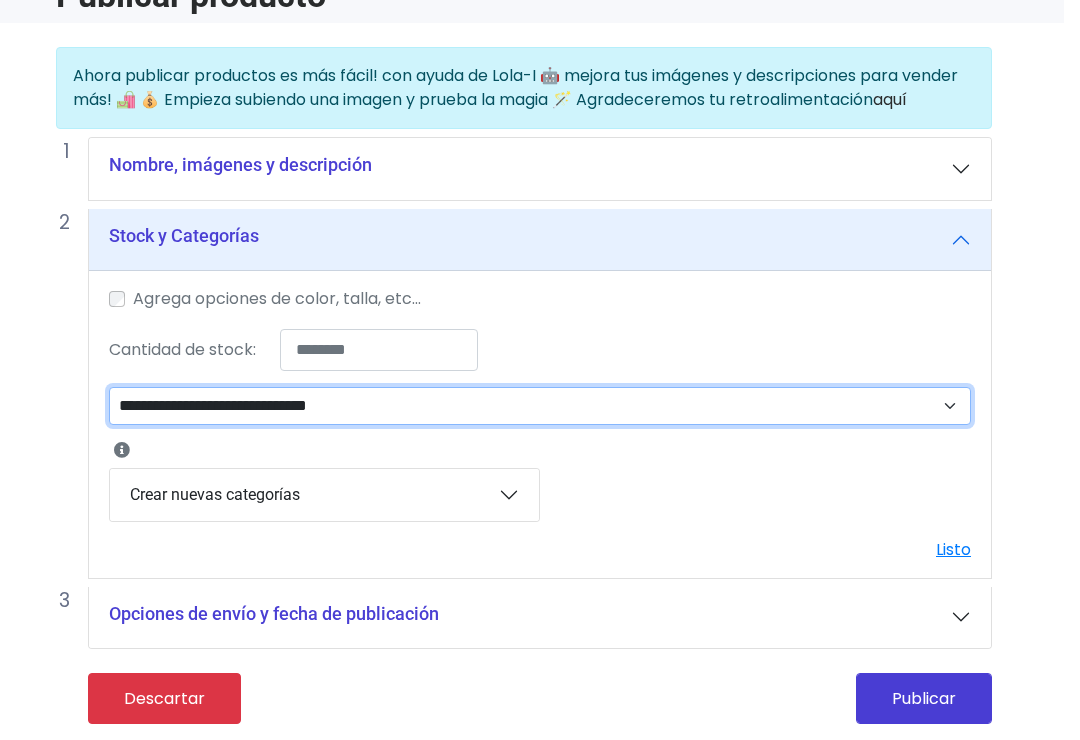 click on "**********" at bounding box center [540, 406] 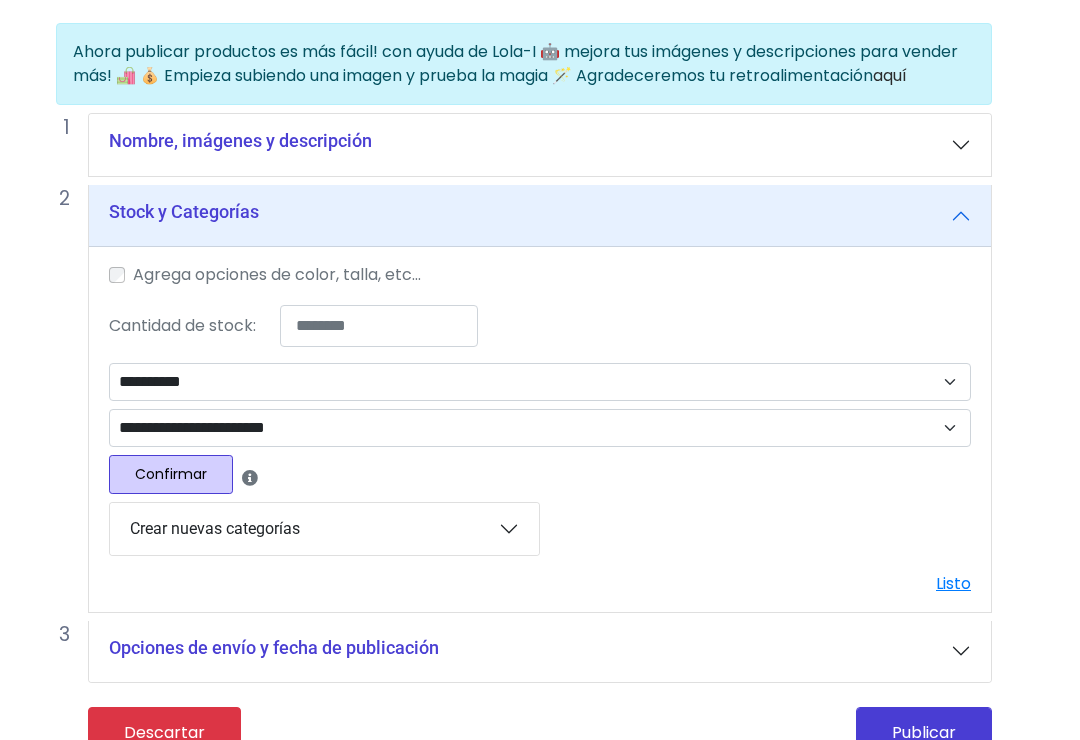 click on "Confirmar" at bounding box center (171, 474) 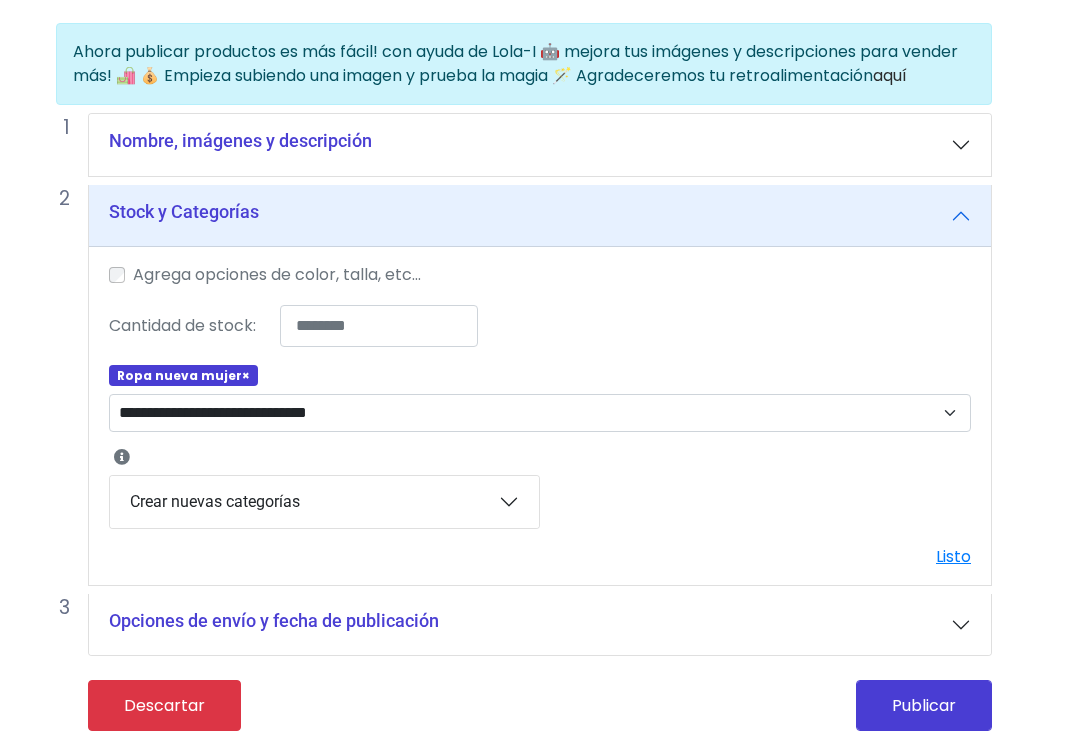 click on "Publicar" at bounding box center [924, 705] 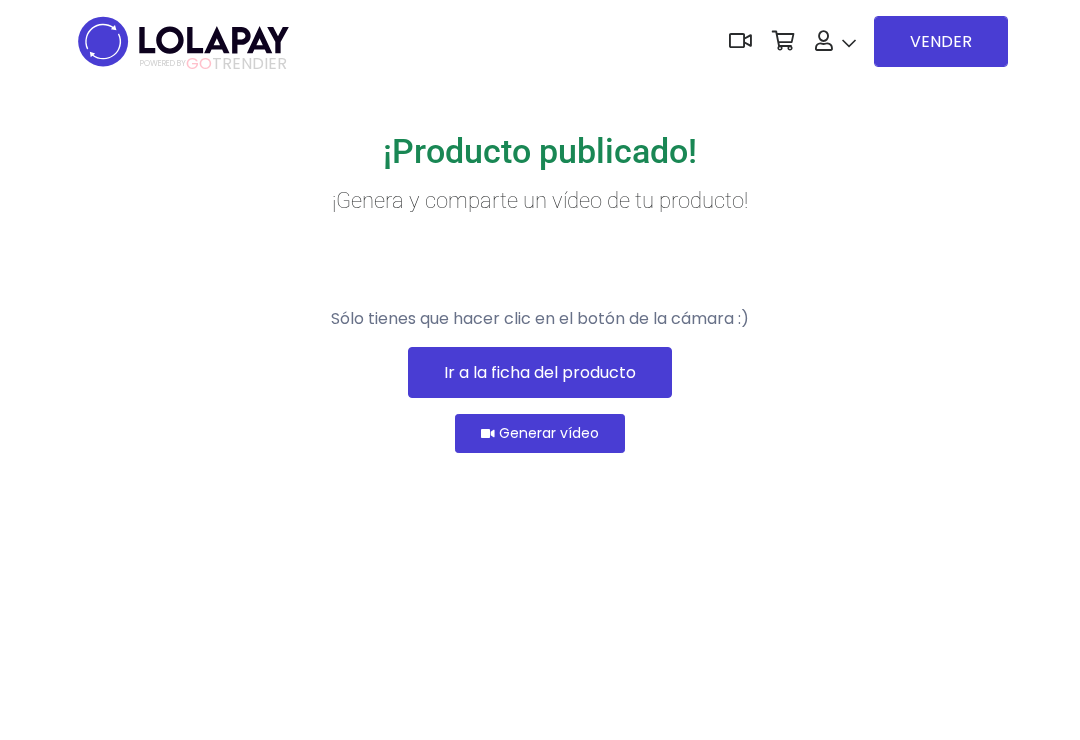 scroll, scrollTop: 0, scrollLeft: 0, axis: both 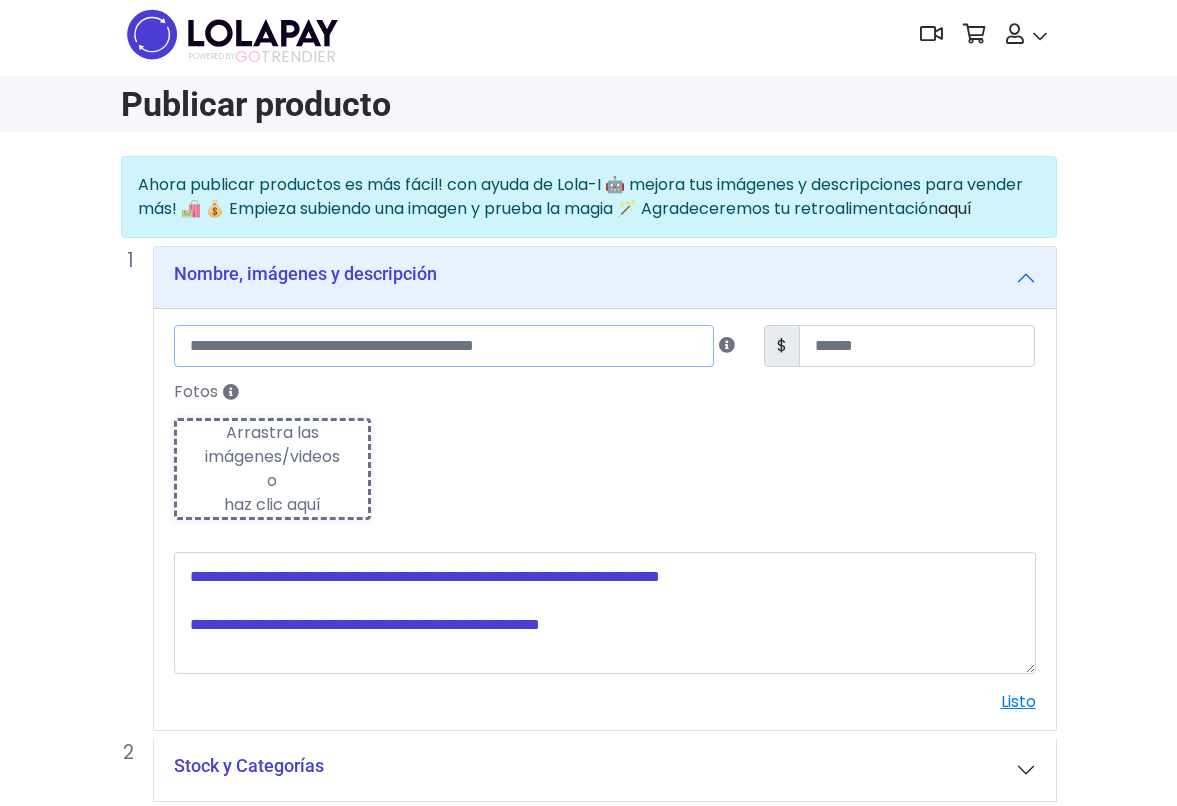 click at bounding box center [444, 346] 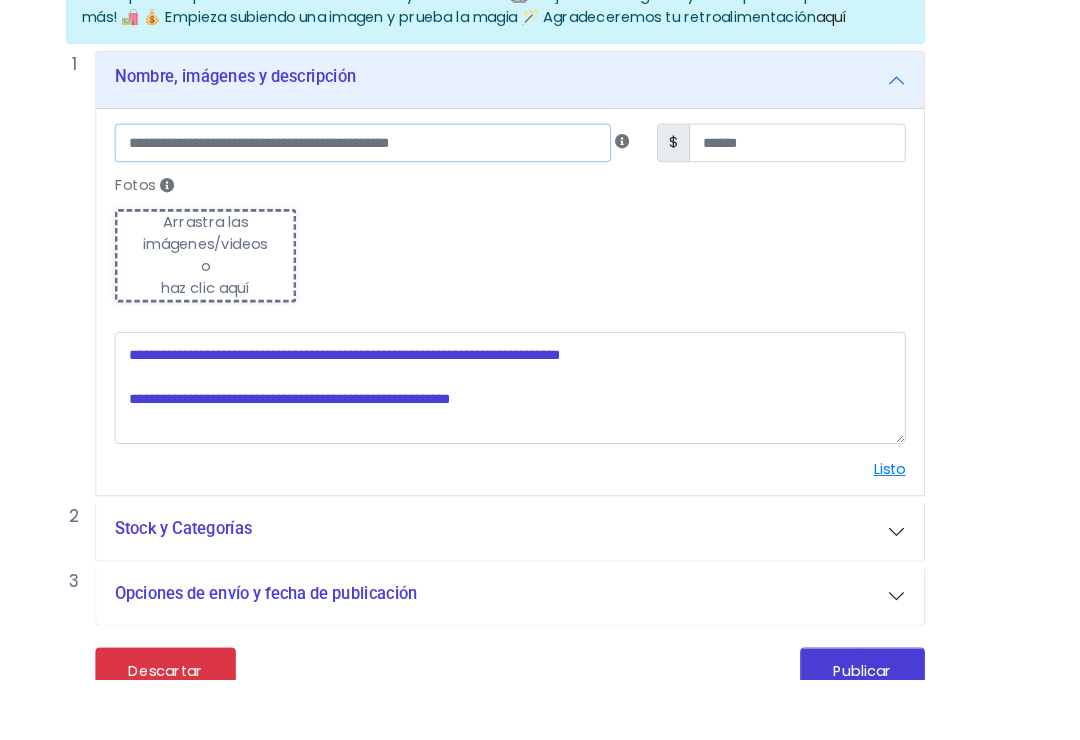 scroll, scrollTop: 197, scrollLeft: 48, axis: both 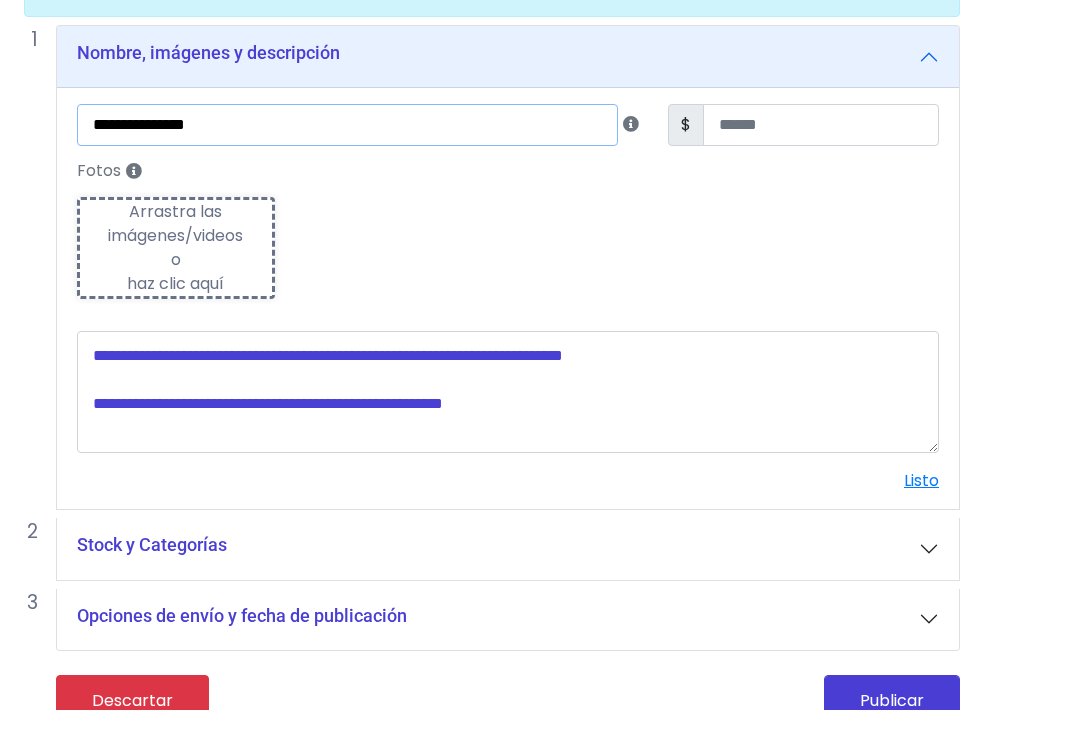 type on "**********" 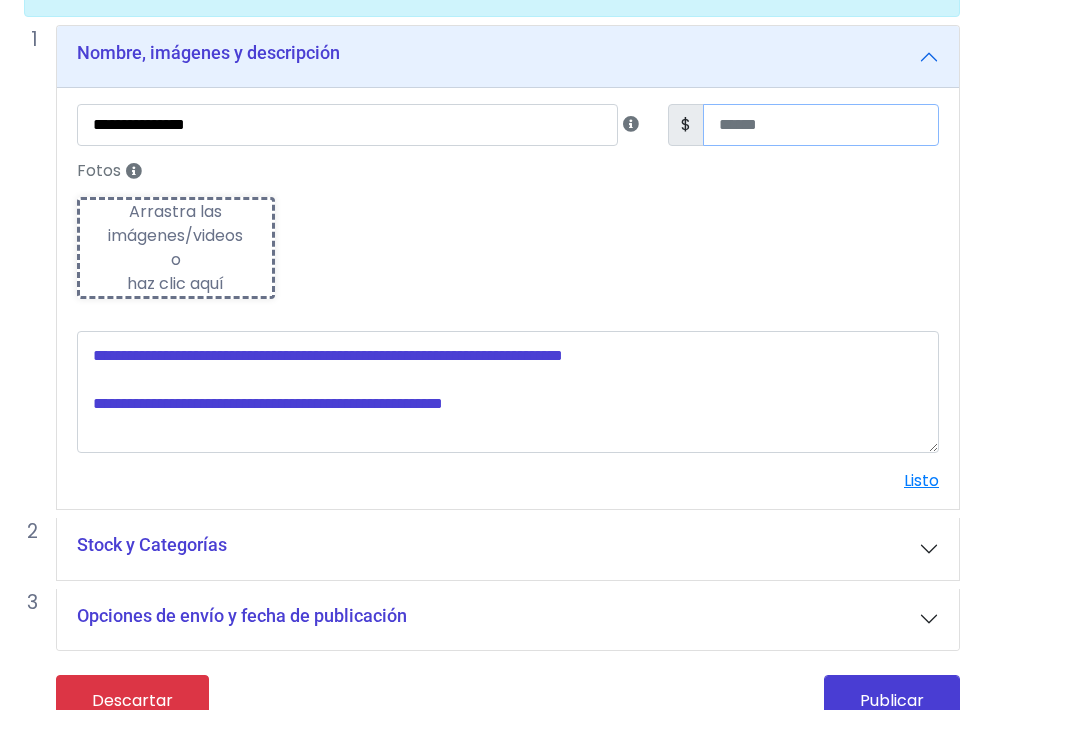 click at bounding box center [821, 156] 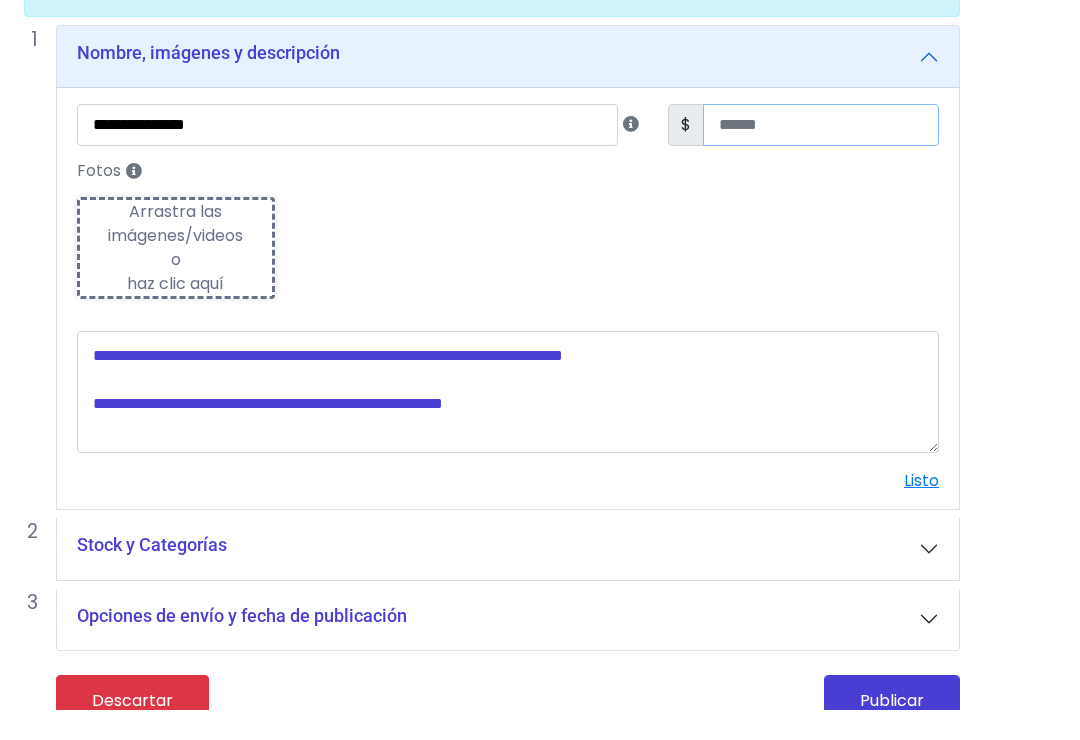 type on "**" 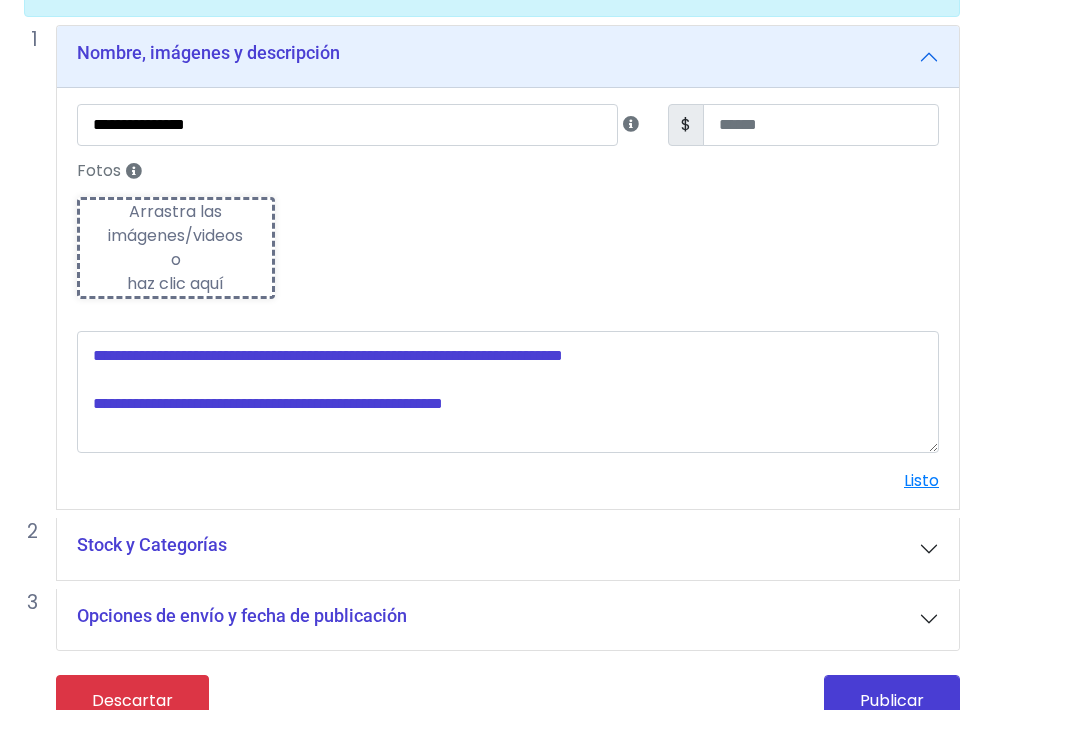 click on "**********" at bounding box center [492, 361] 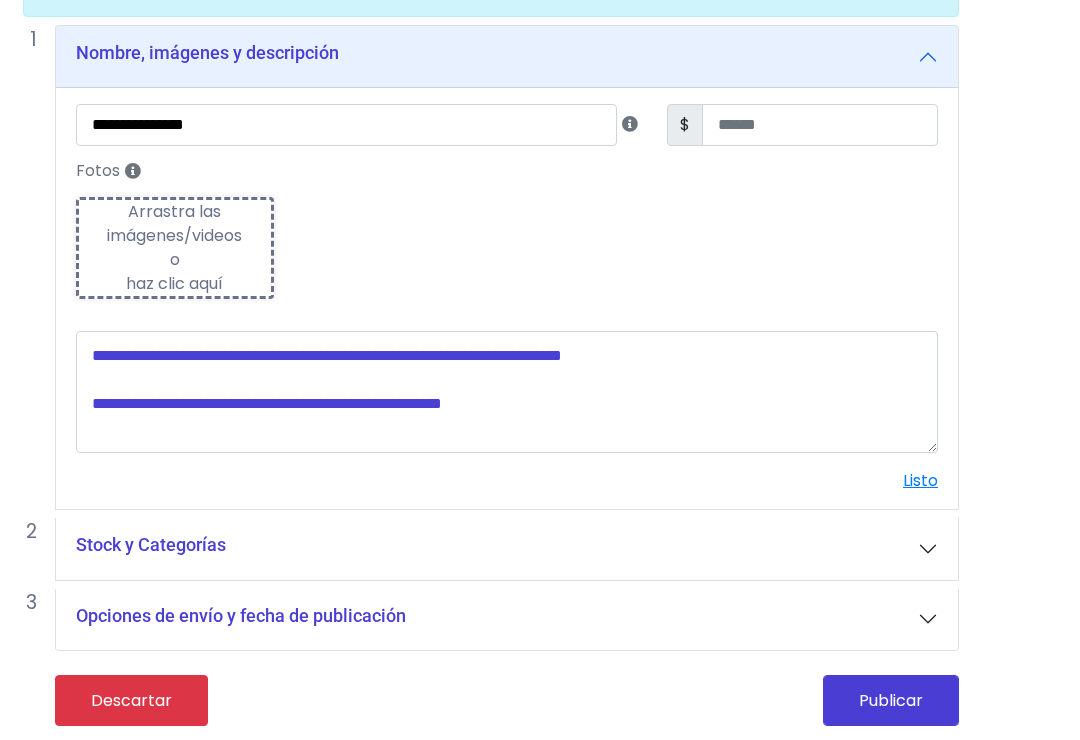 click on "Arrastra las
imágenes/videos
o
haz clic aquí" at bounding box center (176, 249) 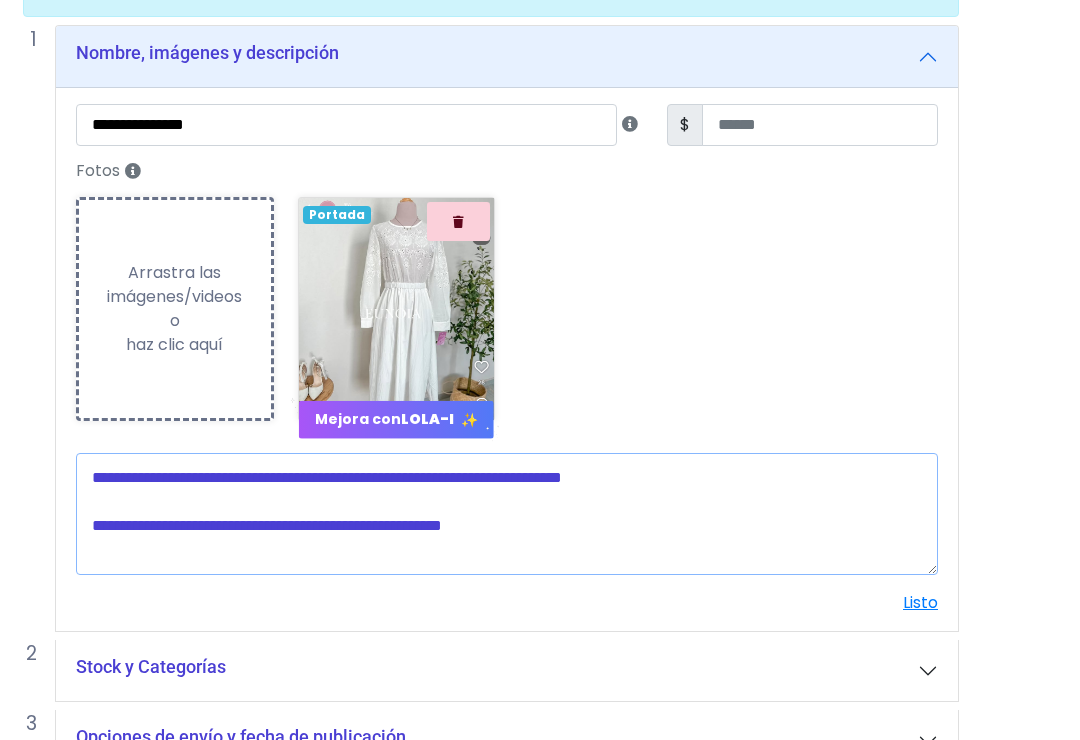 click at bounding box center [507, 514] 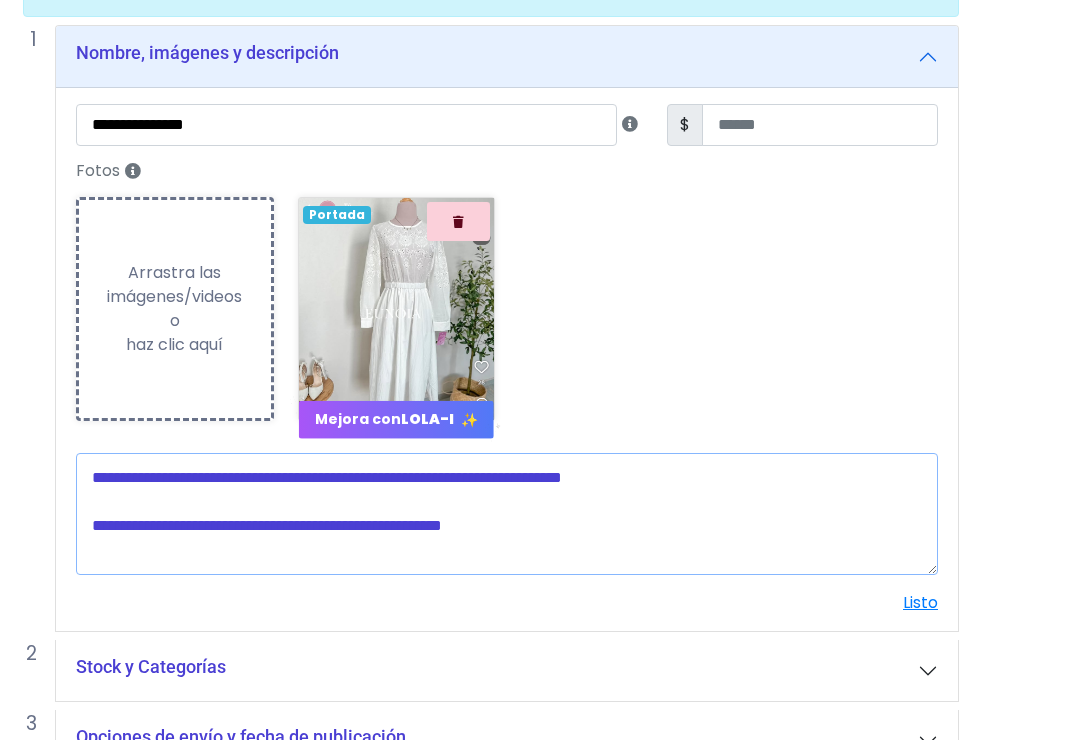 scroll, scrollTop: 227, scrollLeft: 16, axis: both 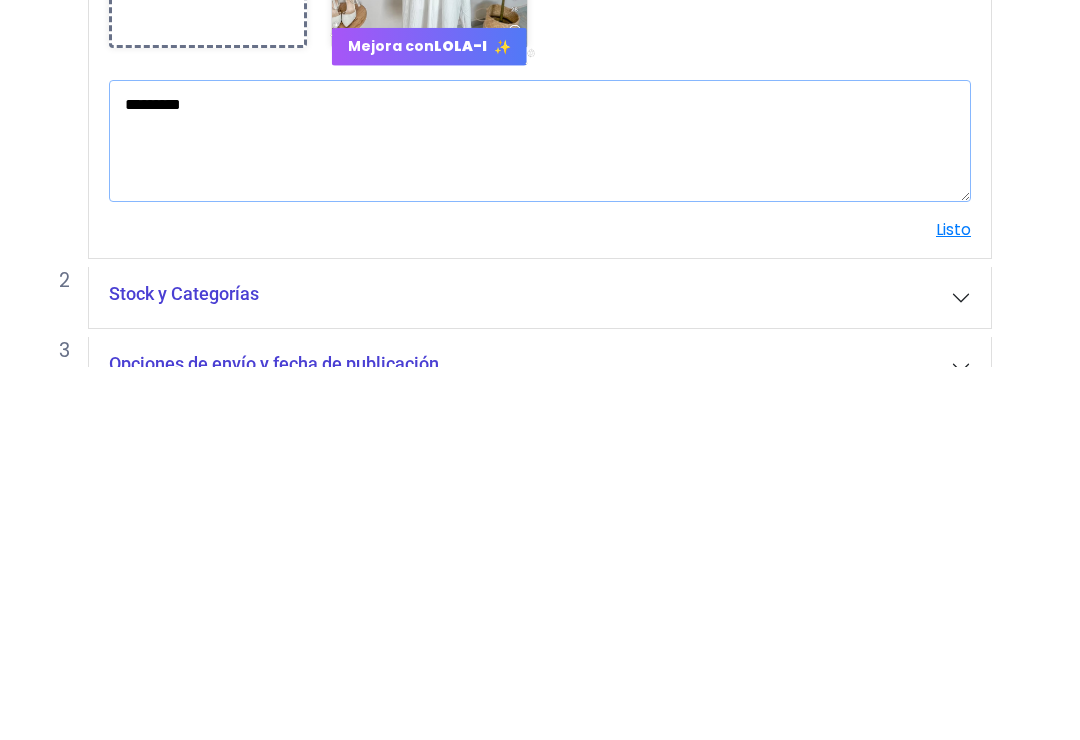 type on "*********" 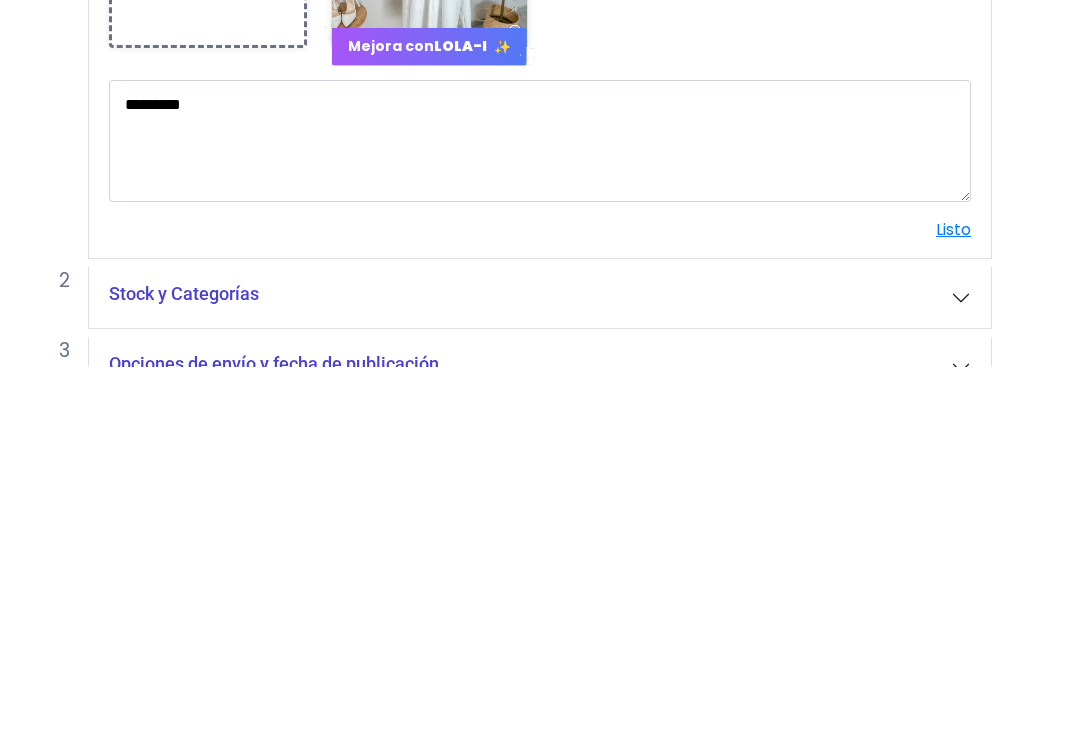 click on "**********" at bounding box center (524, 400) 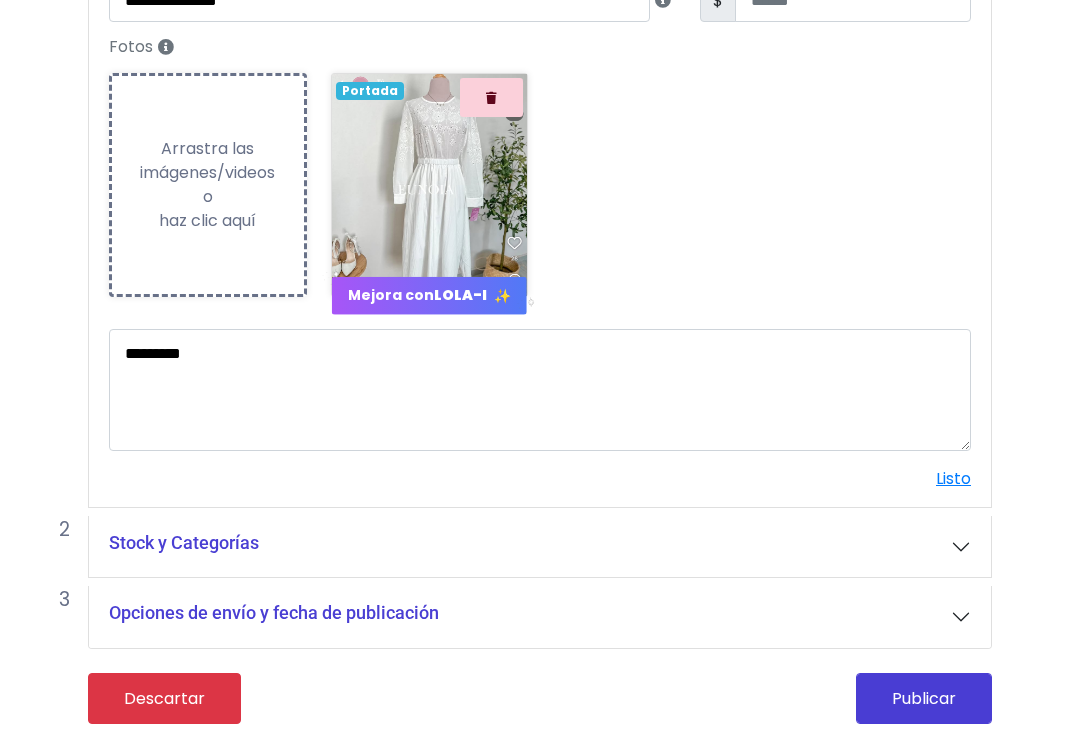 click on "Listo" at bounding box center (953, 478) 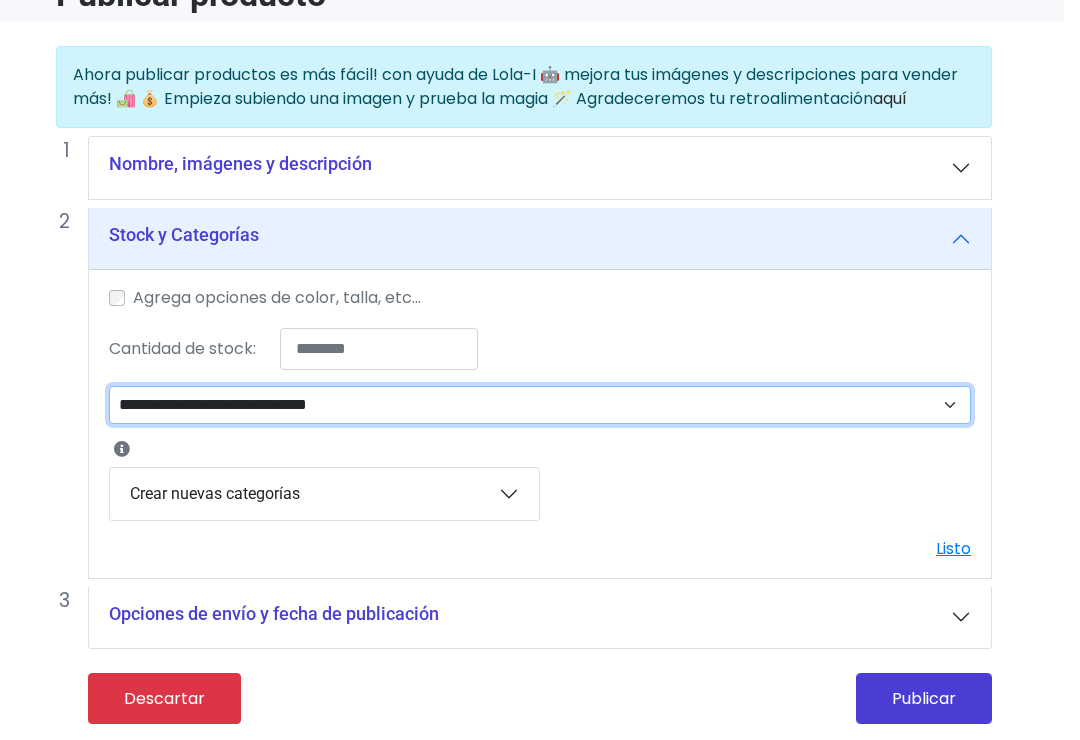 click on "**********" at bounding box center [540, 405] 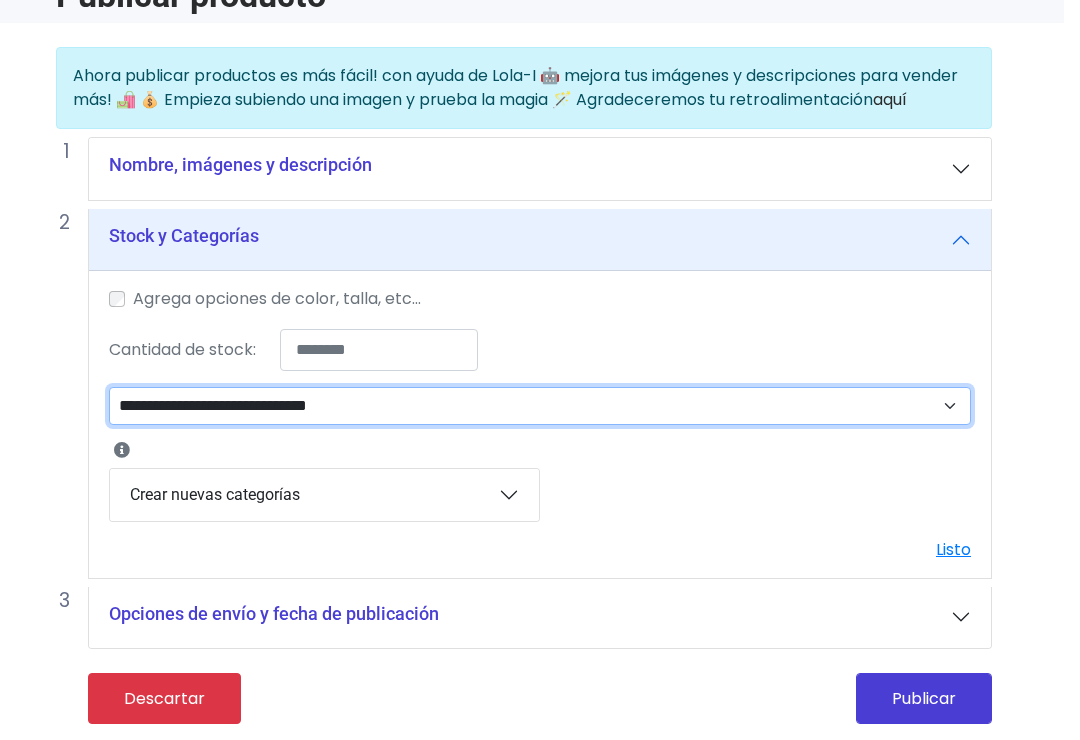 scroll, scrollTop: 140, scrollLeft: 16, axis: both 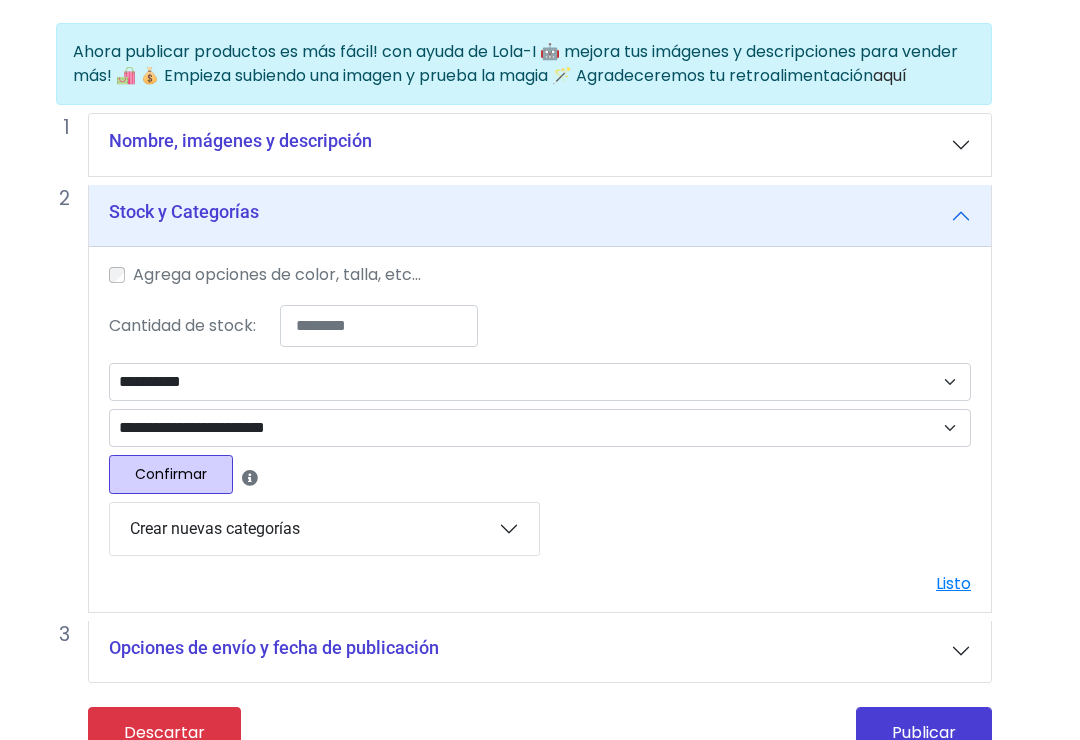 click on "Confirmar" at bounding box center [171, 474] 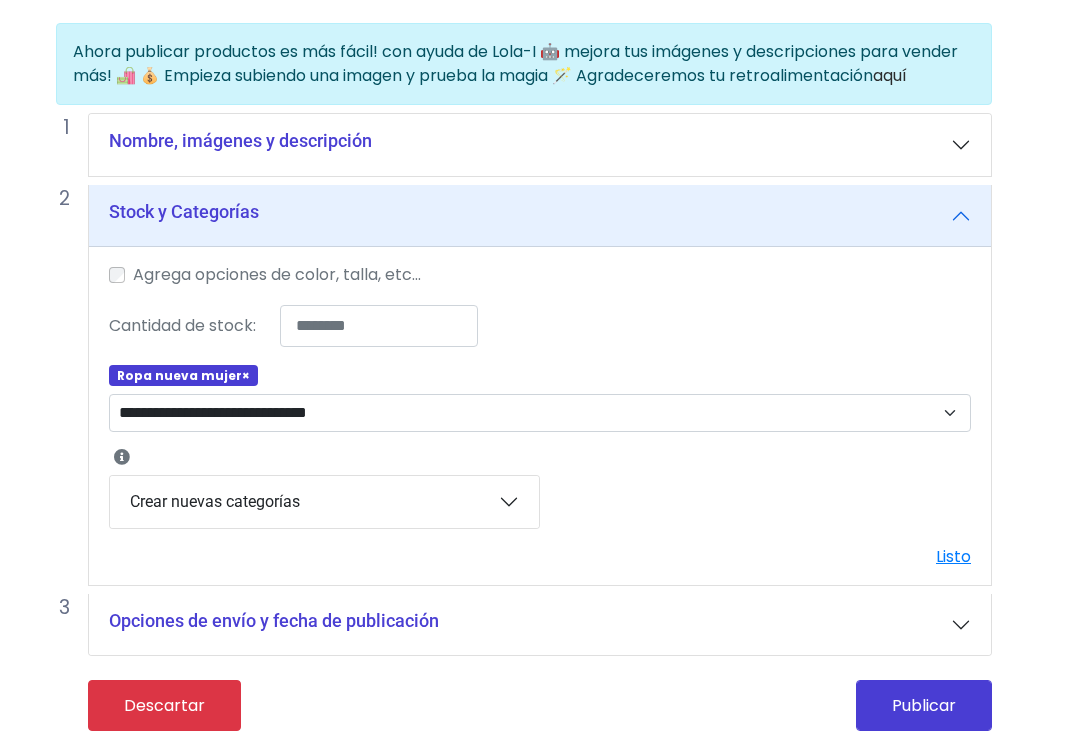 click on "Publicar" at bounding box center (924, 705) 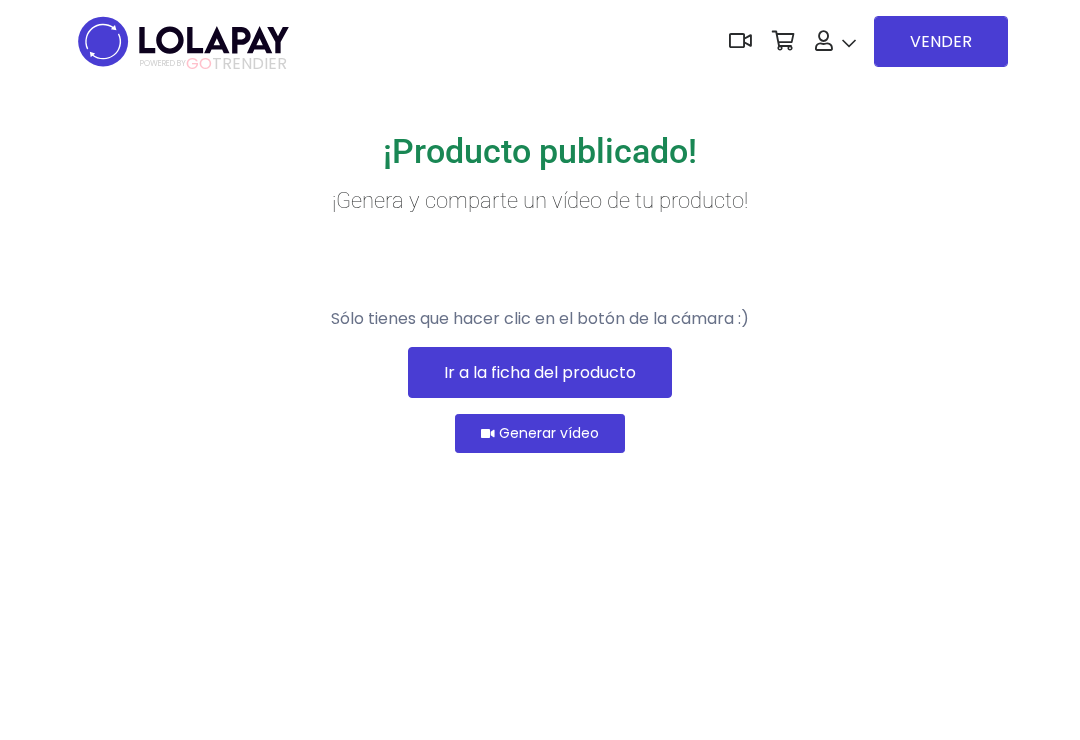 scroll, scrollTop: 0, scrollLeft: 0, axis: both 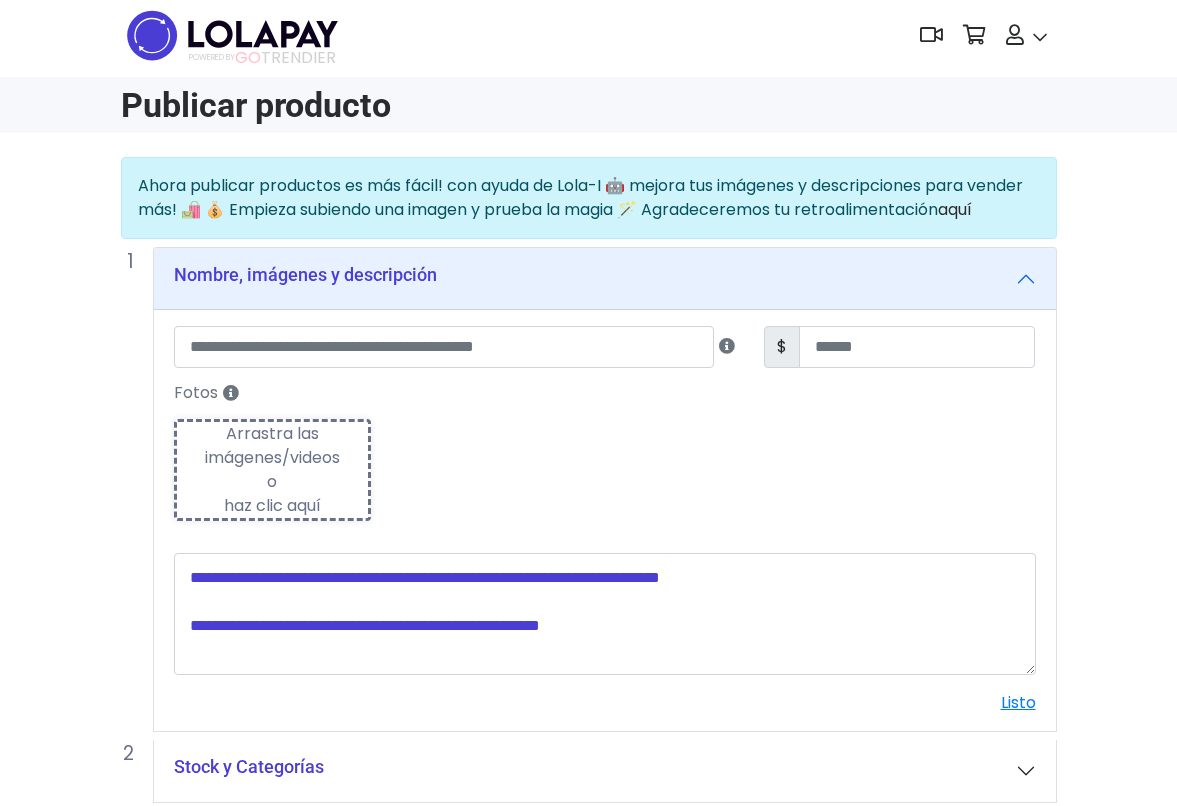click on "Fotos" at bounding box center (605, 393) 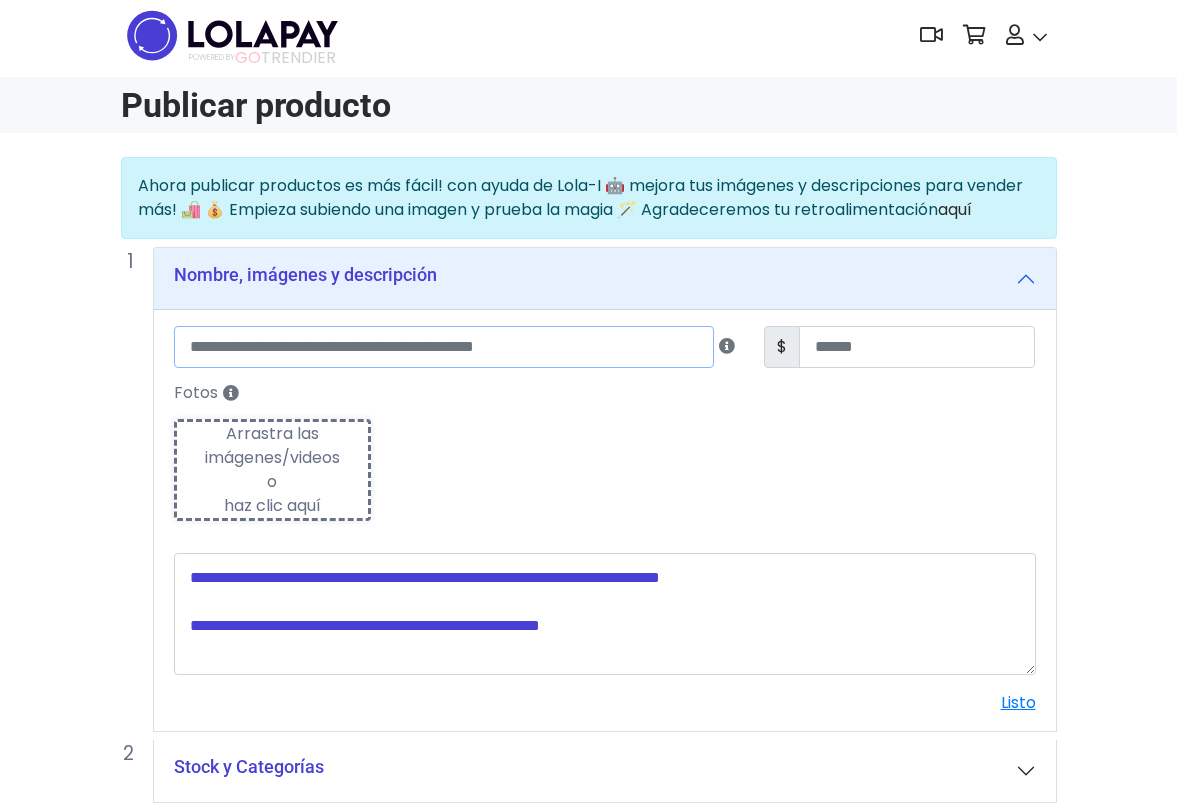 click at bounding box center [444, 347] 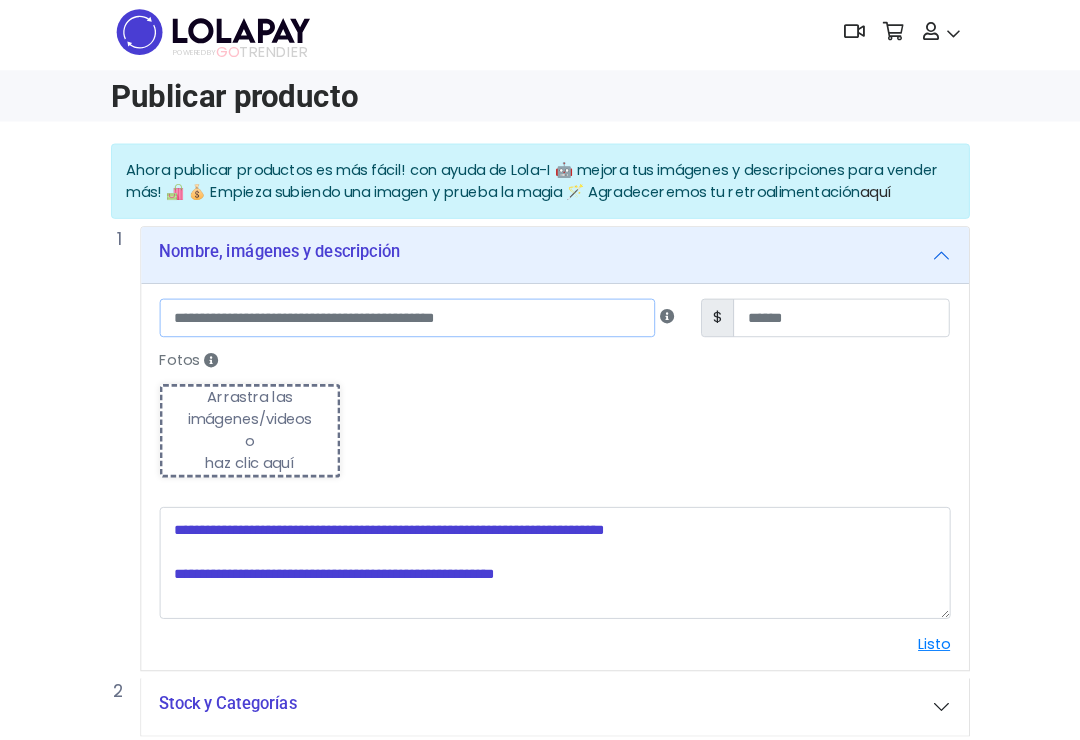 scroll, scrollTop: 6, scrollLeft: 0, axis: vertical 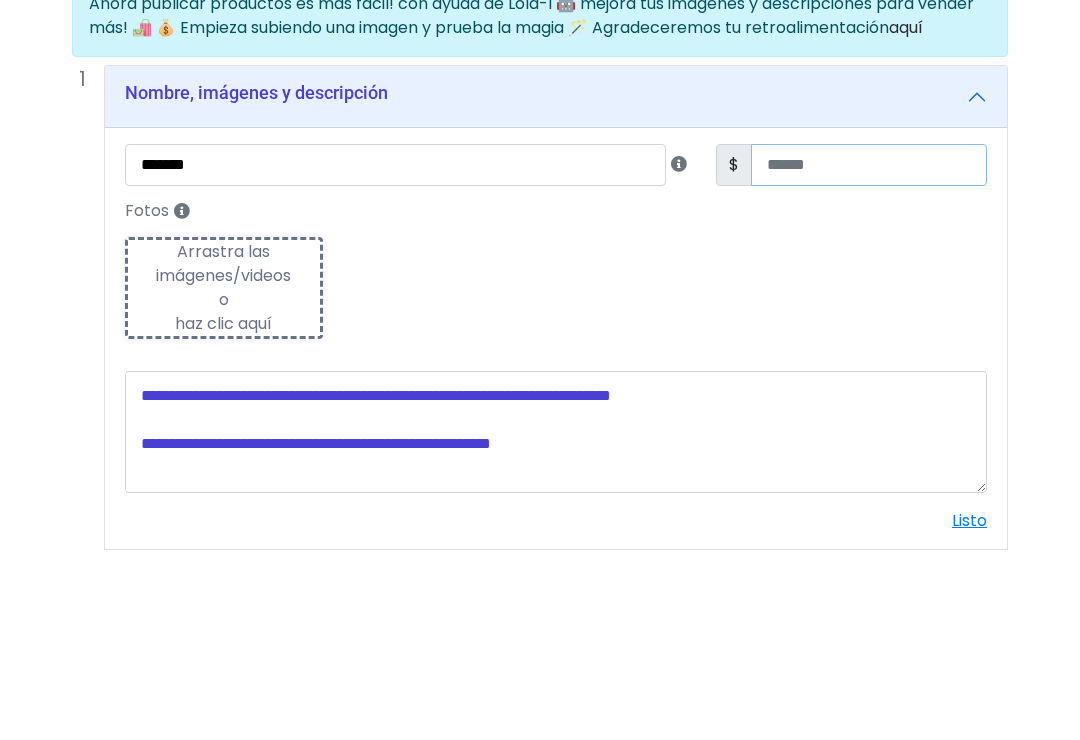 click at bounding box center (869, 347) 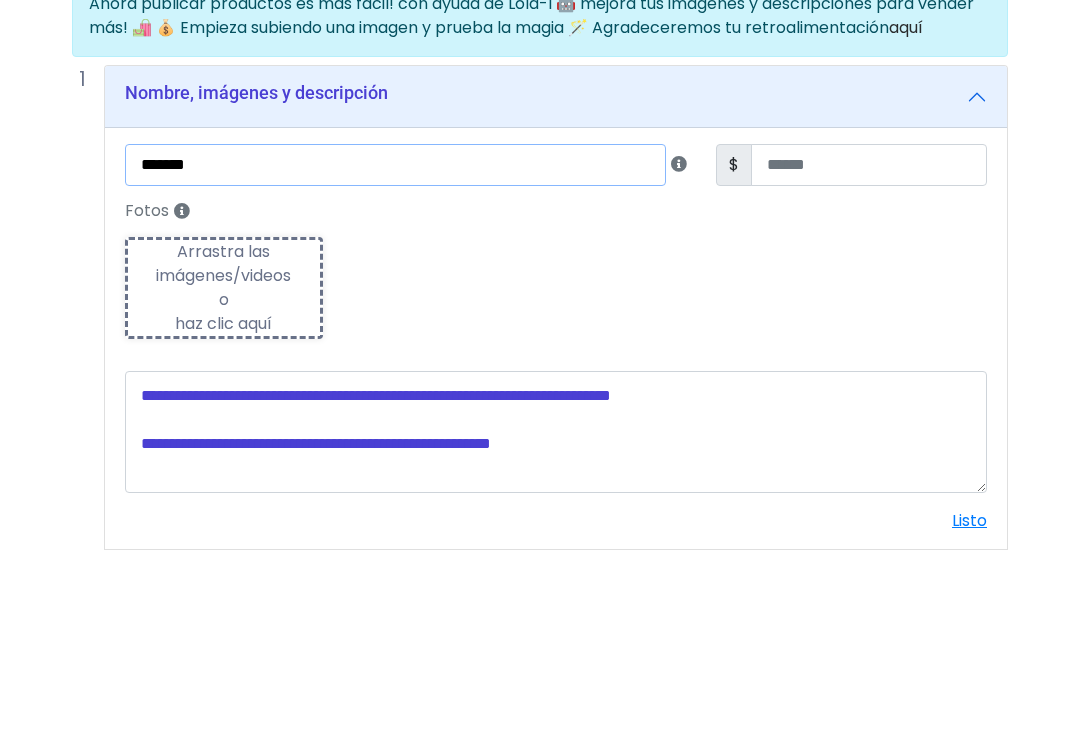 click on "*******" at bounding box center [395, 347] 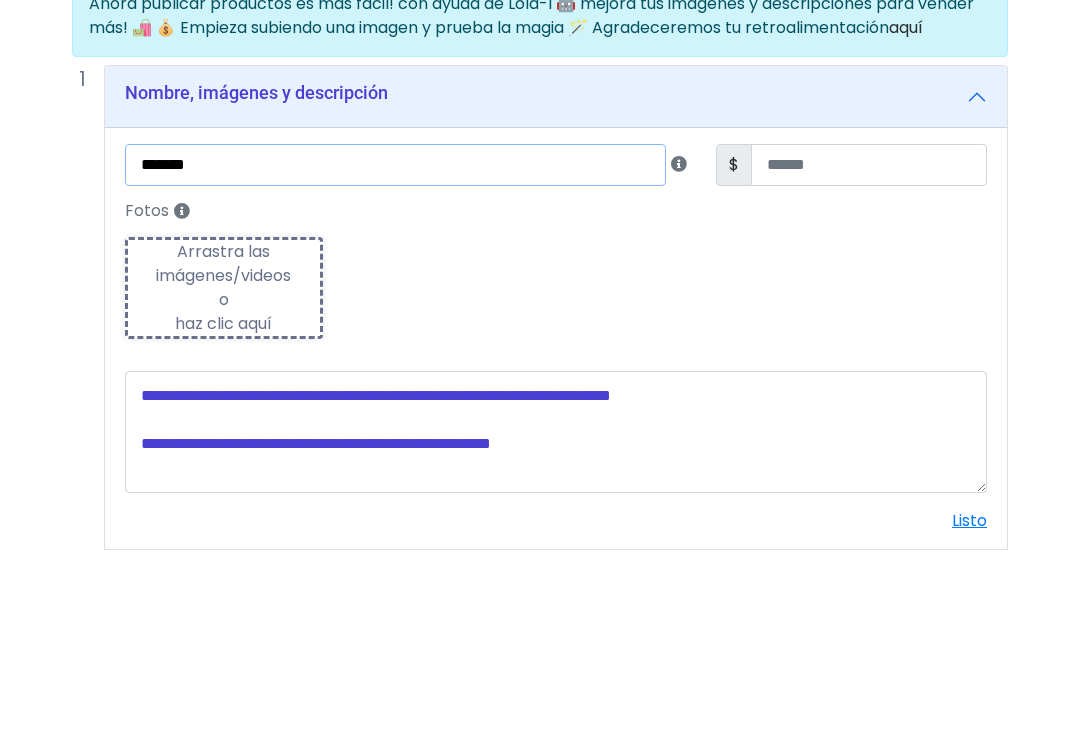 type on "*******" 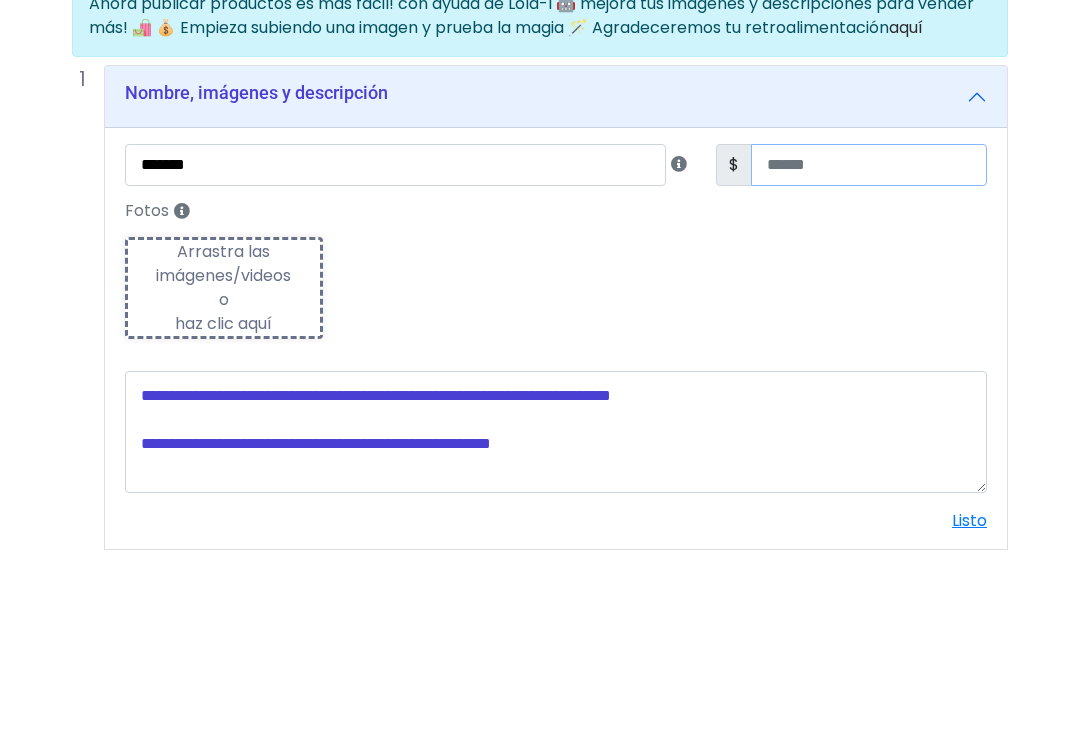 click at bounding box center (869, 347) 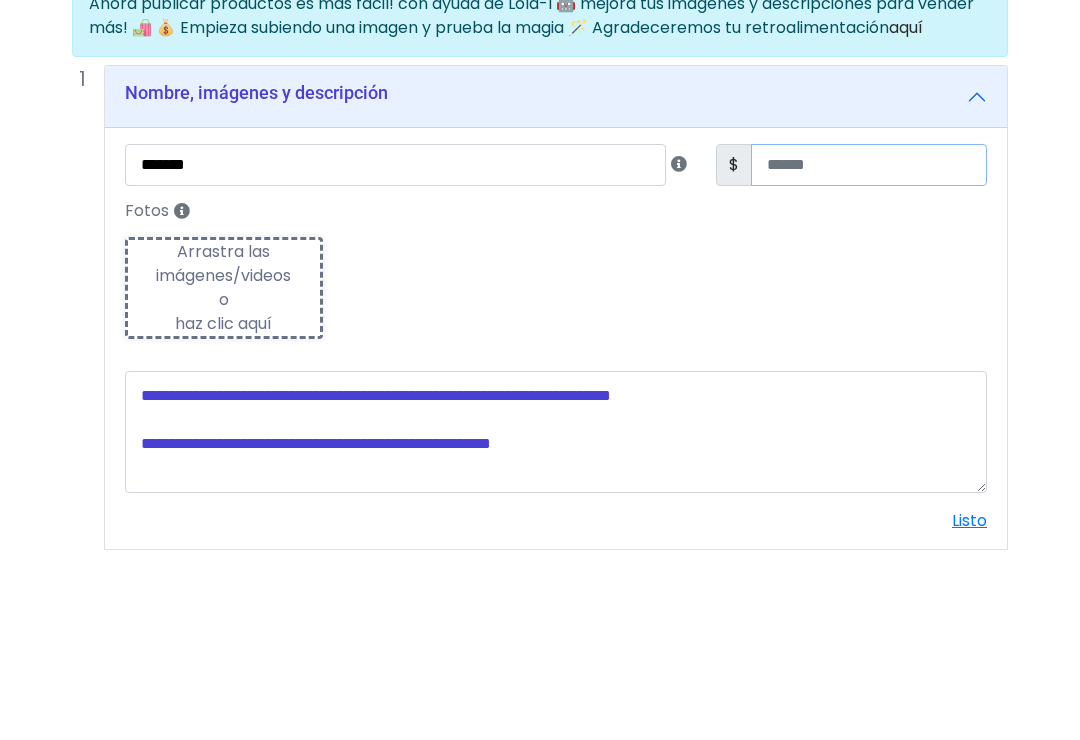 type on "**" 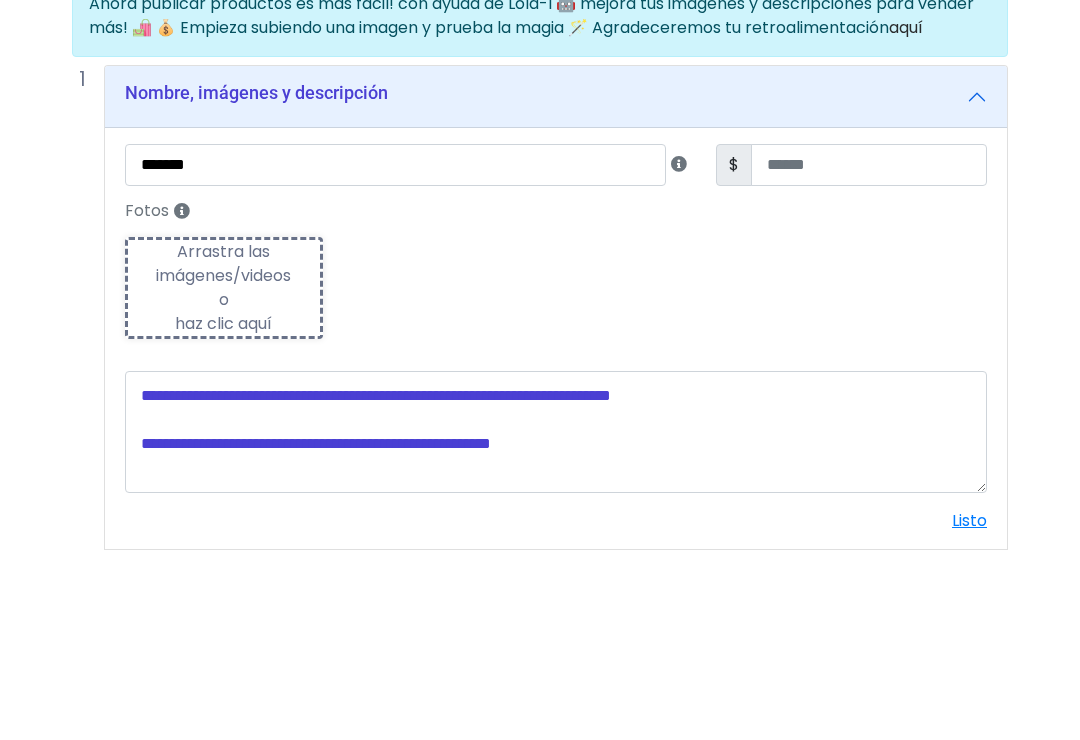 click on "Fotos
Subiendo
Arrastra las
imágenes/videos
o
haz clic aquí" at bounding box center [556, 456] 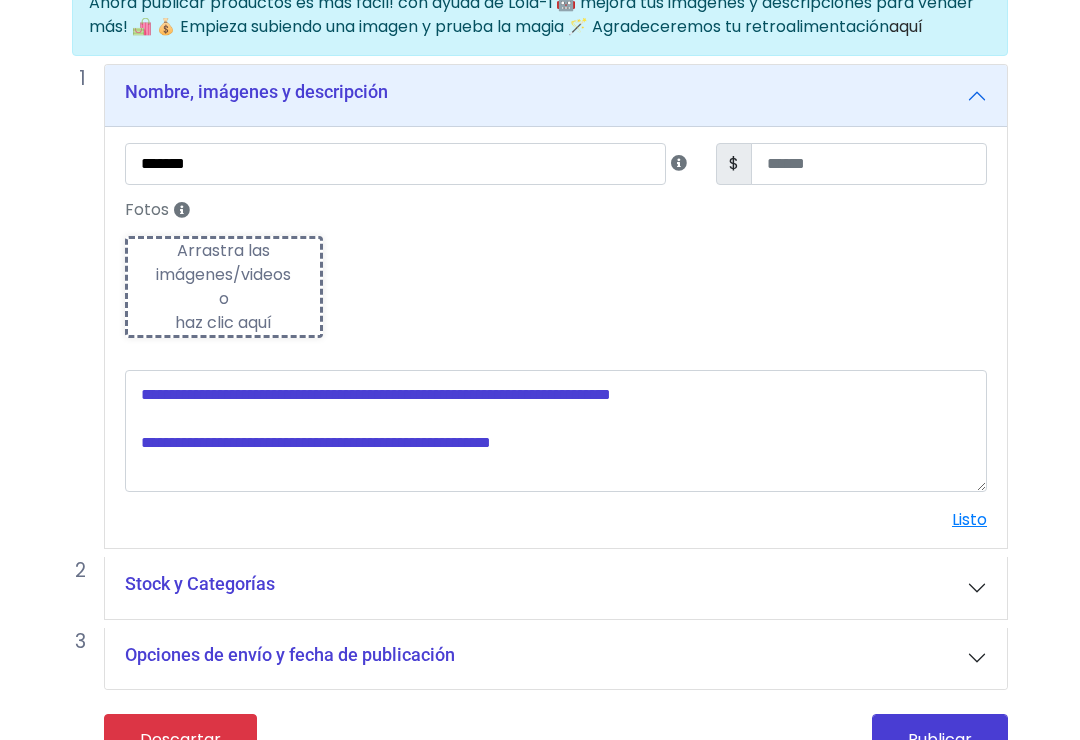 click on "Arrastra las
imágenes/videos
o
haz clic aquí" at bounding box center (224, 287) 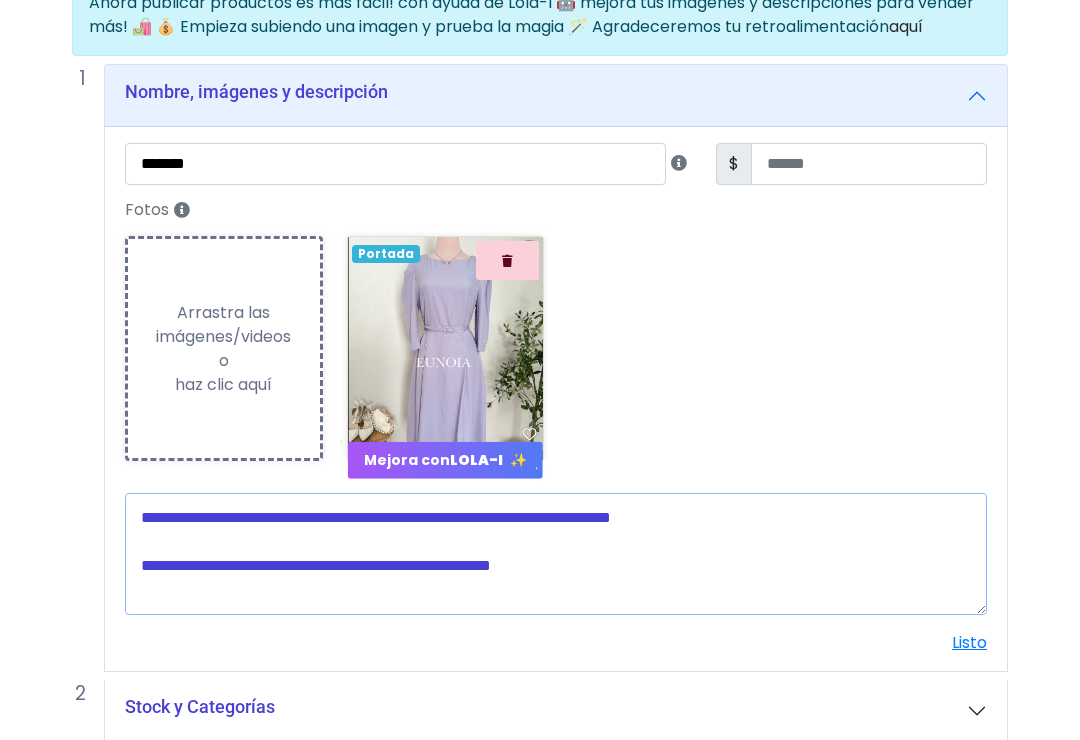click at bounding box center [556, 554] 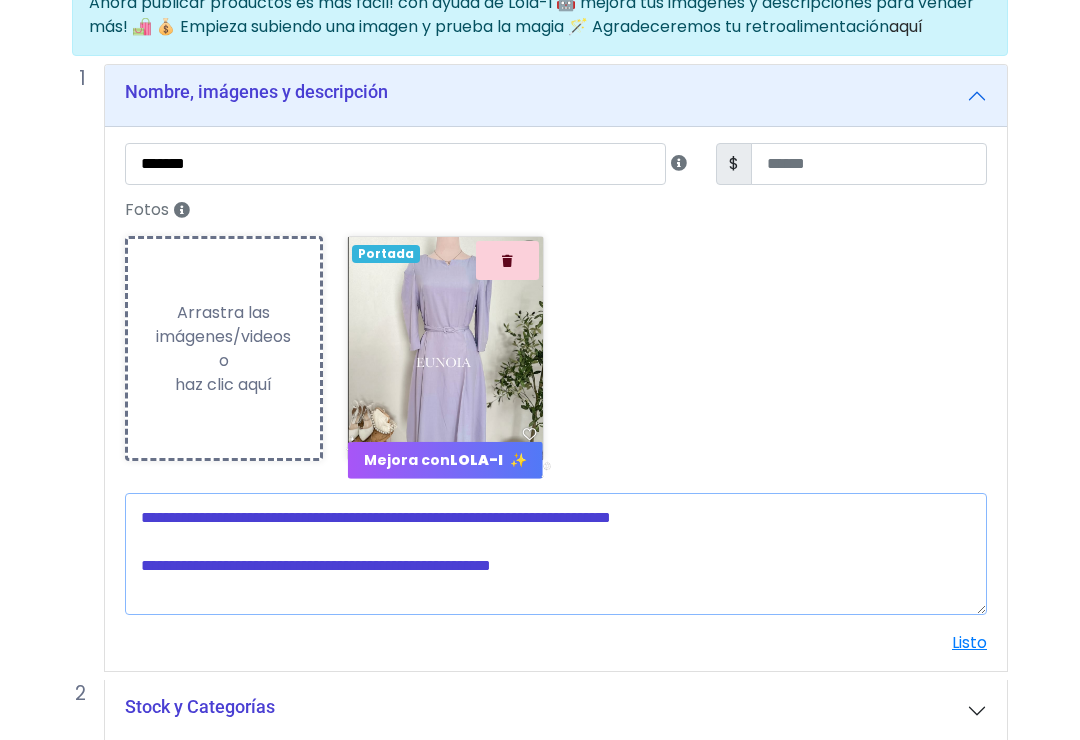 scroll, scrollTop: 194, scrollLeft: 16, axis: both 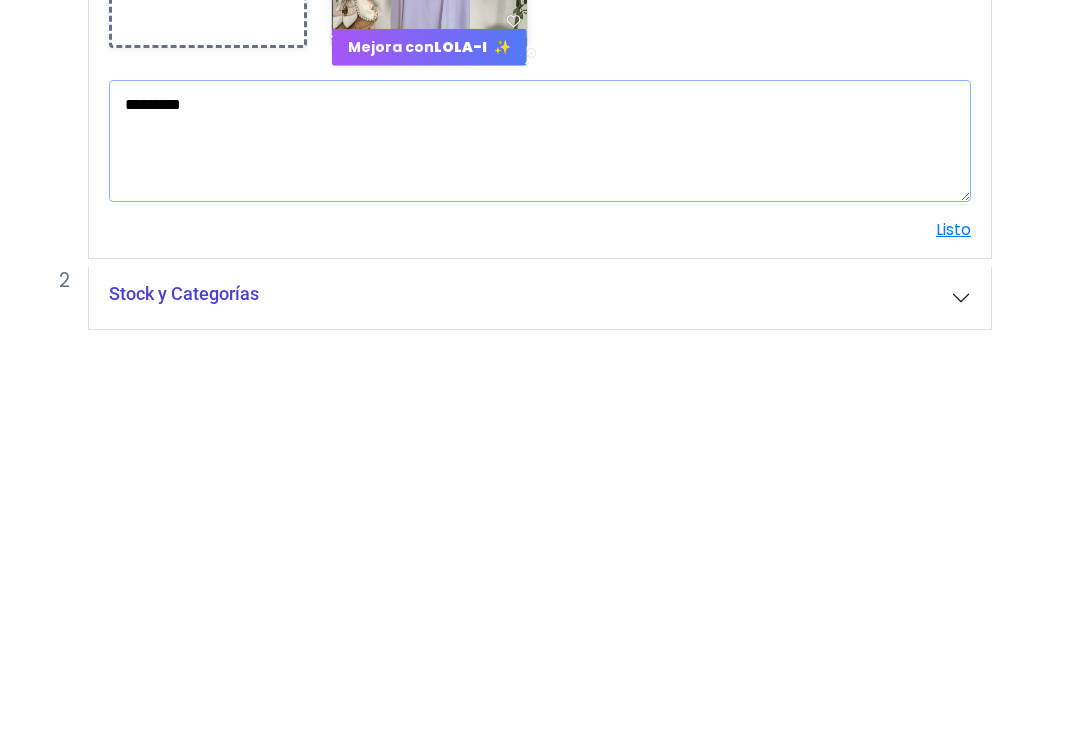 type on "*********" 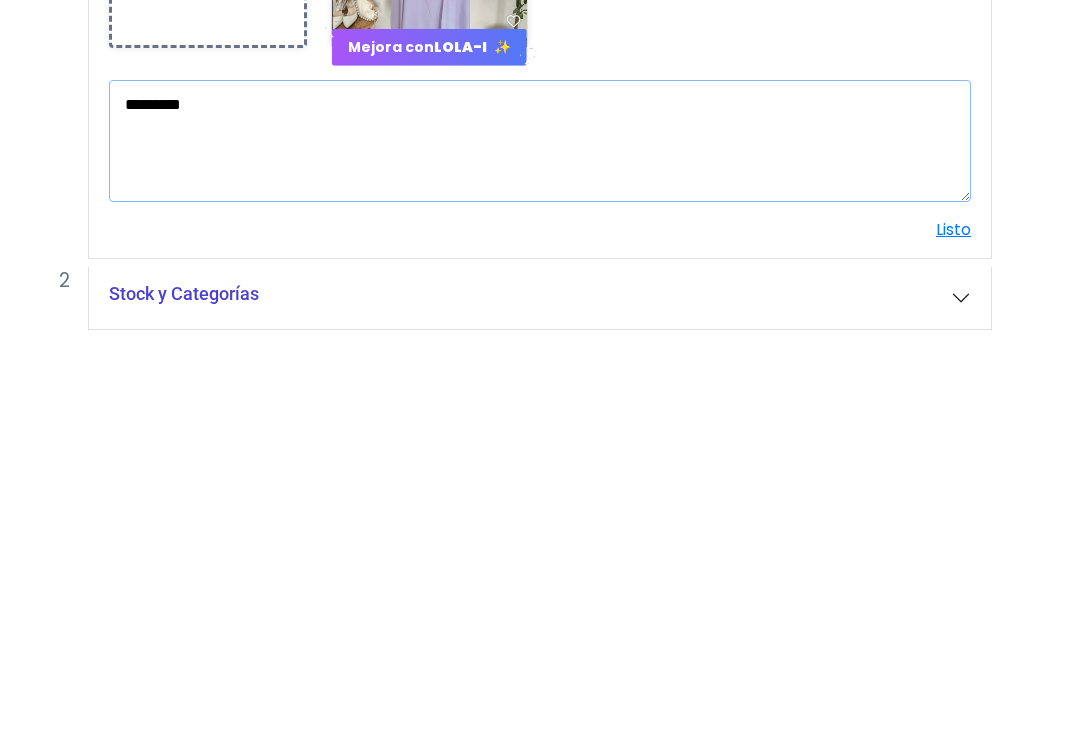 click on "POWERED BY  GO TRENDIER
Dashboard" at bounding box center (524, 353) 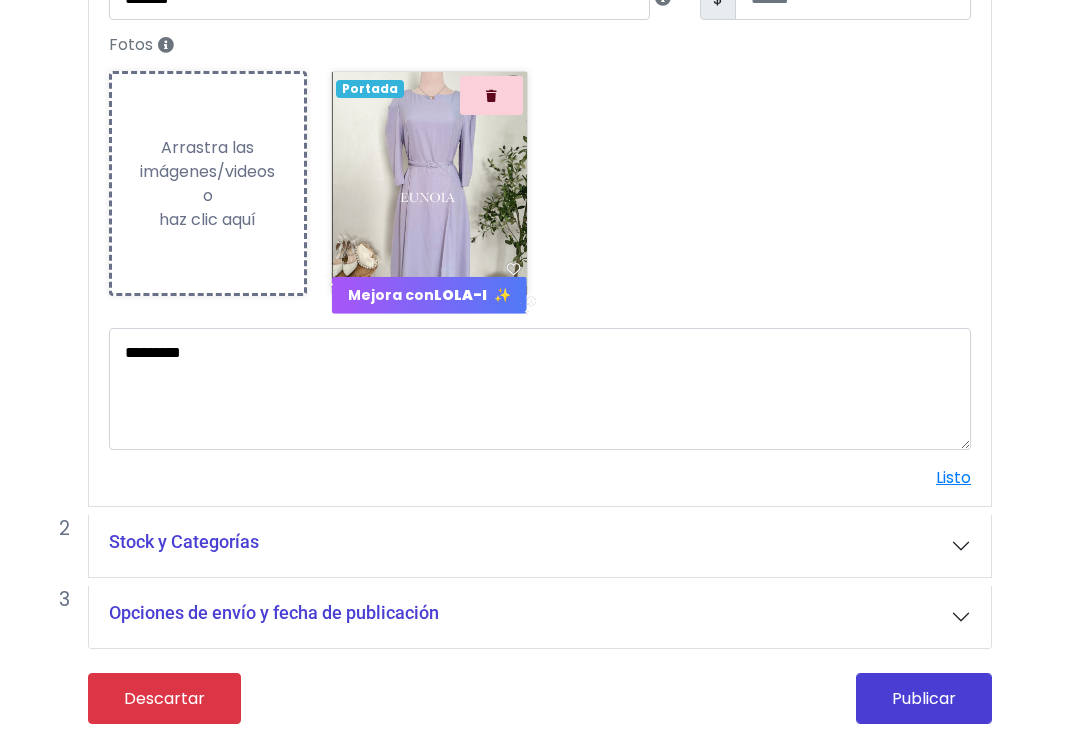 click on "Listo" at bounding box center [953, 477] 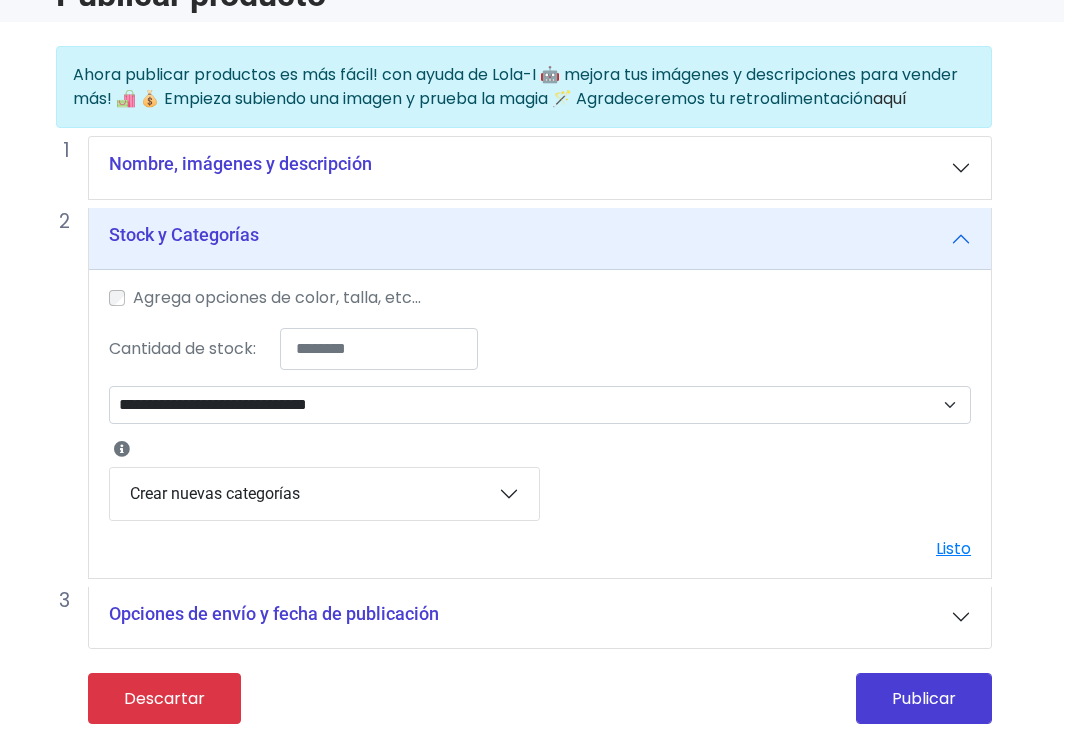 scroll, scrollTop: 127, scrollLeft: 16, axis: both 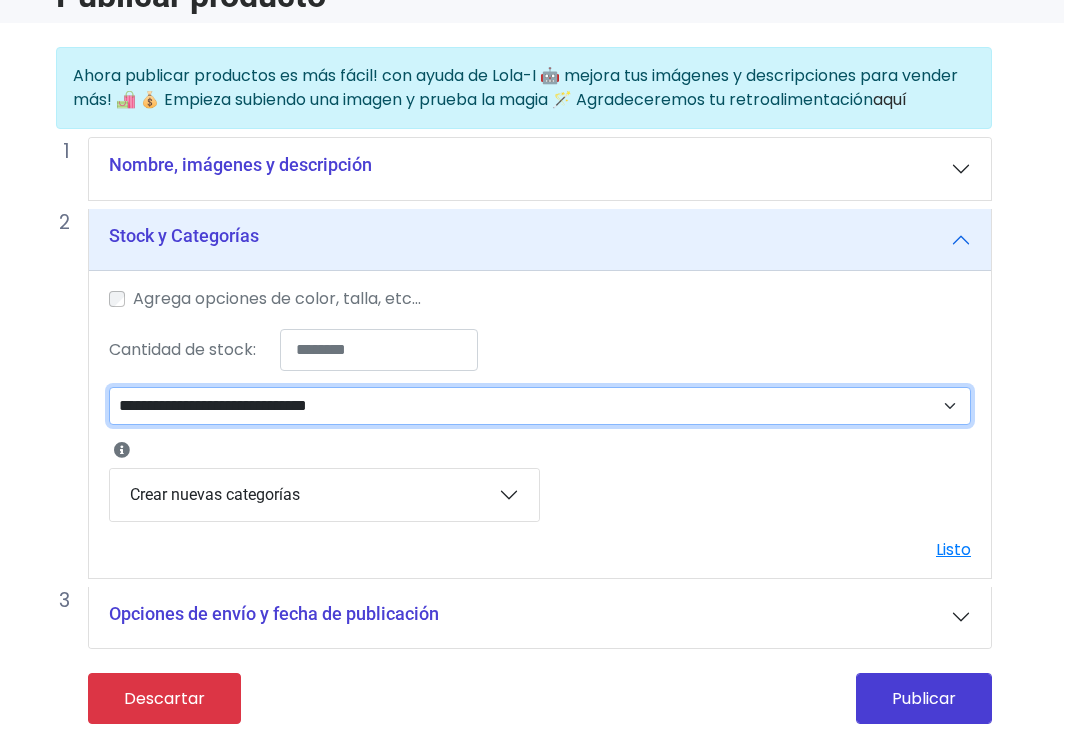 click on "**********" at bounding box center [540, 406] 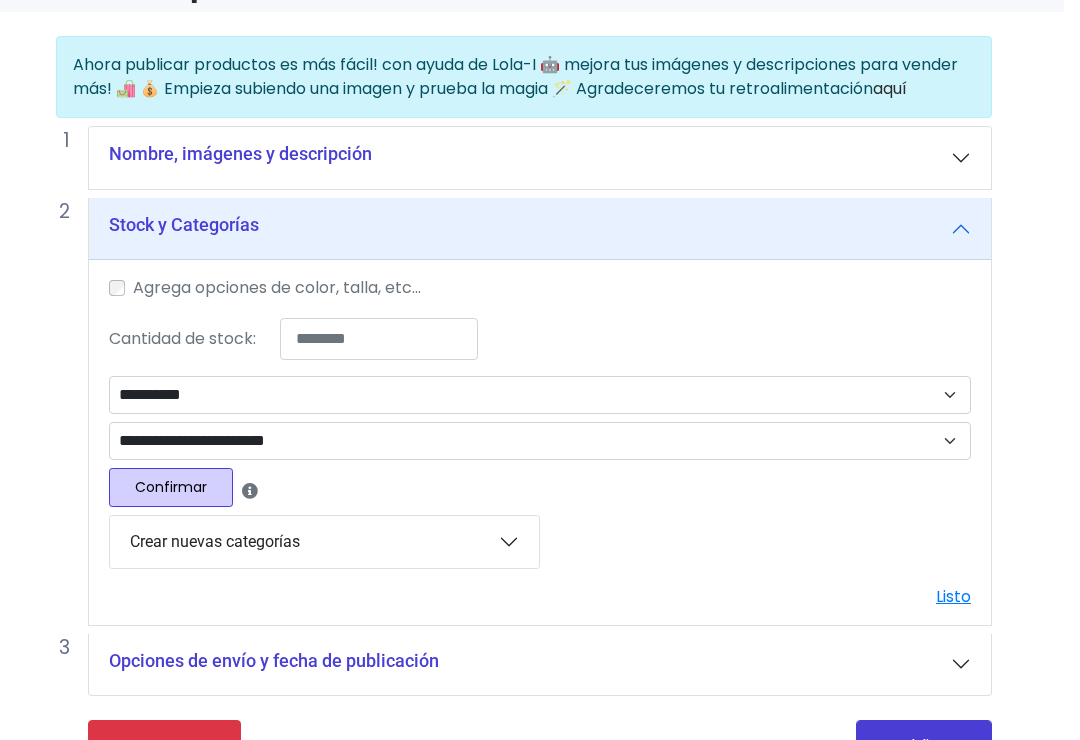 click on "Confirmar" at bounding box center [171, 487] 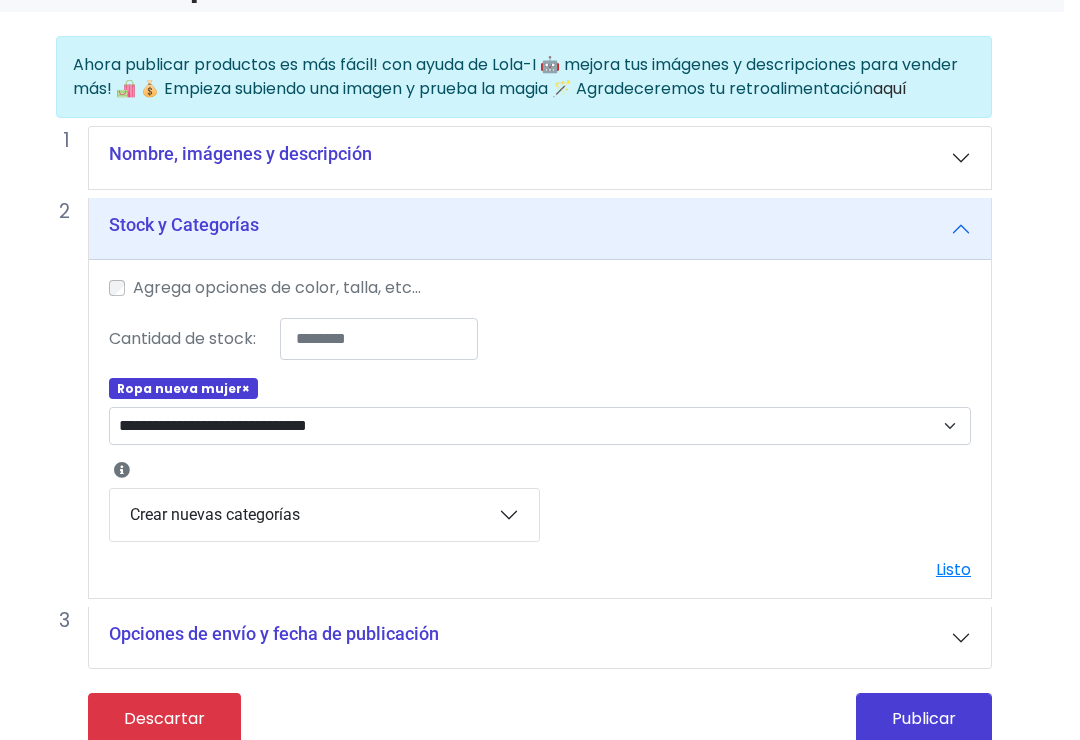 click on "Publicar" at bounding box center (924, 718) 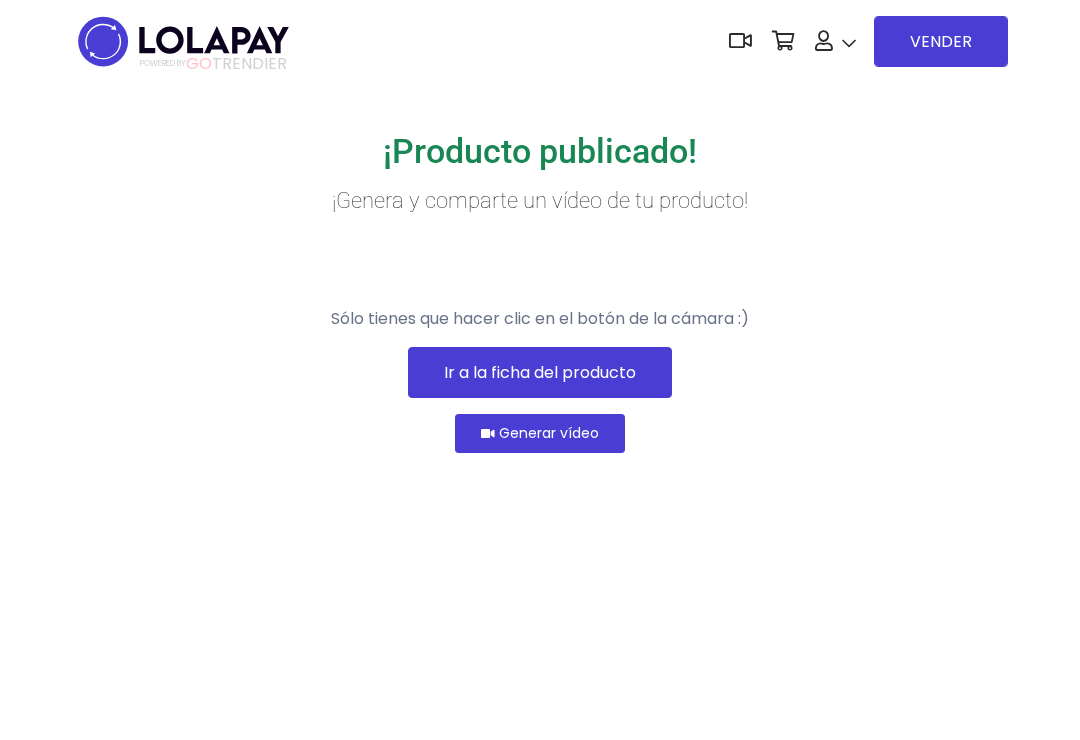 scroll, scrollTop: 0, scrollLeft: 0, axis: both 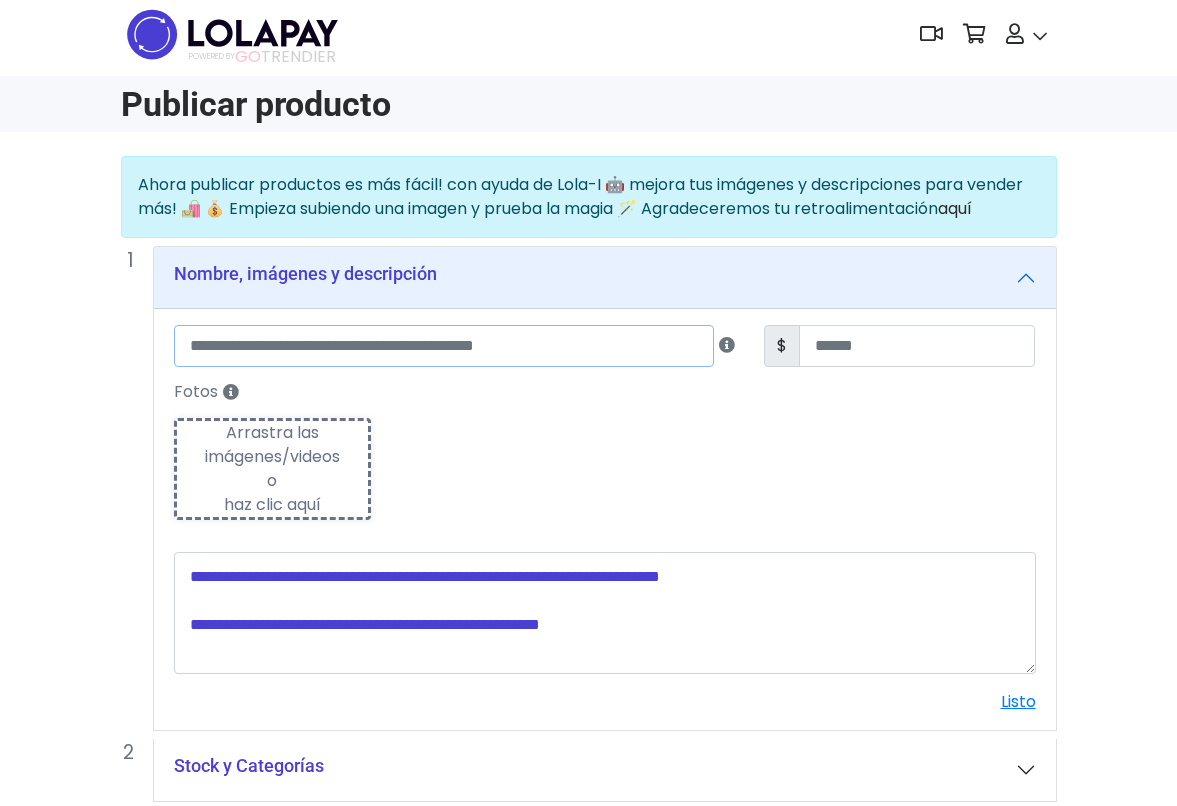 click at bounding box center (444, 346) 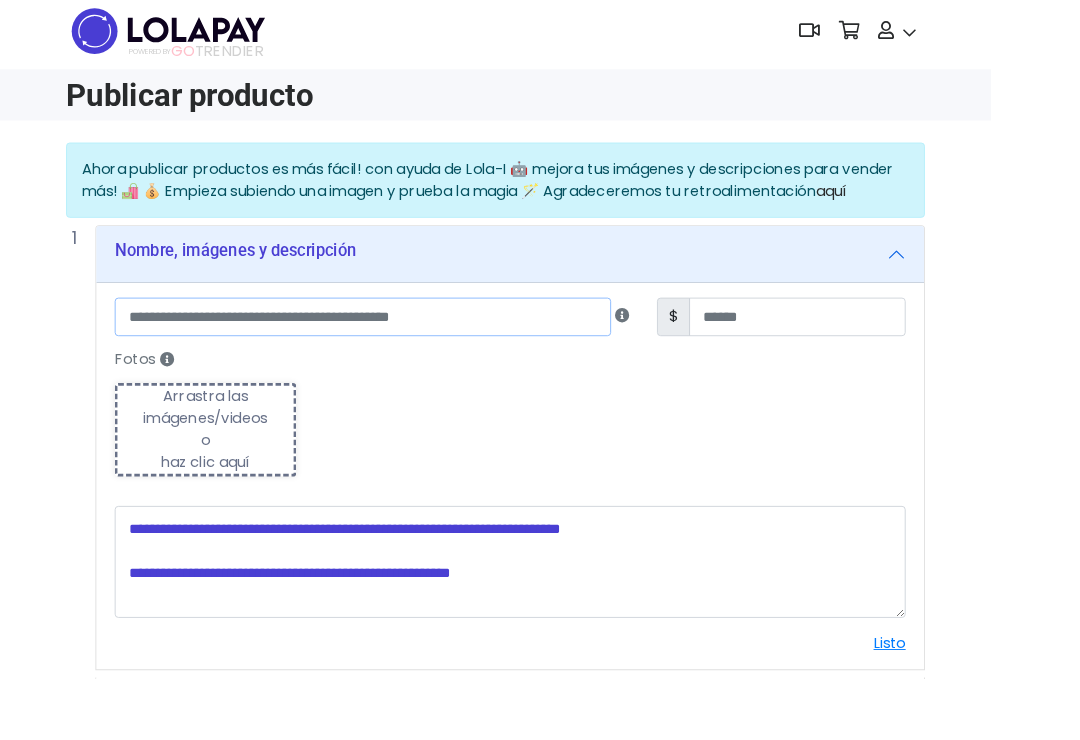 scroll, scrollTop: 6, scrollLeft: 0, axis: vertical 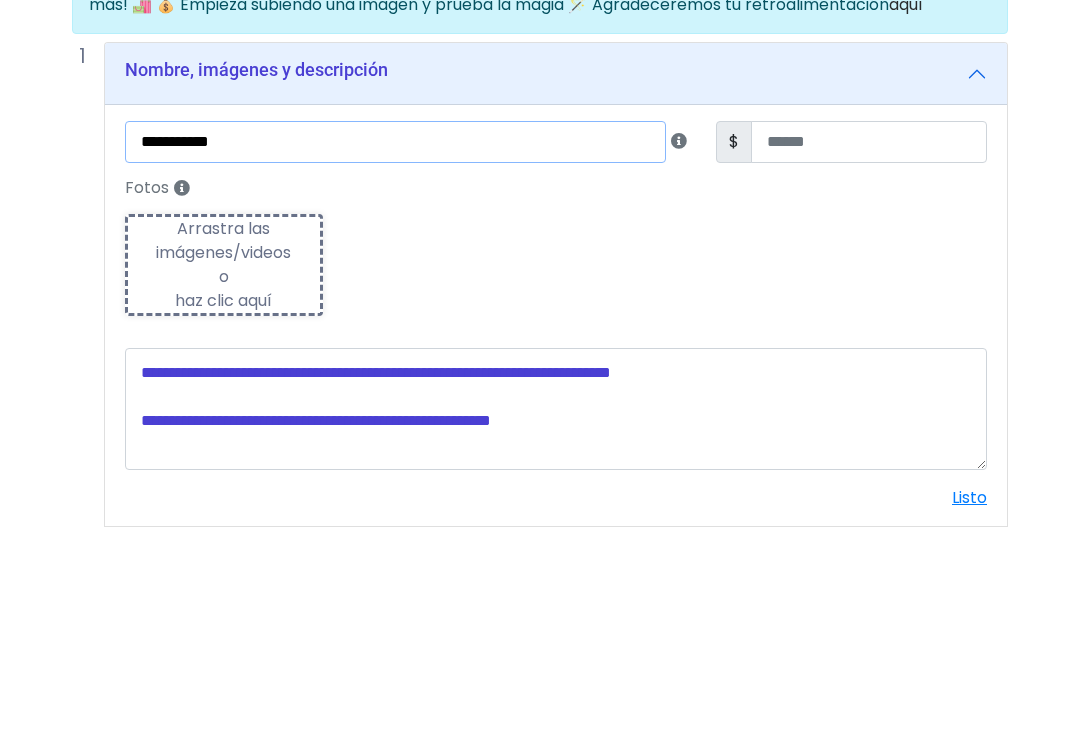 type on "**********" 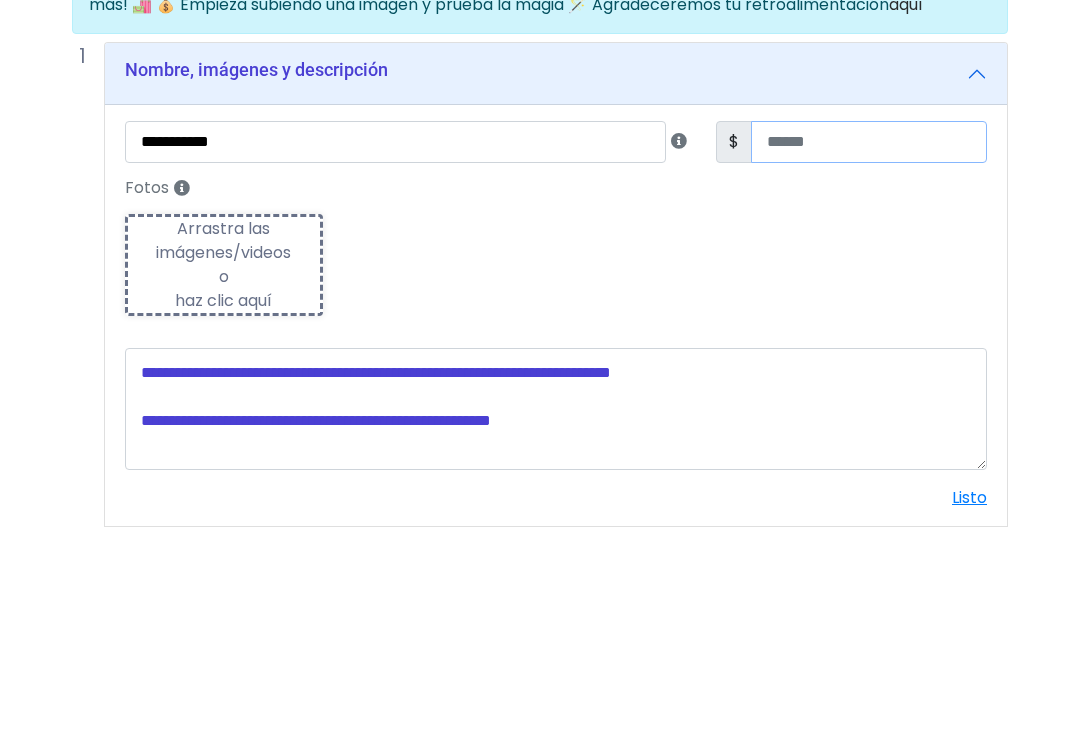 click at bounding box center (869, 347) 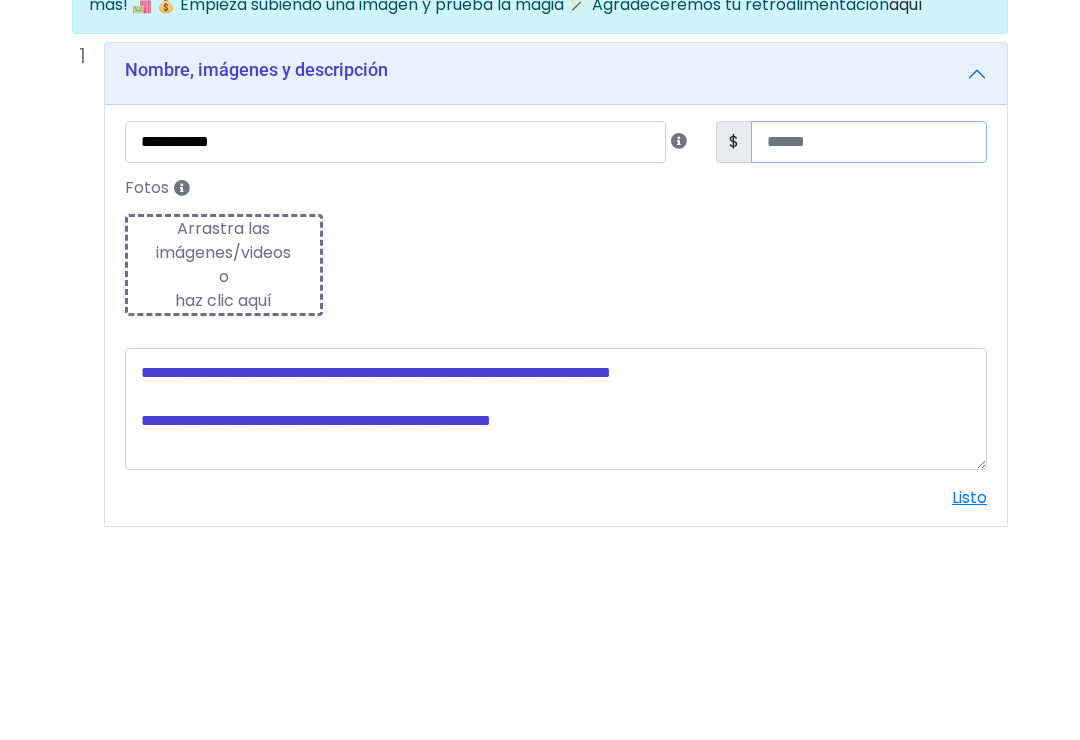 type on "**" 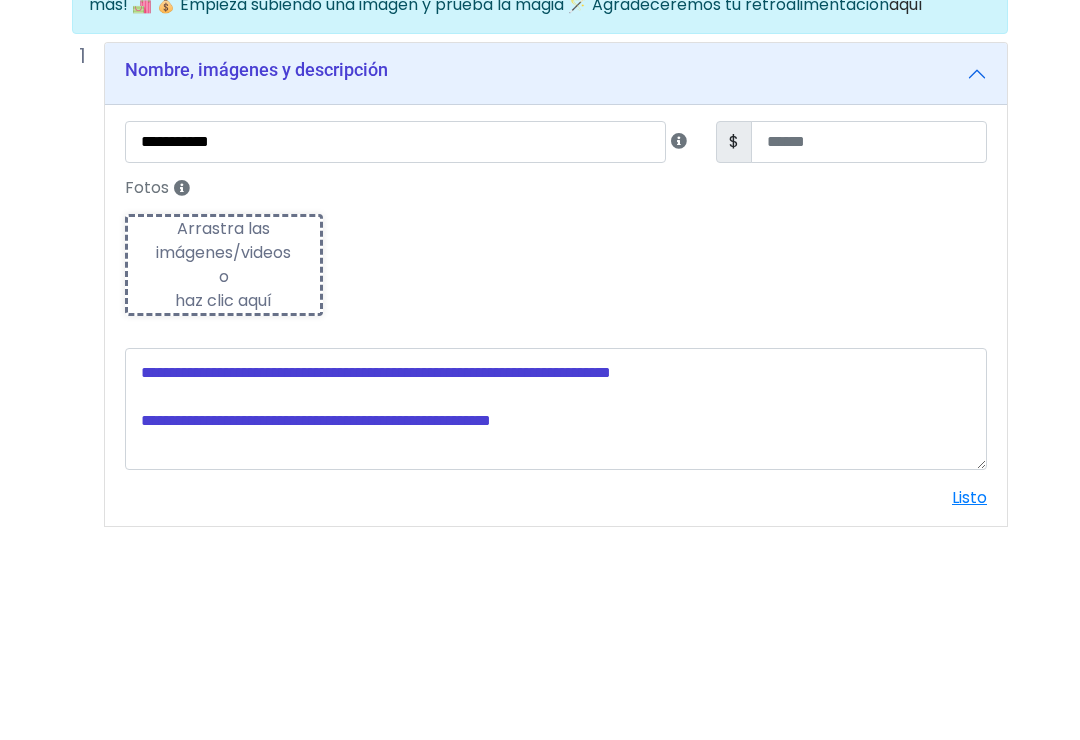 click on "Fotos
Subiendo
Arrastra las
imágenes/videos
o
haz clic aquí" at bounding box center [556, 456] 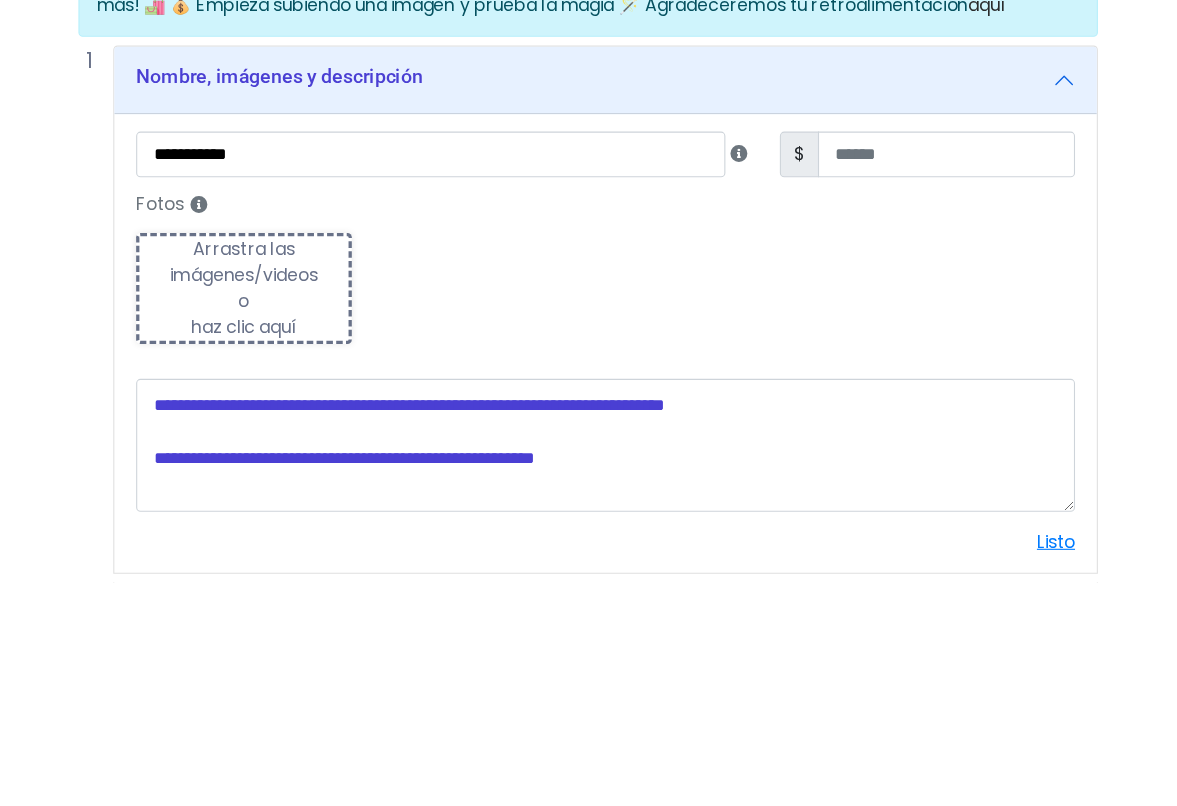scroll, scrollTop: 212, scrollLeft: 0, axis: vertical 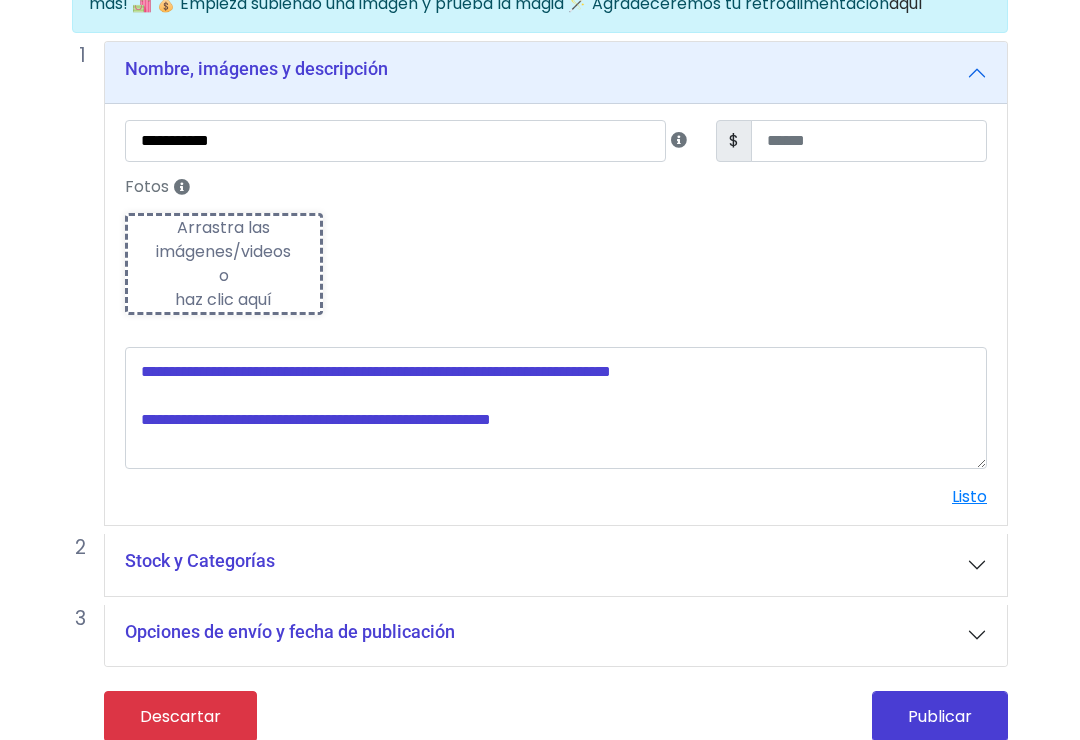 click on "Arrastra las
imágenes/videos
o
haz clic aquí" at bounding box center [224, 264] 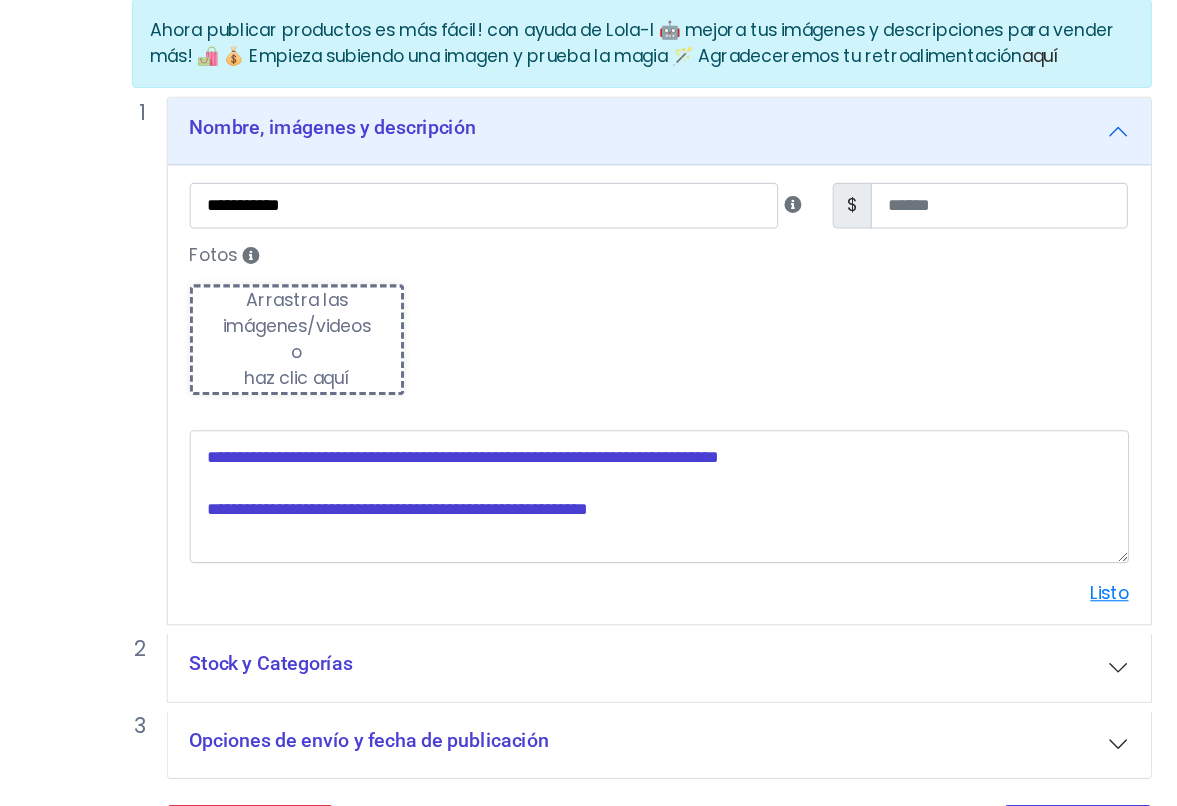 click on "Arrastra las
imágenes/videos
o
haz clic aquí" at bounding box center (273, 312) 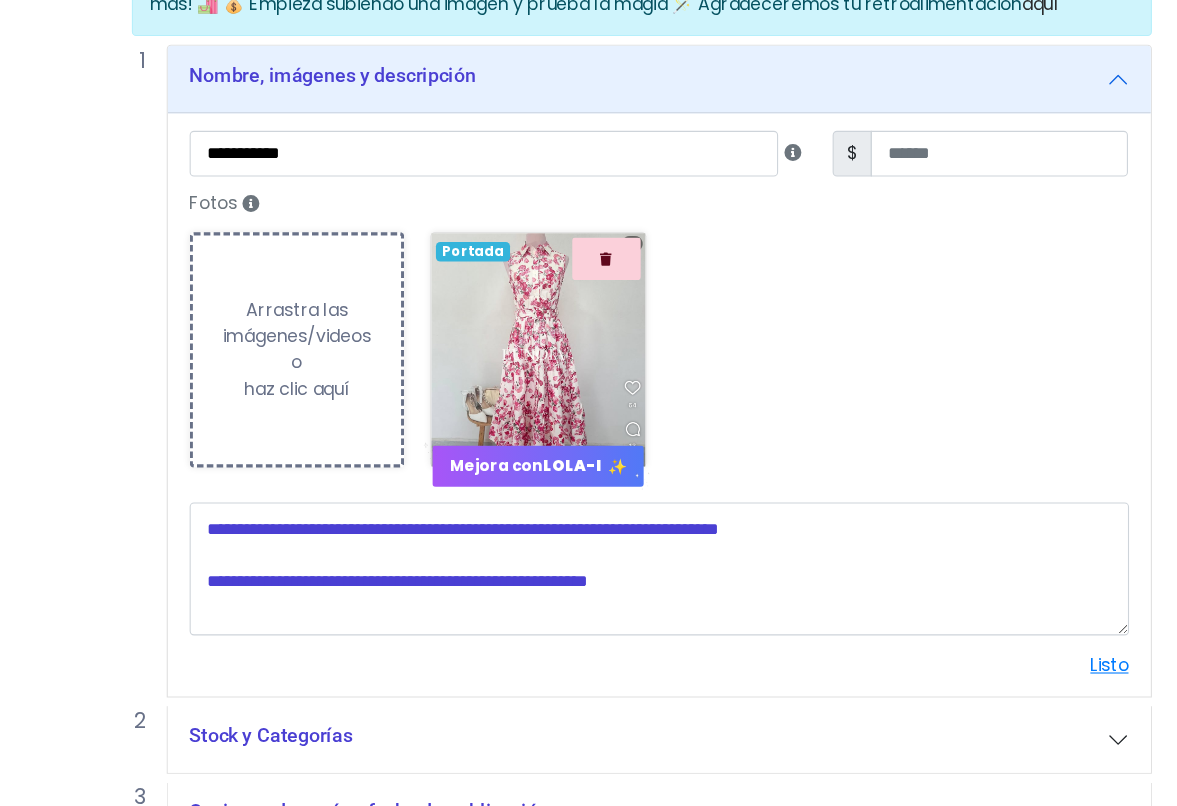 scroll, scrollTop: 211, scrollLeft: 0, axis: vertical 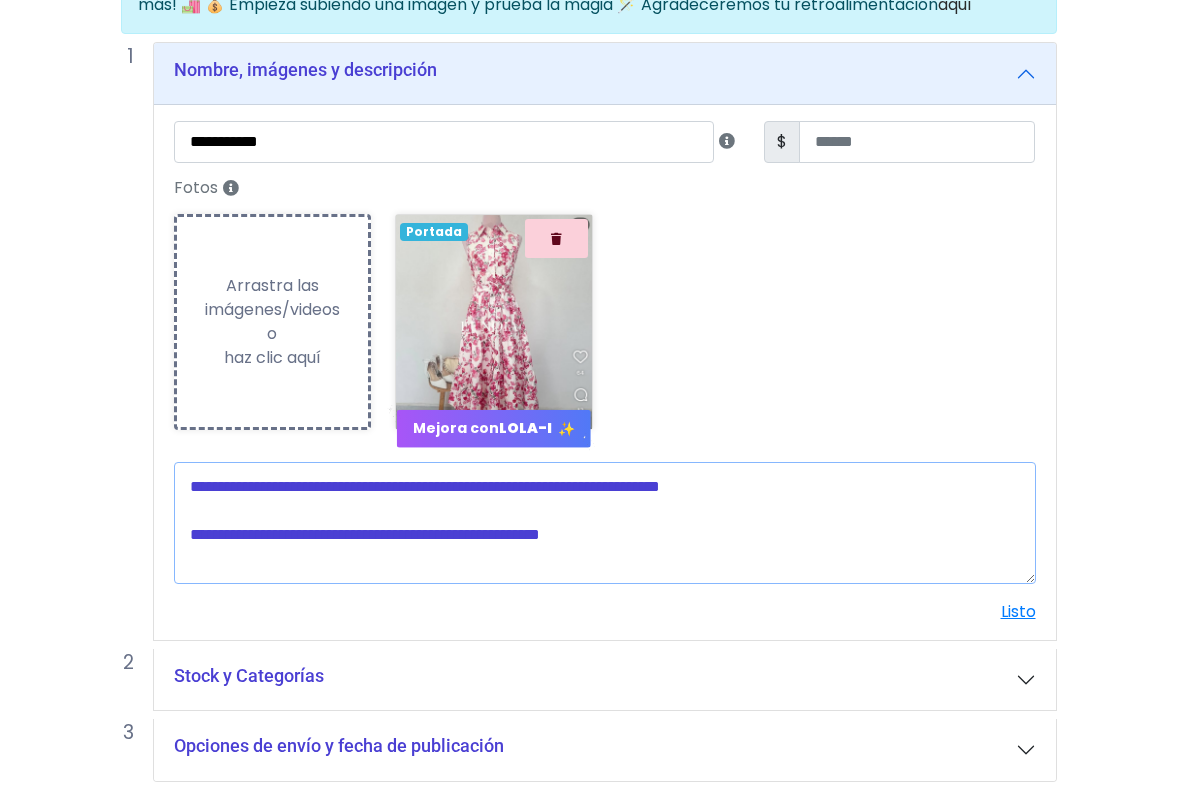 click at bounding box center [605, 523] 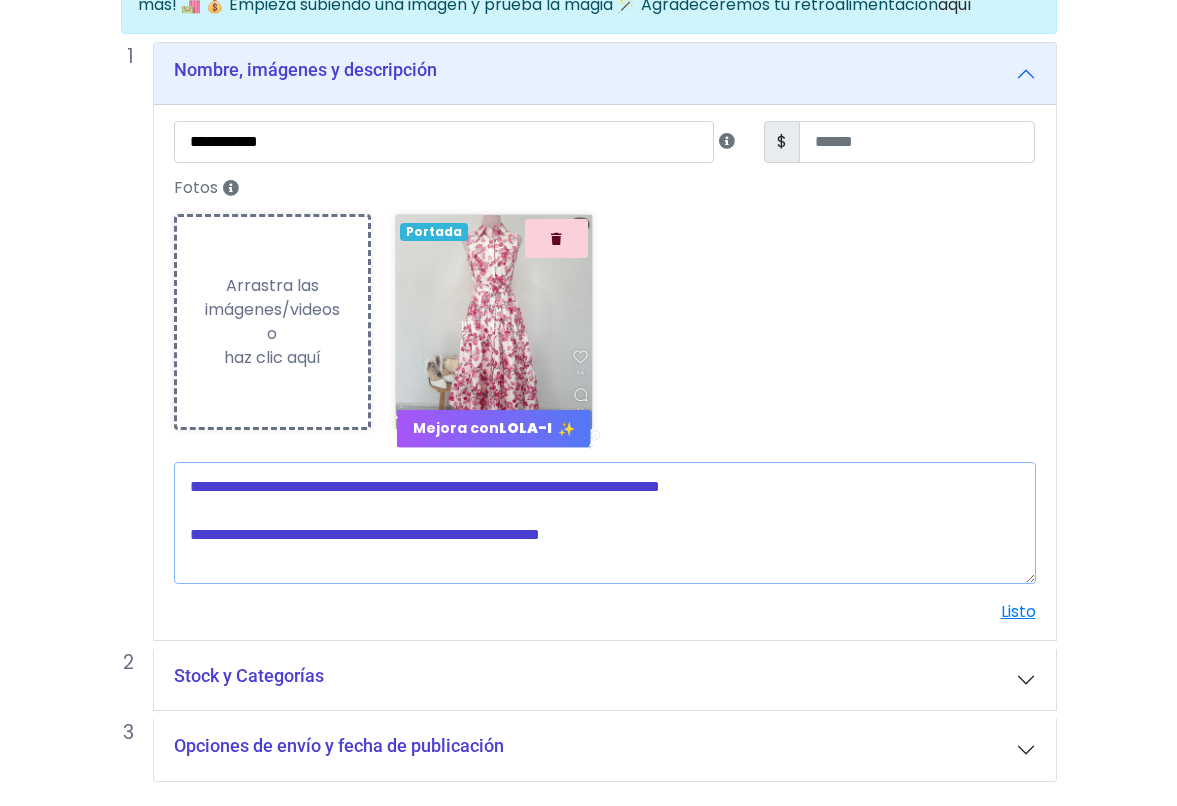 scroll, scrollTop: 211, scrollLeft: 15, axis: both 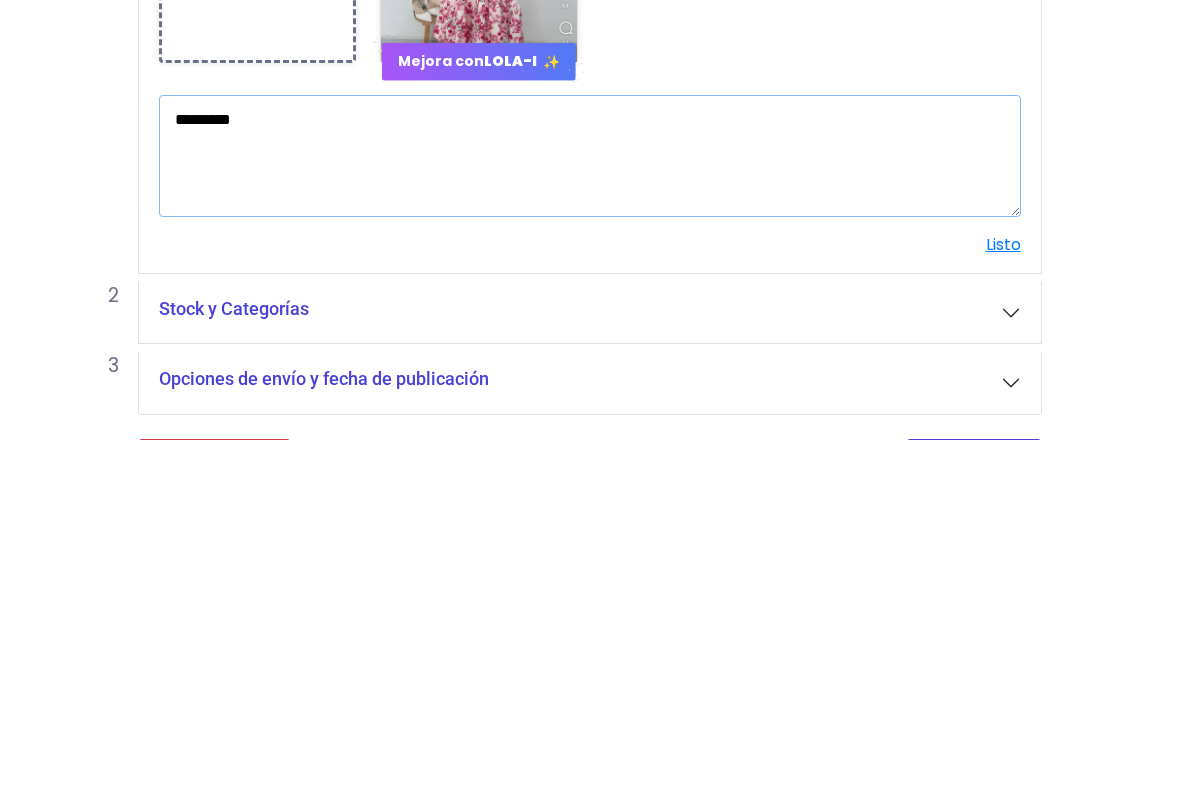 type on "*********" 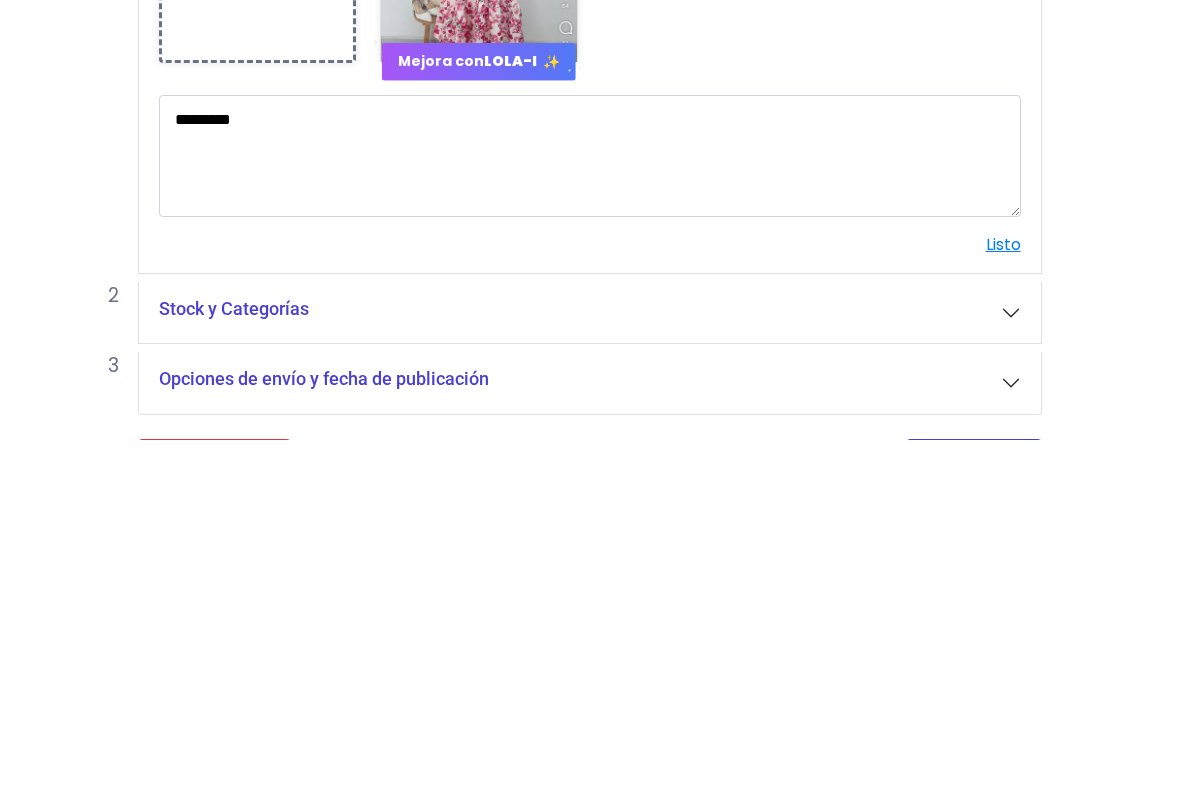 click on "**********" at bounding box center (573, 412) 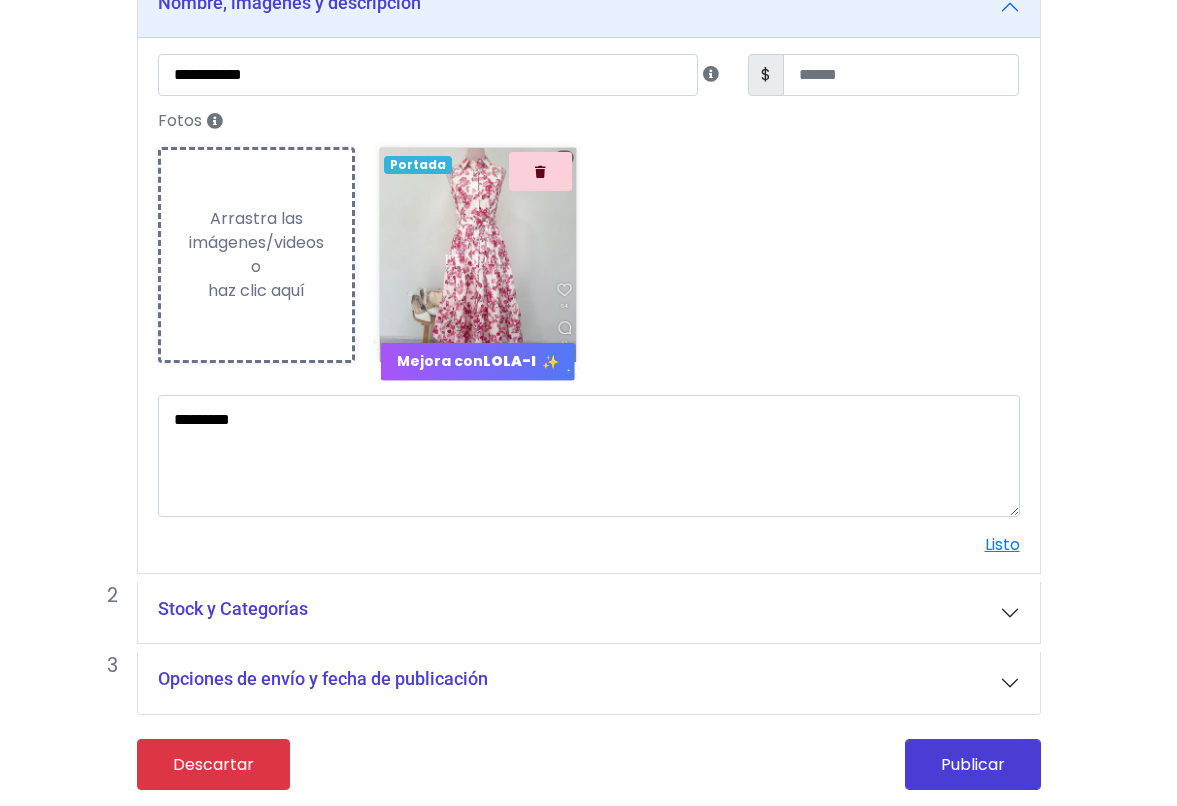 click on "Listo" at bounding box center [1002, 544] 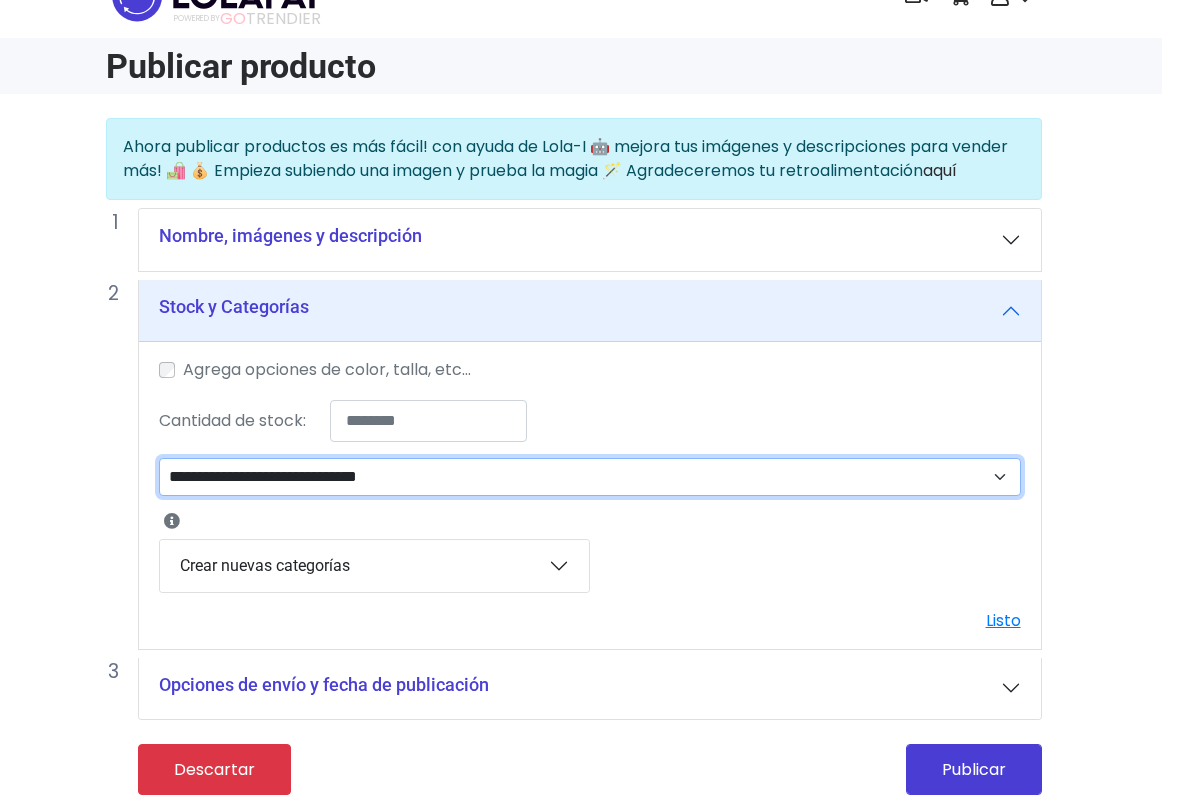 click on "**********" at bounding box center [590, 477] 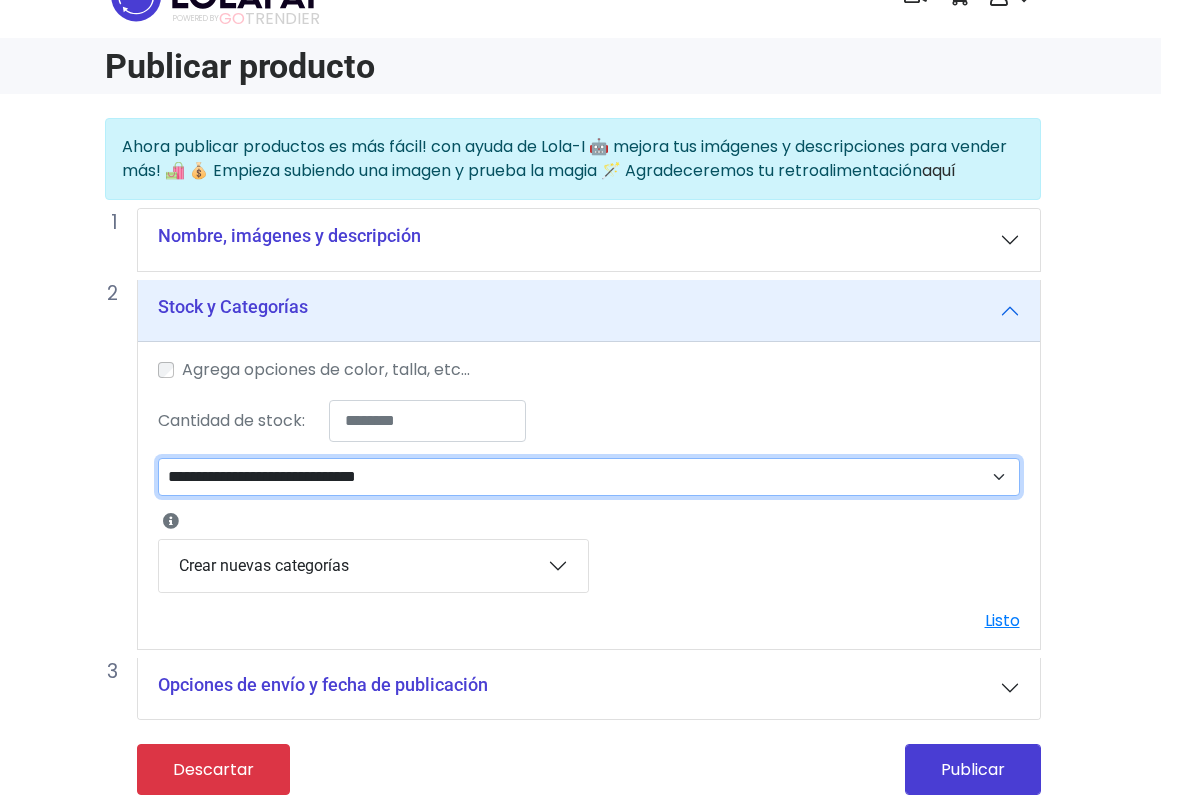 select on "**" 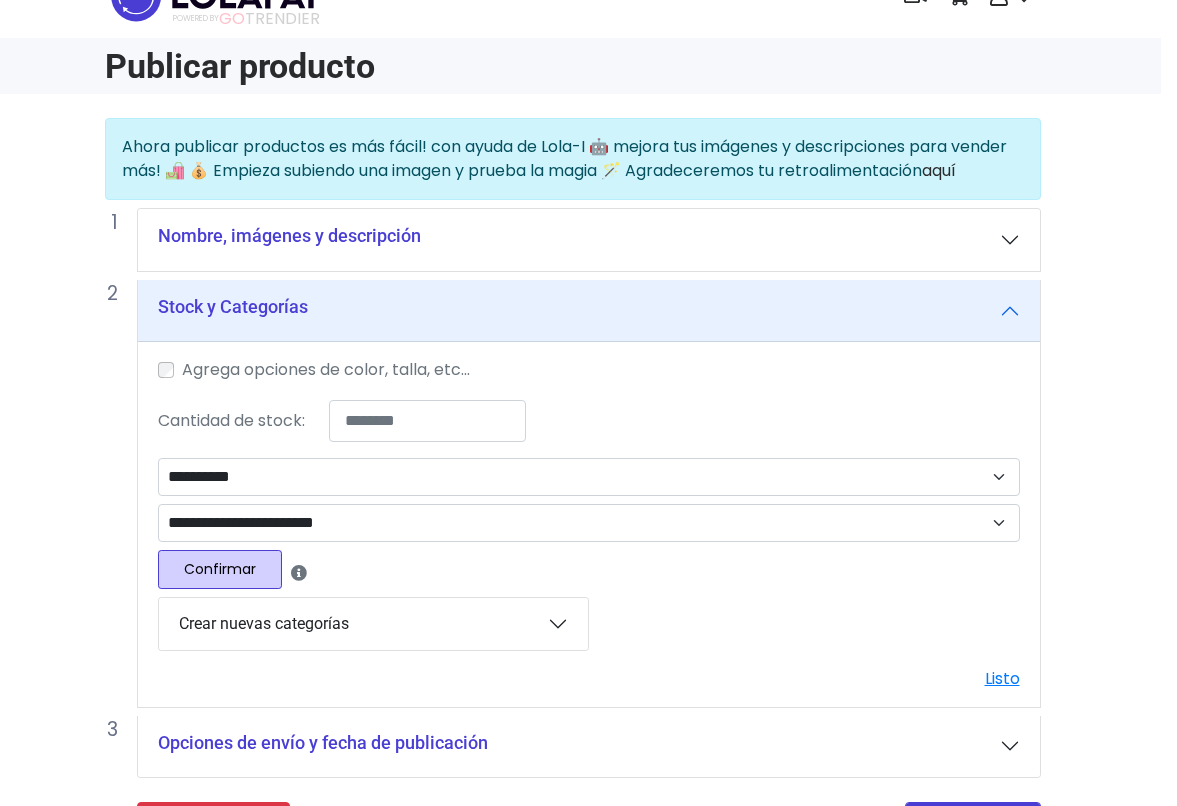 click on "Confirmar" at bounding box center (220, 569) 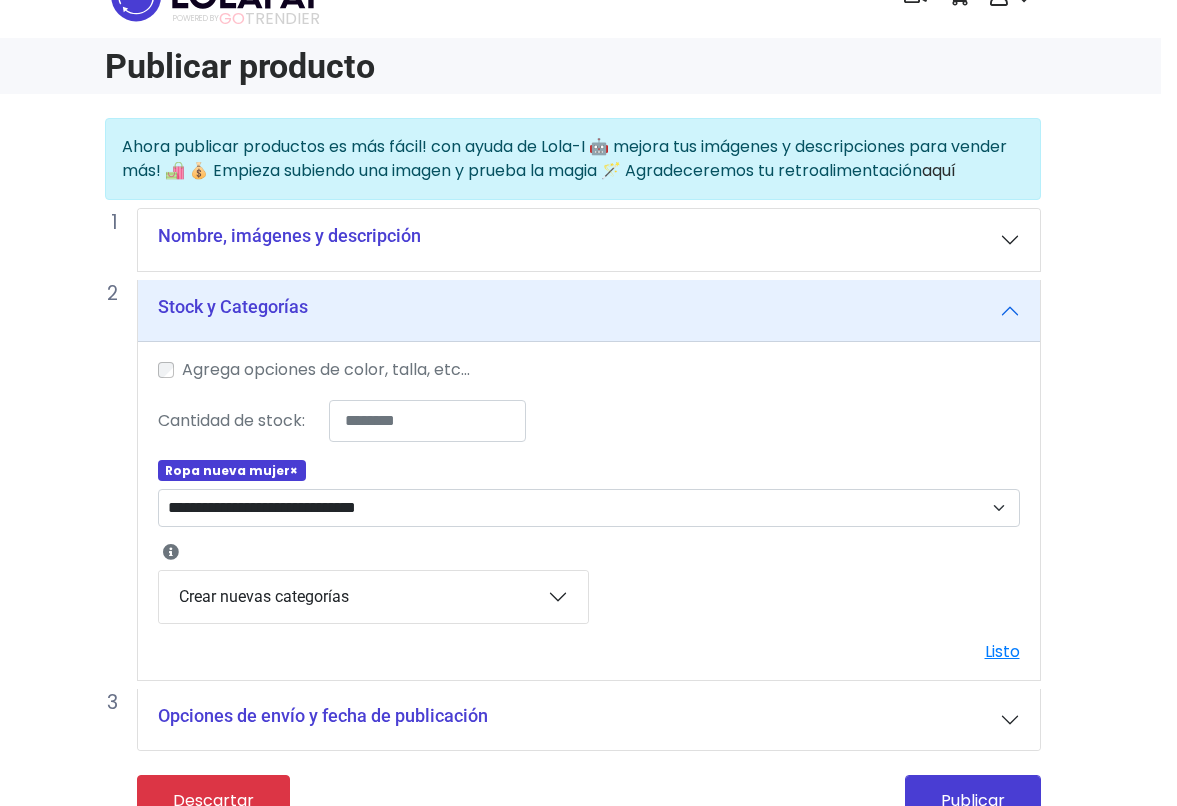 click on "Publicar" at bounding box center (973, 800) 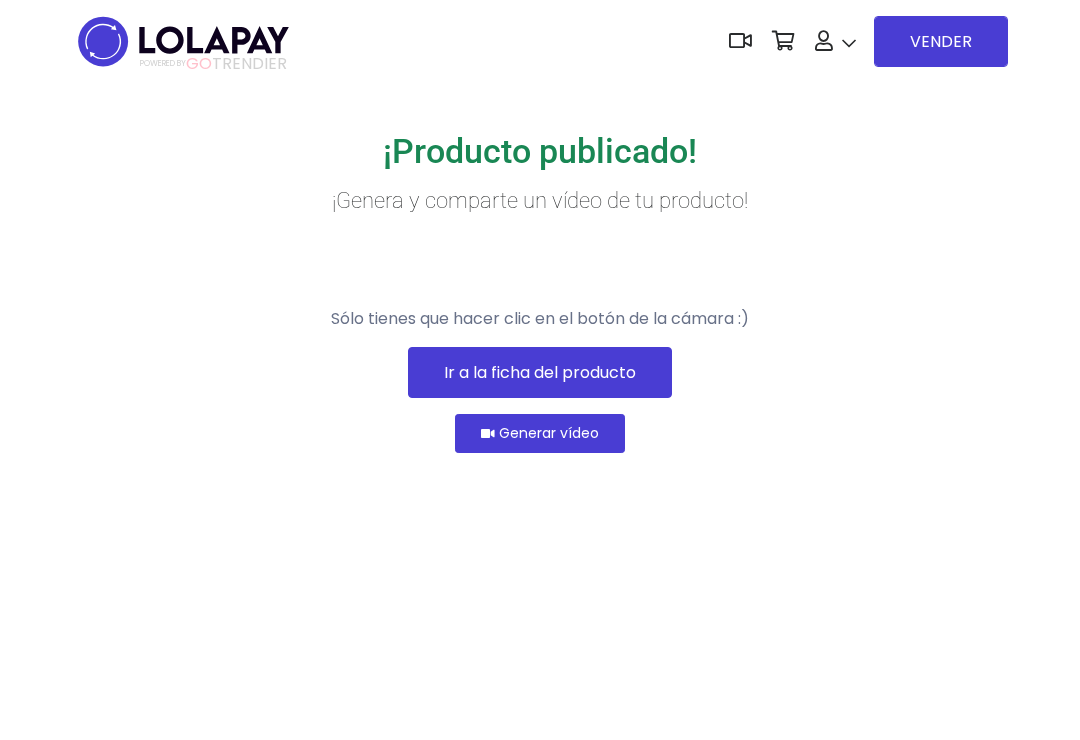 scroll, scrollTop: 0, scrollLeft: 0, axis: both 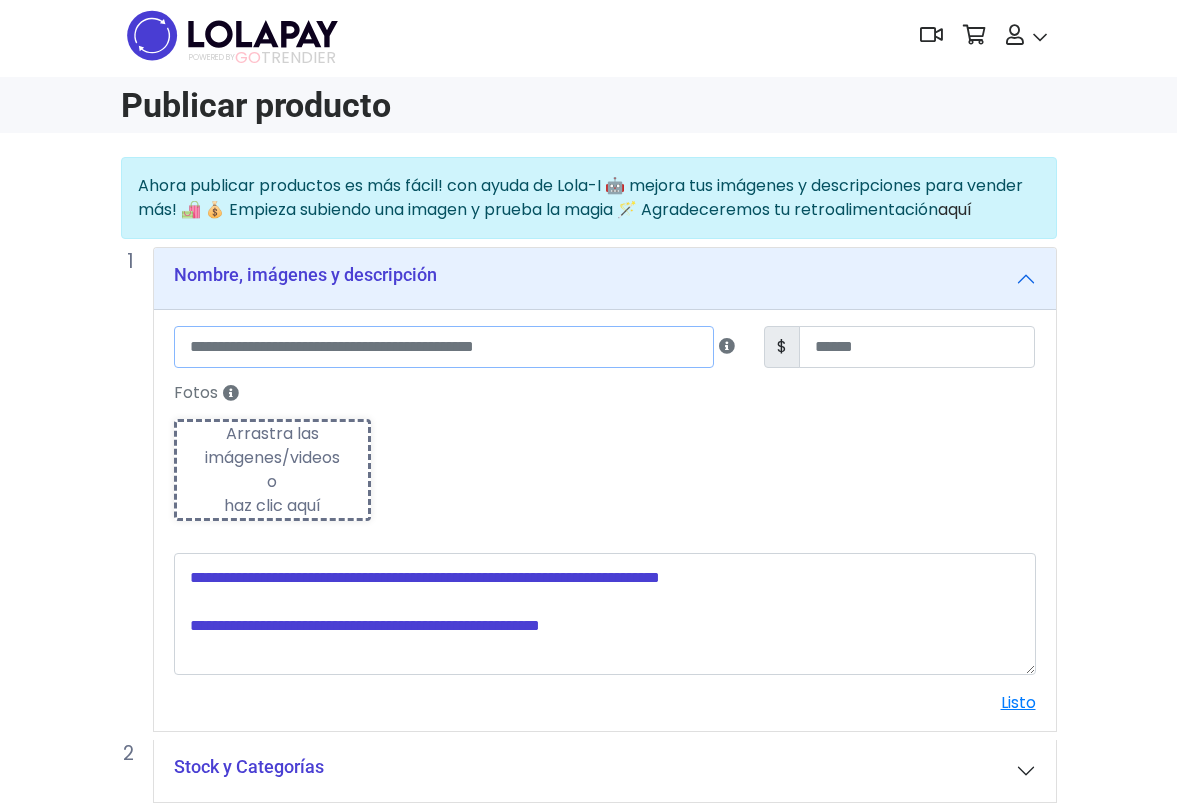 click at bounding box center [444, 347] 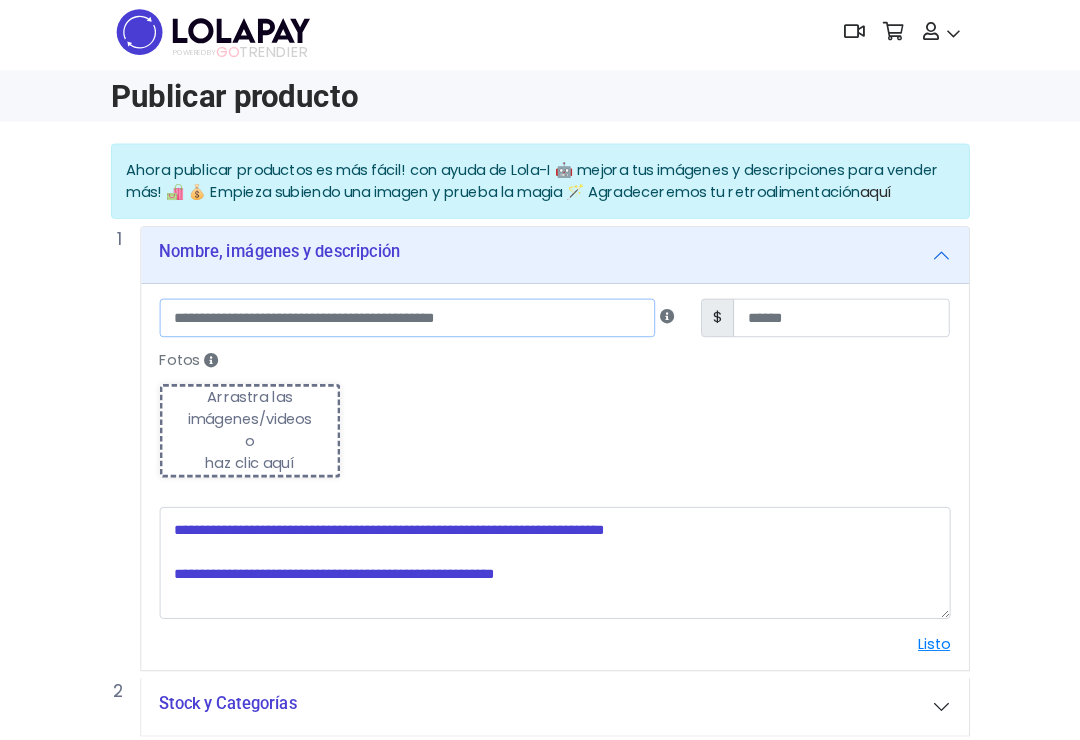 scroll, scrollTop: 6, scrollLeft: 0, axis: vertical 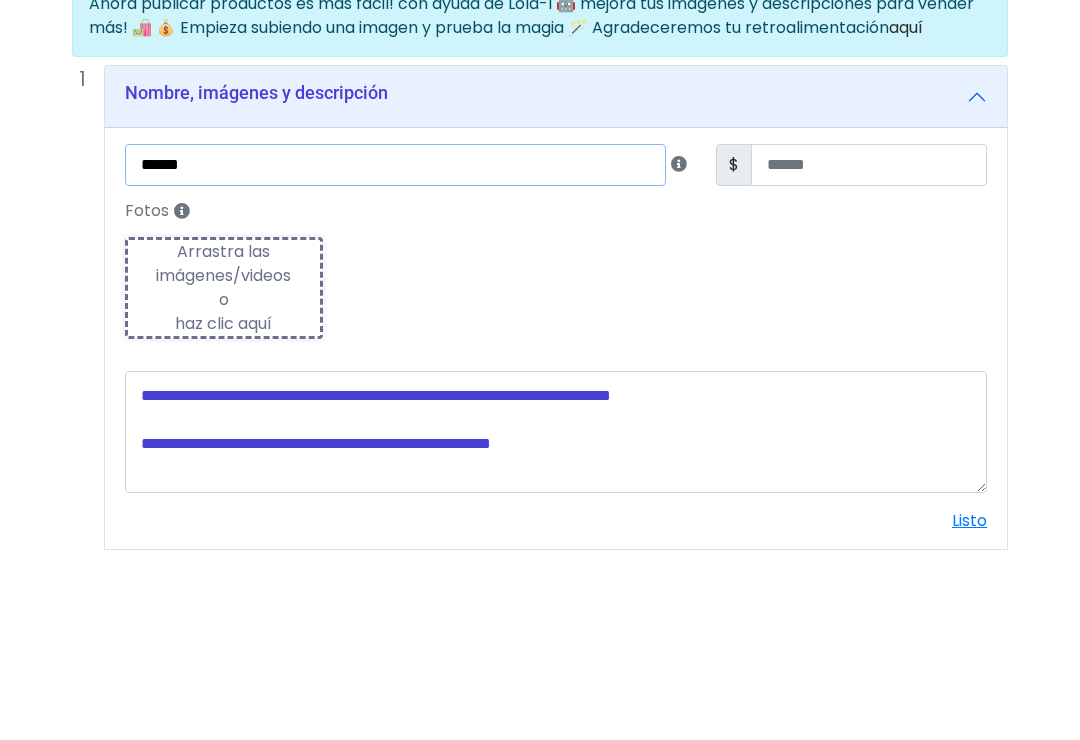 type on "******" 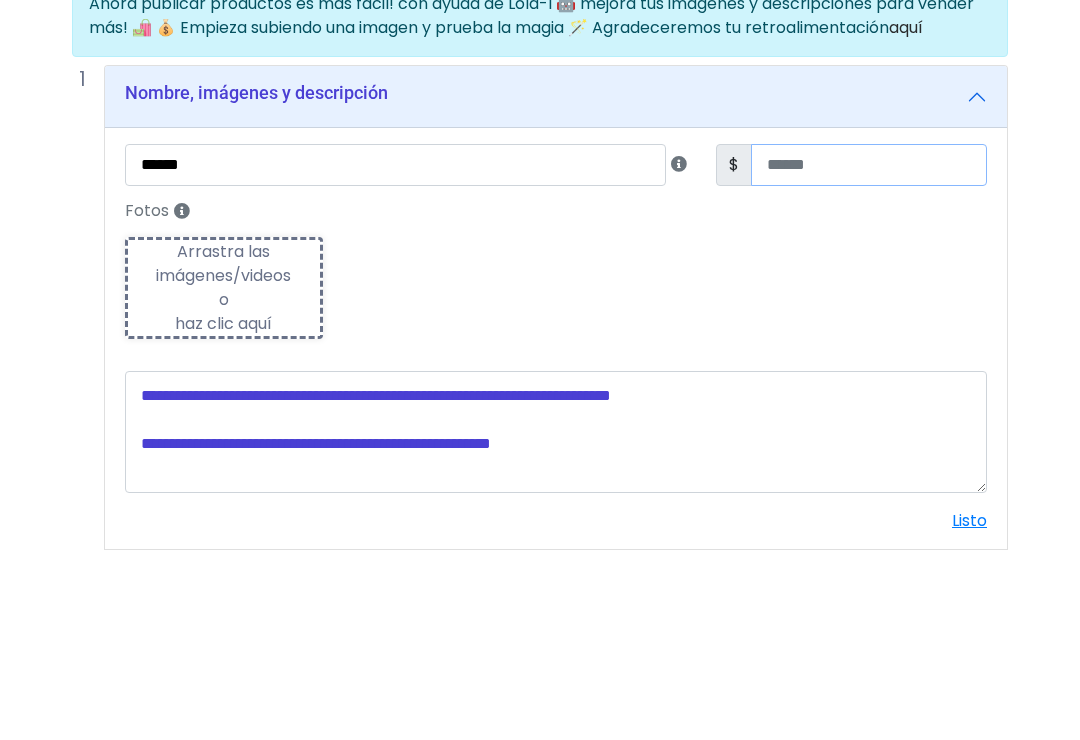 click at bounding box center [869, 347] 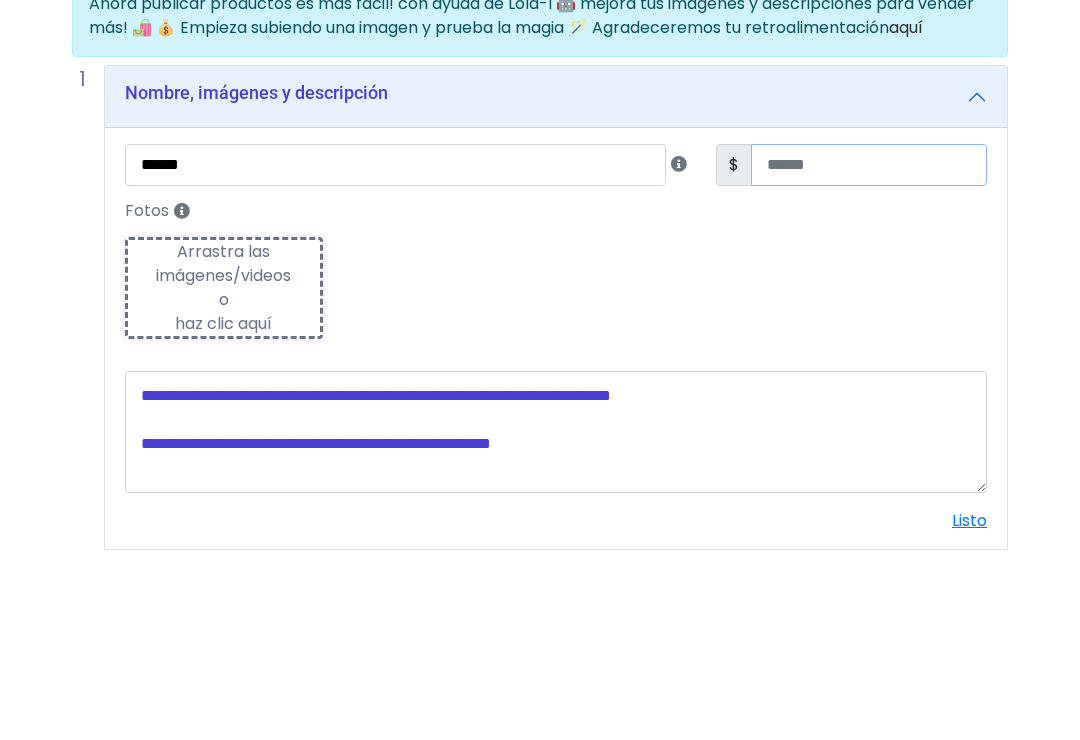 type on "**" 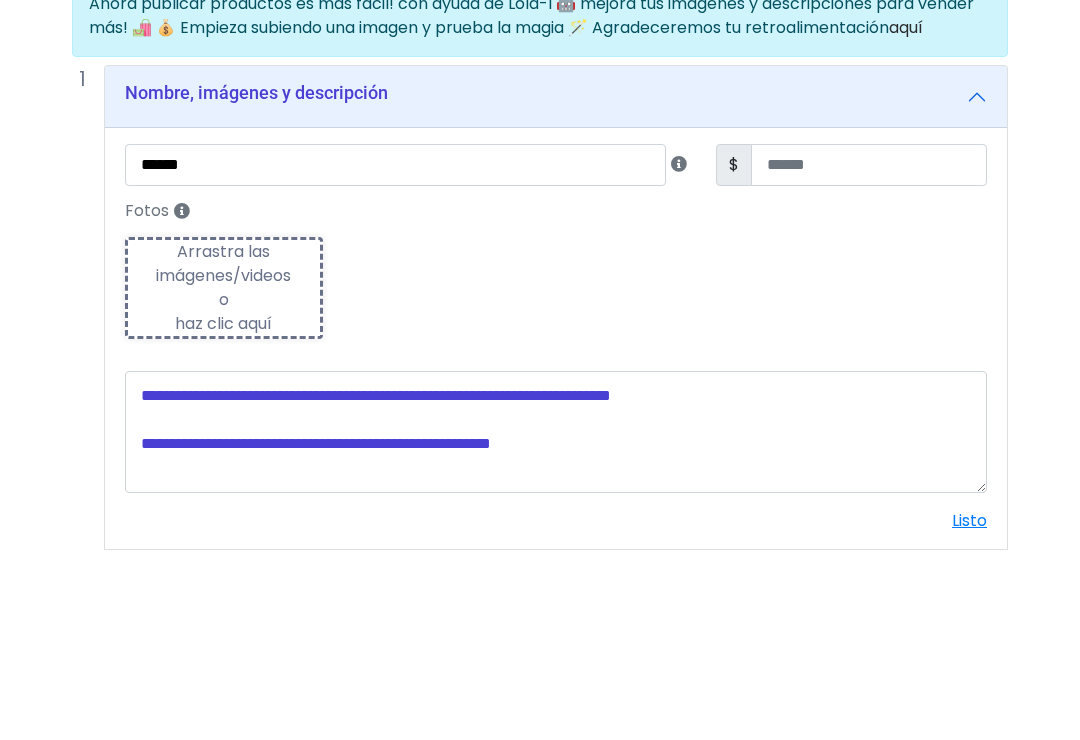click on "Fotos
Subiendo
Arrastra las
imágenes/videos
o
haz clic aquí" at bounding box center (556, 456) 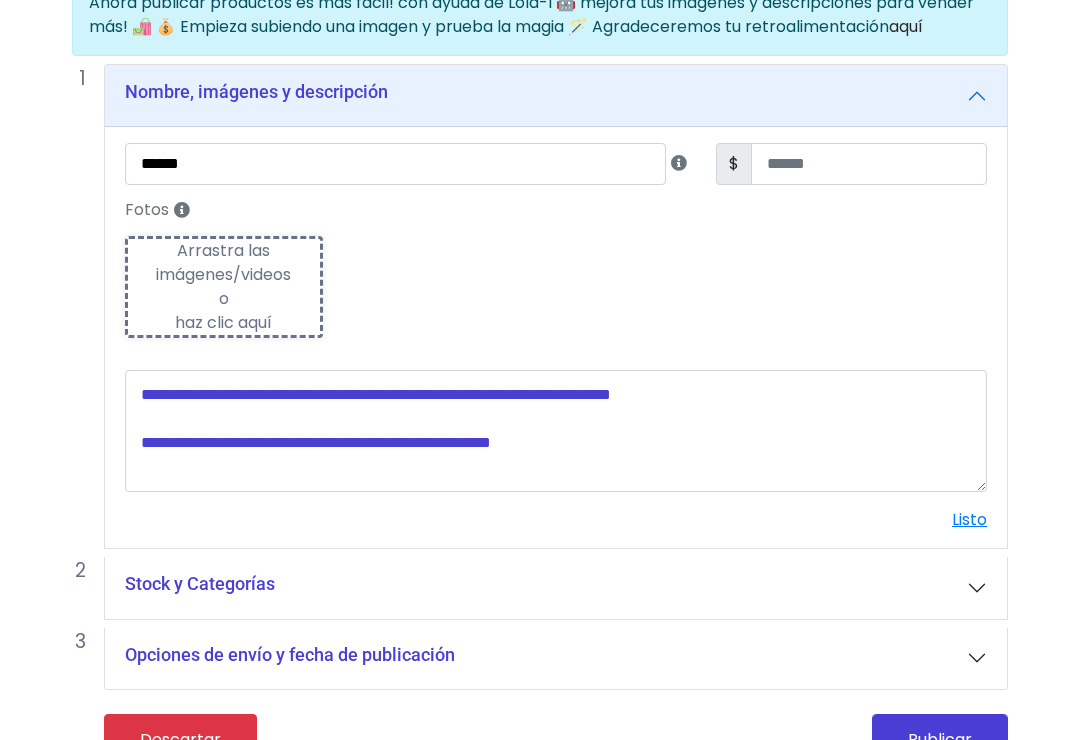 click on "Arrastra las
imágenes/videos
o
haz clic aquí" at bounding box center [224, 287] 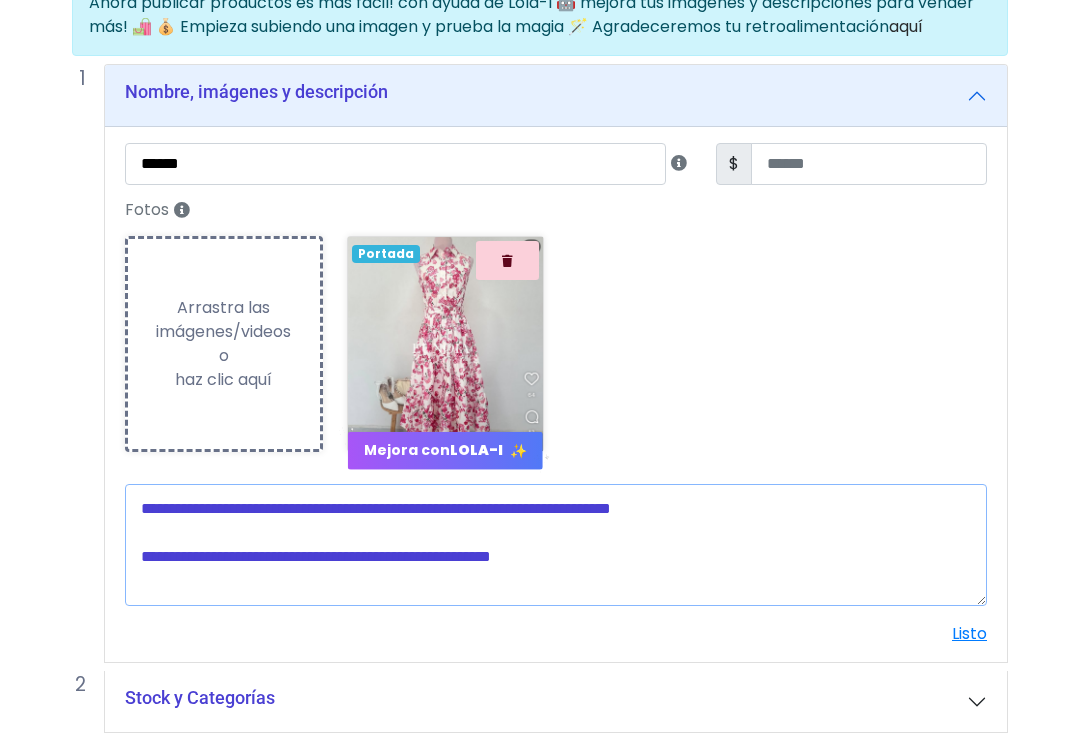 click at bounding box center [556, 545] 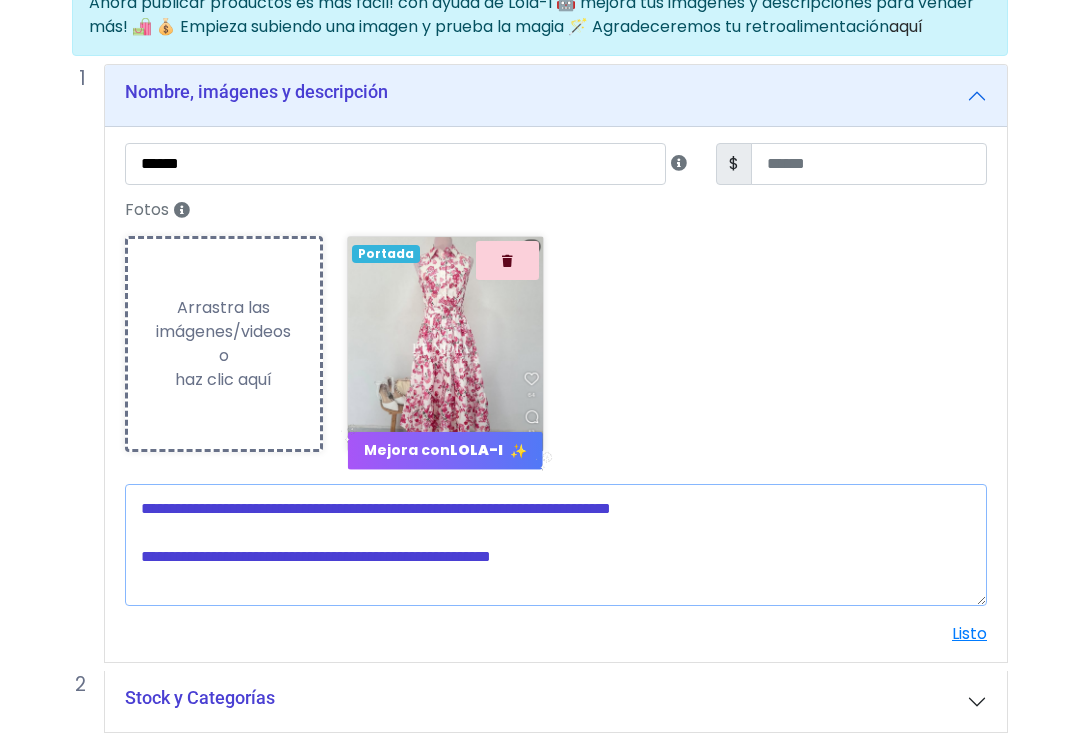 scroll, scrollTop: 189, scrollLeft: 16, axis: both 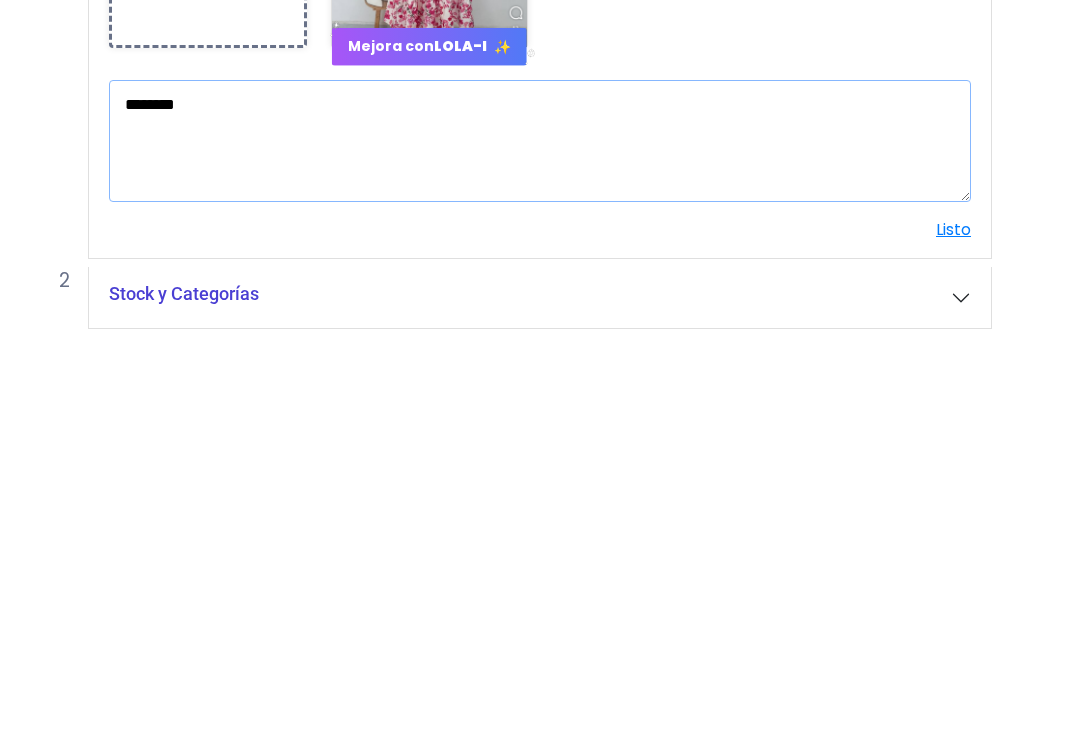 type on "********" 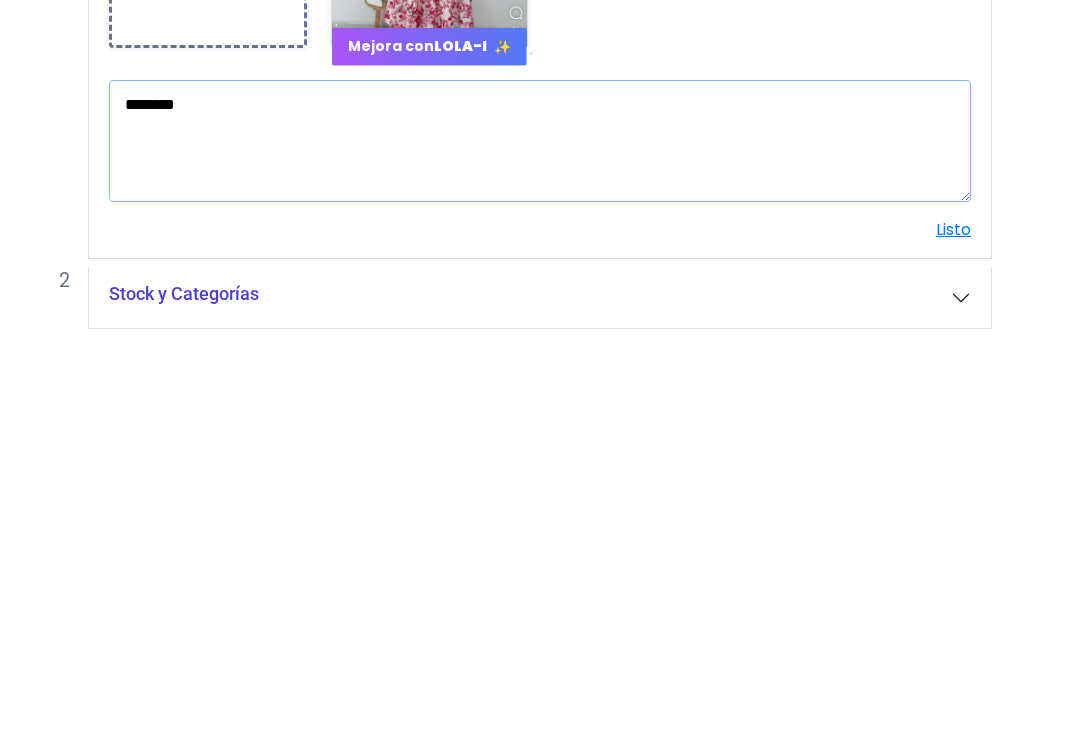 click on "Ahora publicar productos es más fácil! con ayuda de Lola-I 🤖 mejora tus imágenes y descripciones para vender más! 🛍️ 💰 Empieza subiendo una imagen y prueba la magia 🪄 Agradeceremos tu retroalimentación  aquí
Nombre, imágenes y descripción
******
$
**
Fotos" at bounding box center (524, 434) 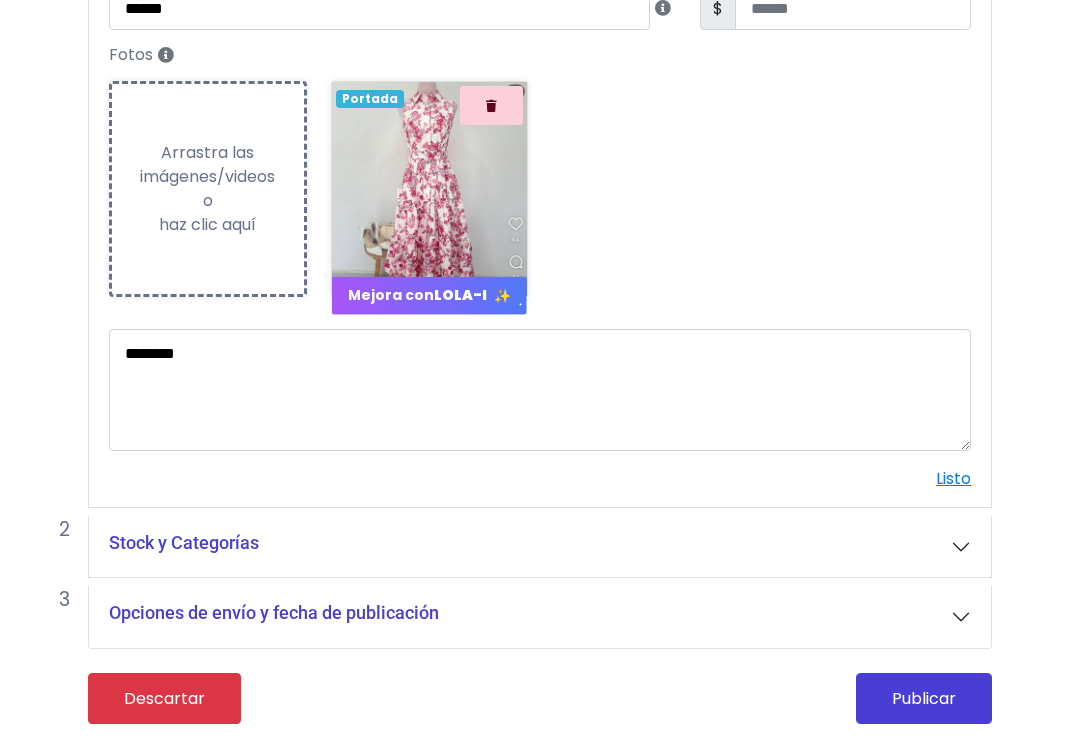 click on "Listo" at bounding box center (953, 478) 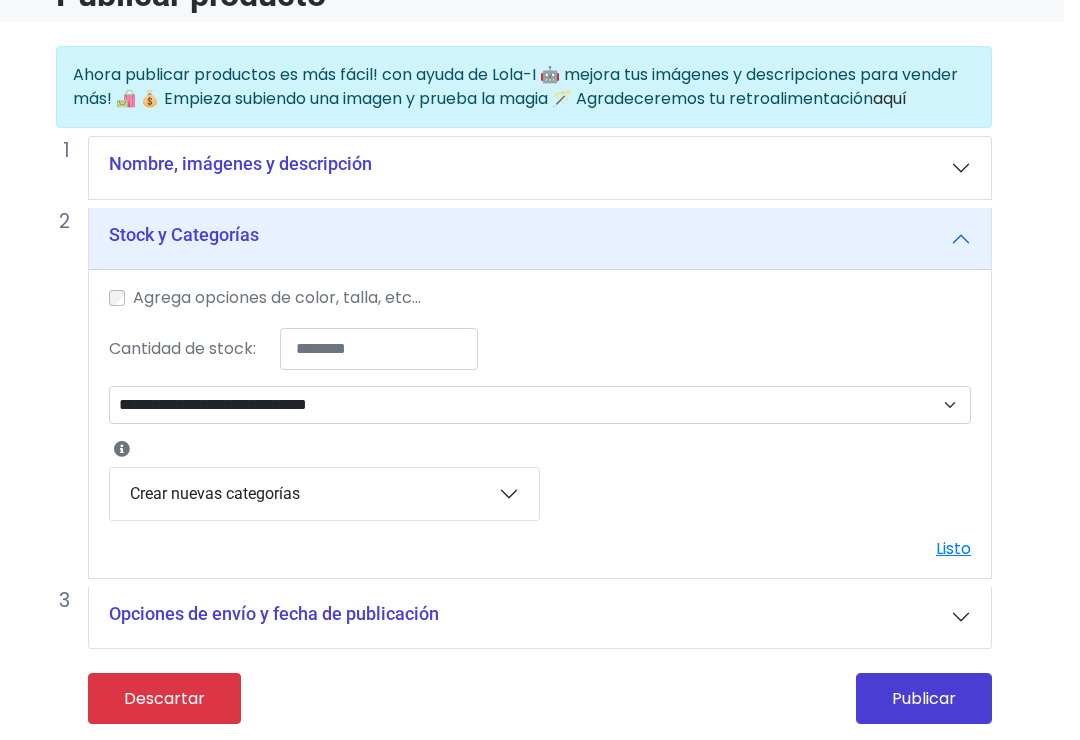 scroll, scrollTop: 140, scrollLeft: 16, axis: both 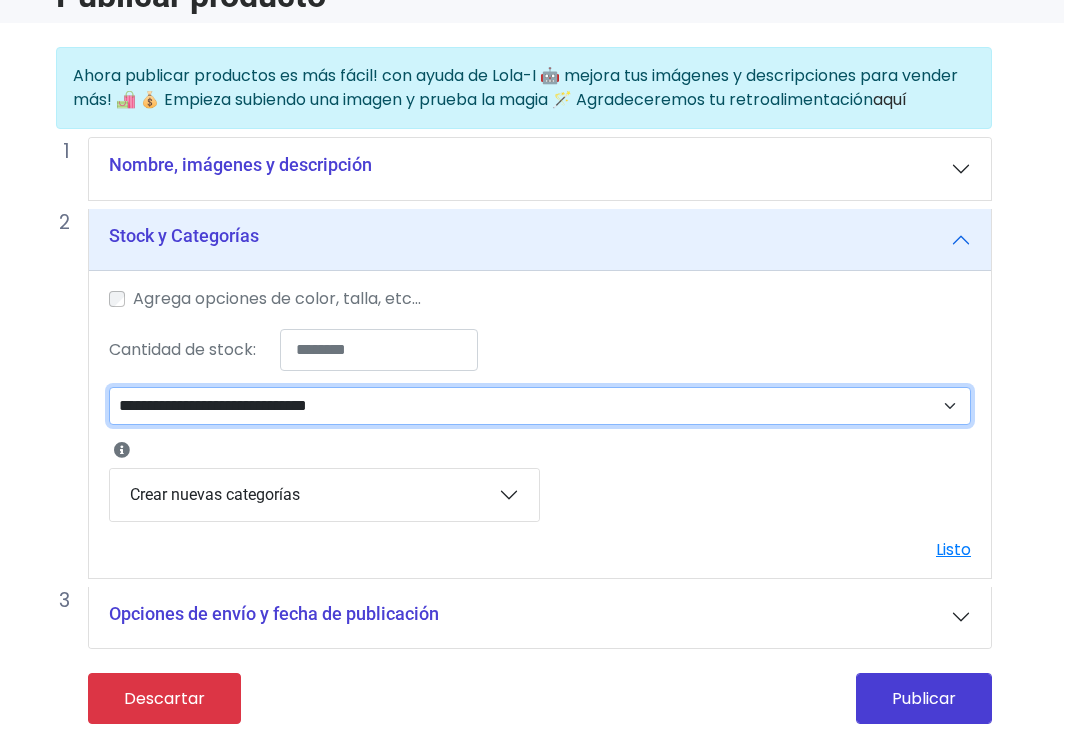 click on "**********" at bounding box center [540, 406] 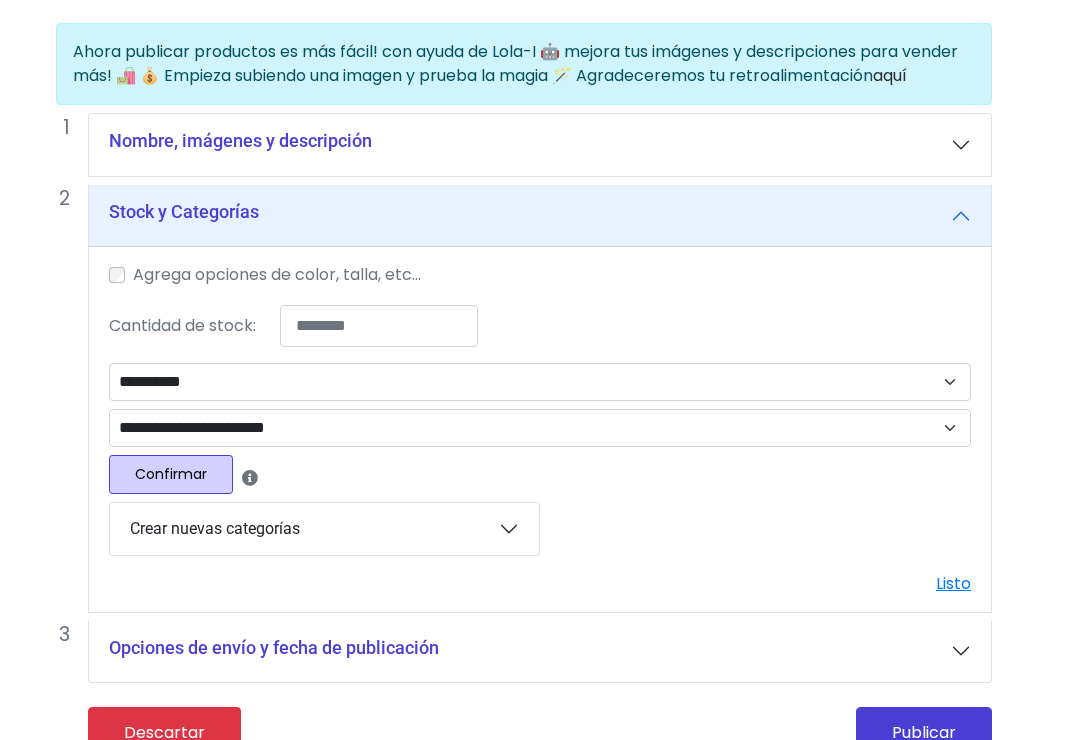 click on "Confirmar" at bounding box center (171, 474) 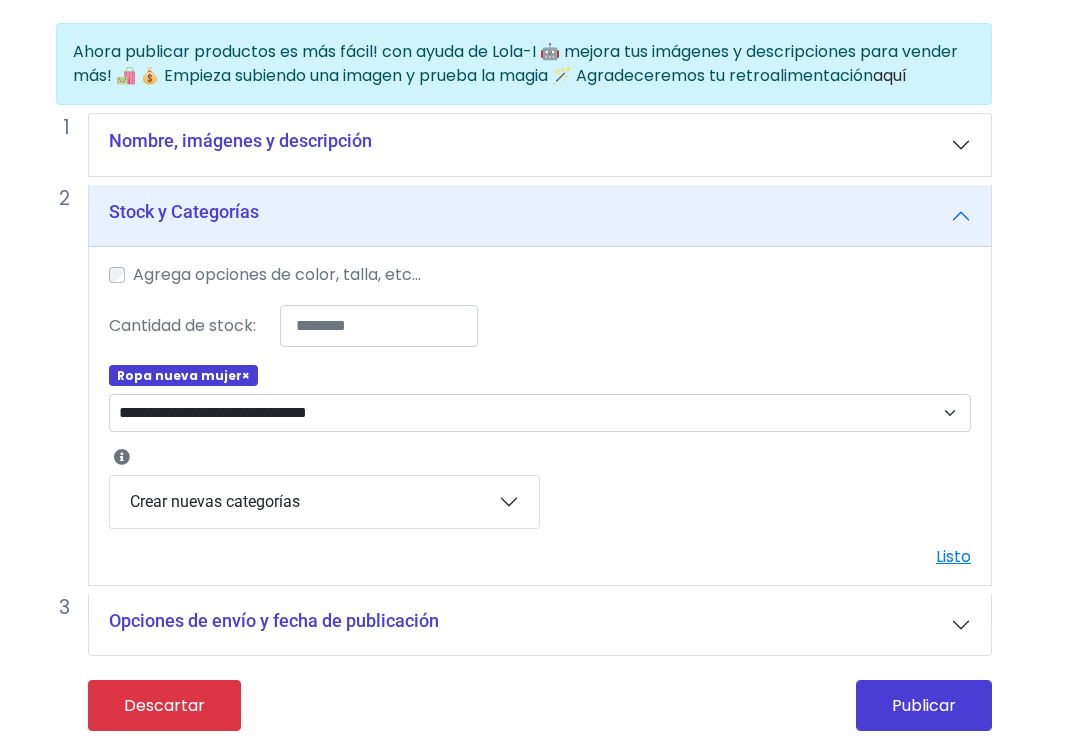 click on "Publicar" at bounding box center (924, 705) 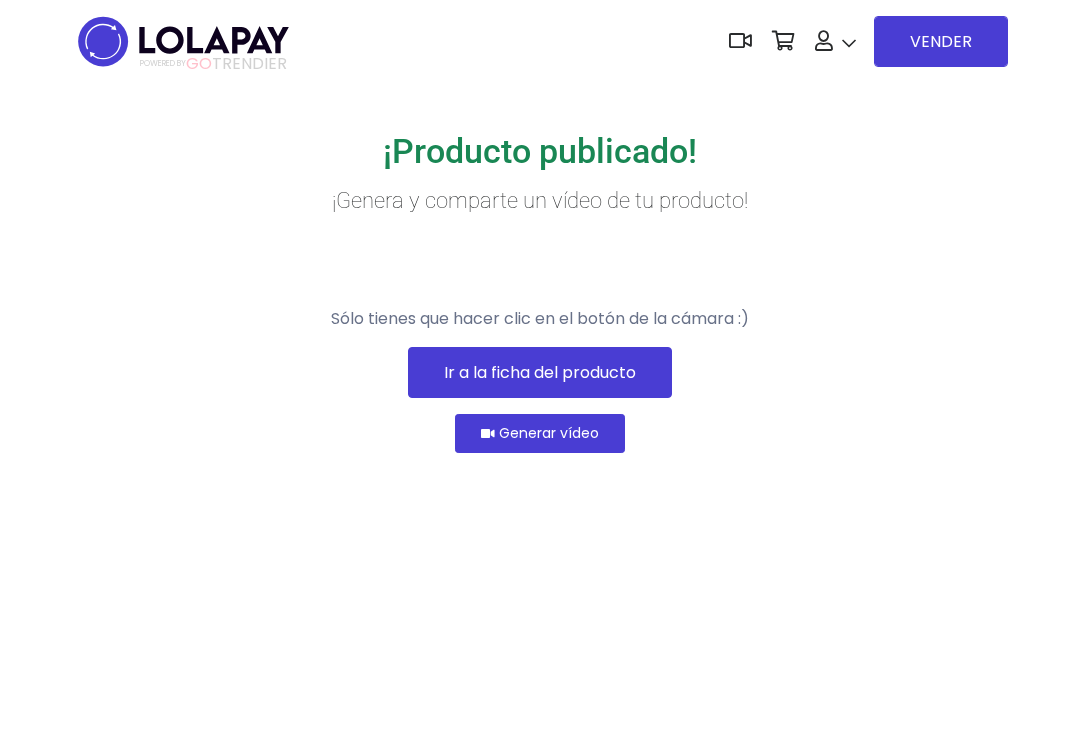 scroll, scrollTop: 0, scrollLeft: 0, axis: both 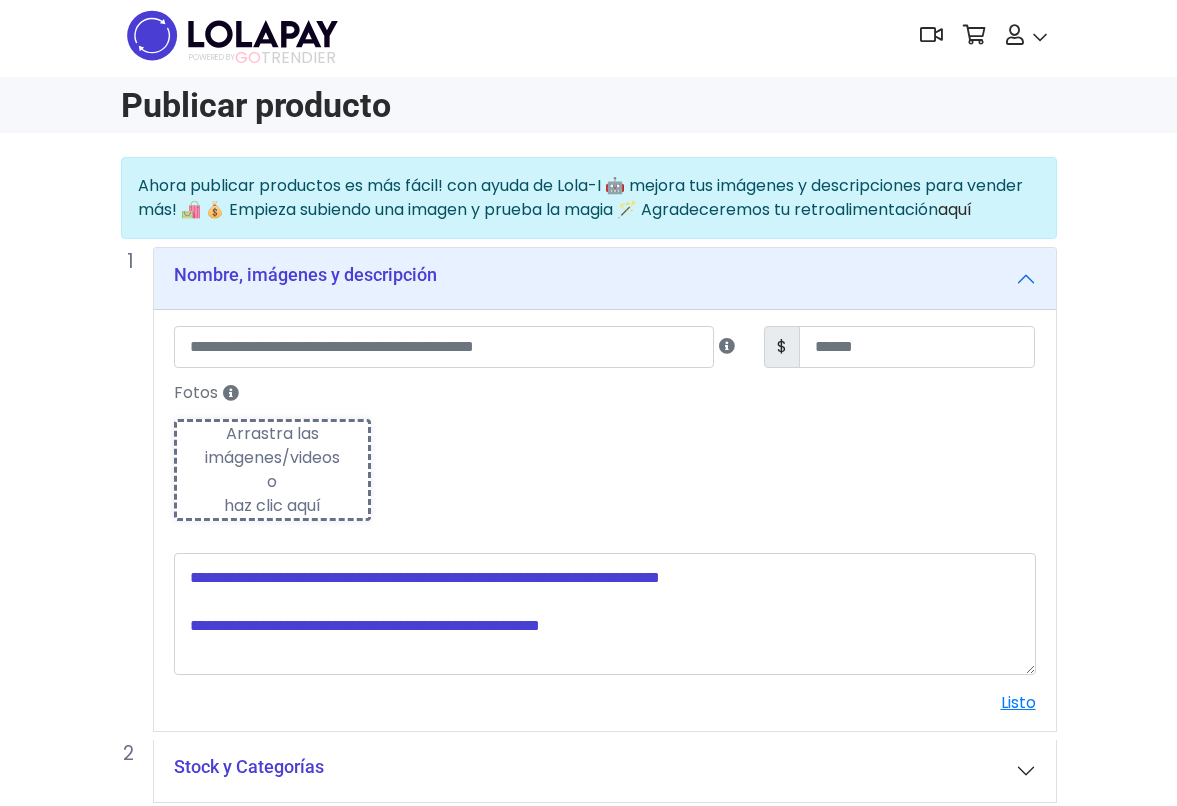 click on "Fotos" at bounding box center (605, 393) 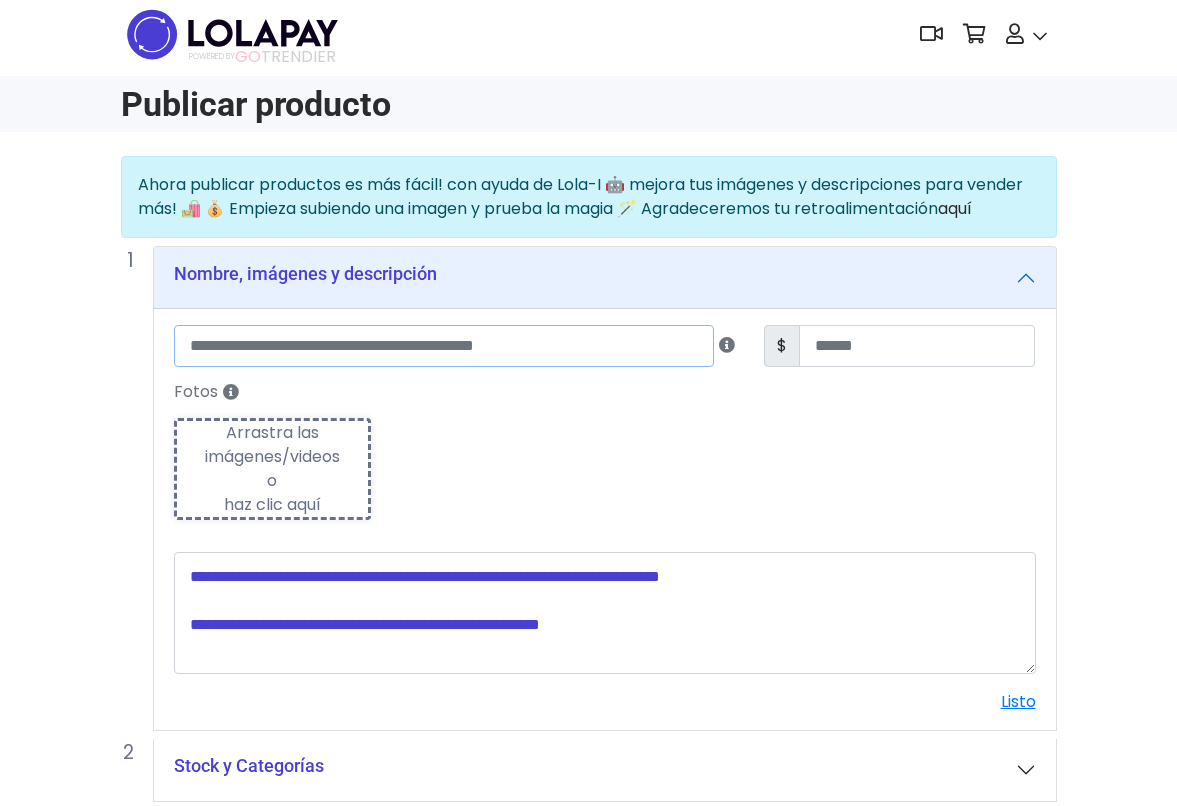 click at bounding box center (444, 346) 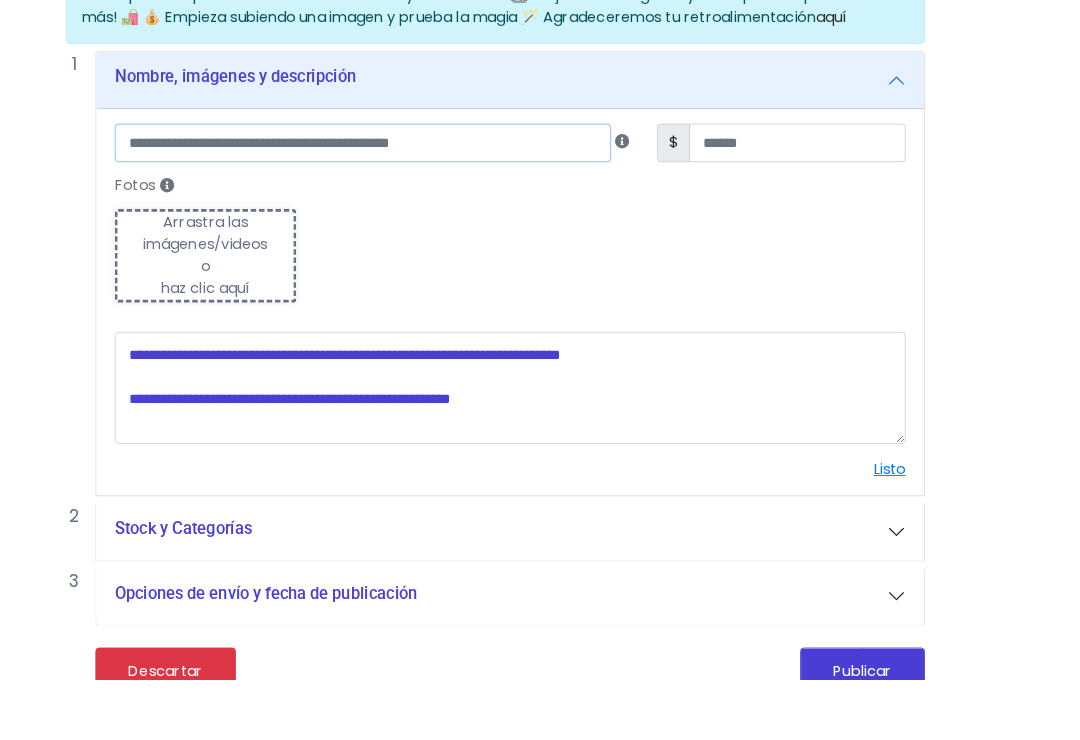 scroll, scrollTop: 197, scrollLeft: 48, axis: both 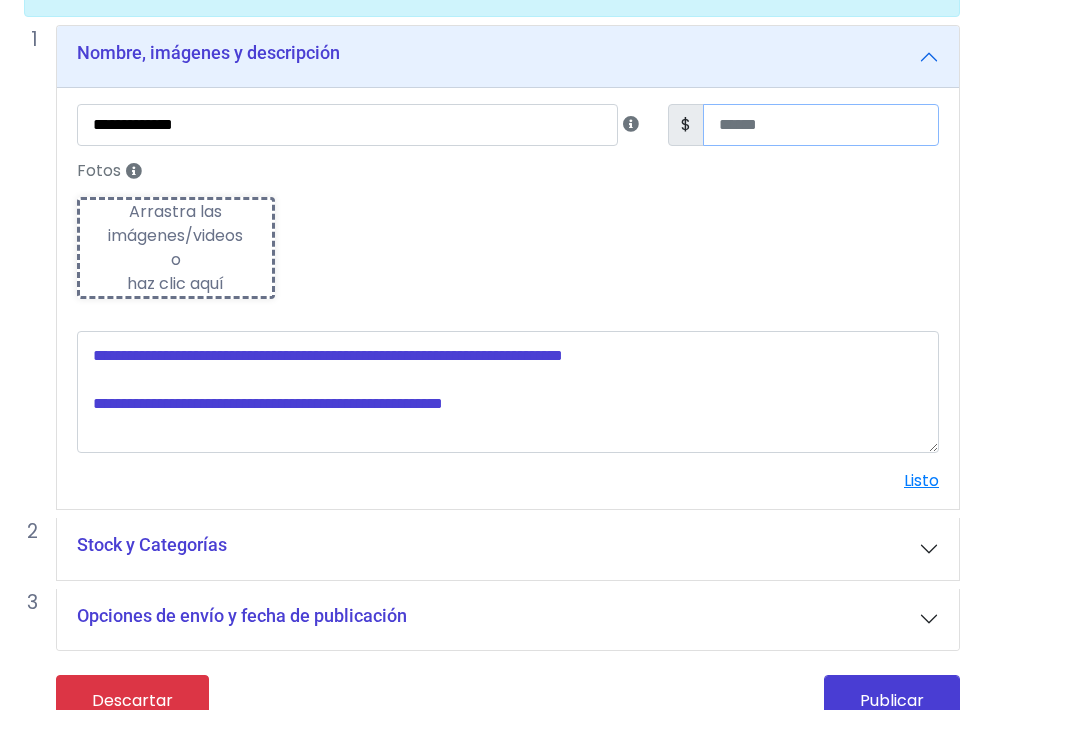 click at bounding box center (821, 156) 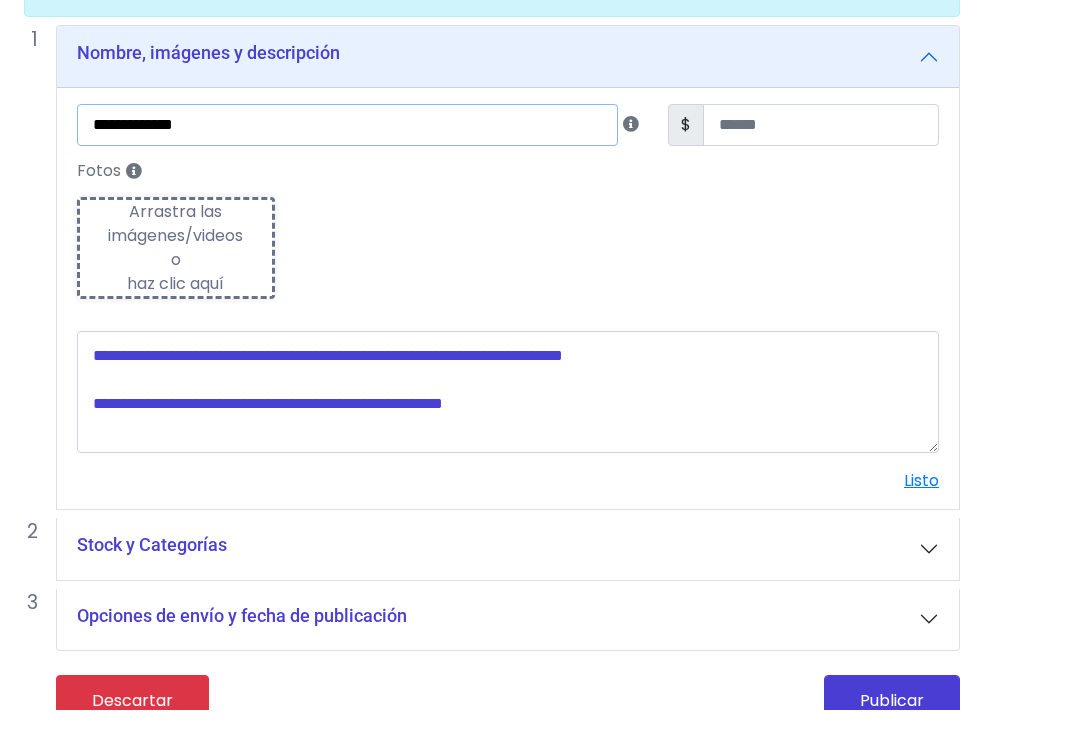 click on "**********" at bounding box center [347, 156] 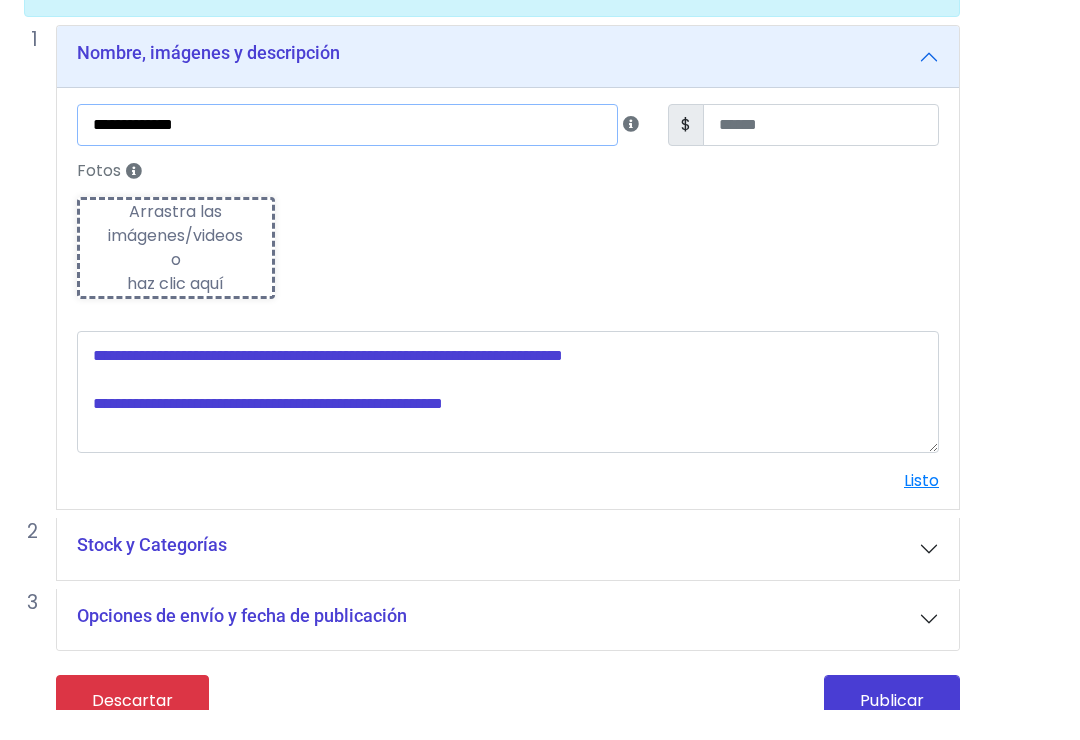 type on "**********" 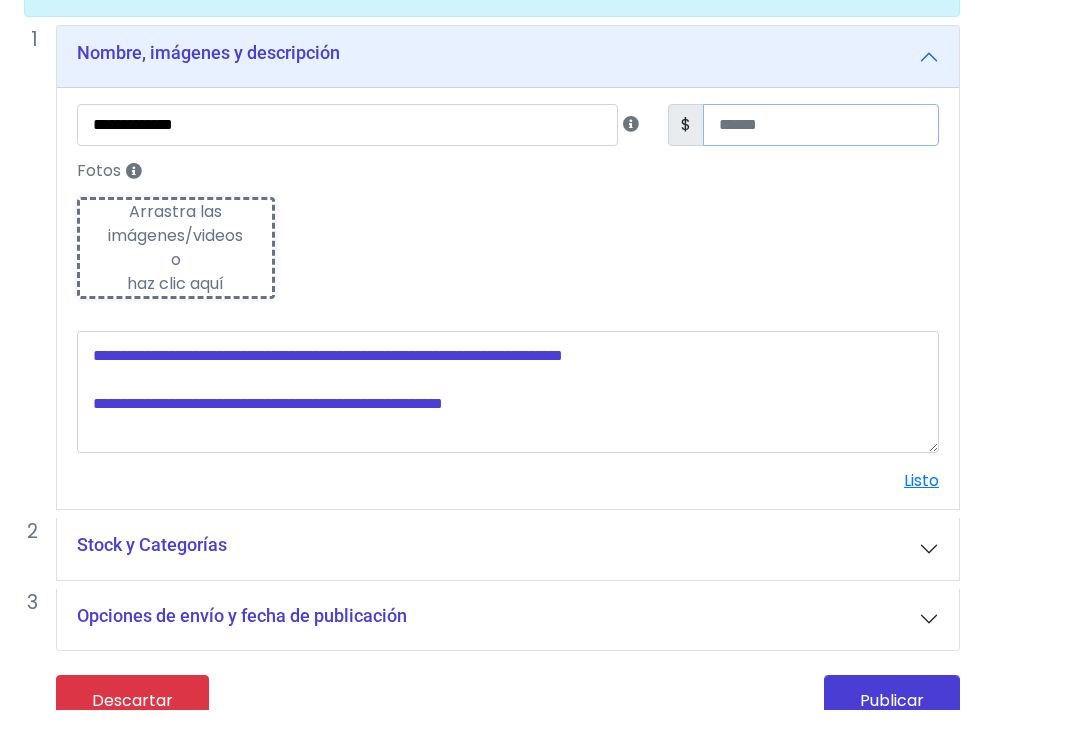 click at bounding box center [821, 156] 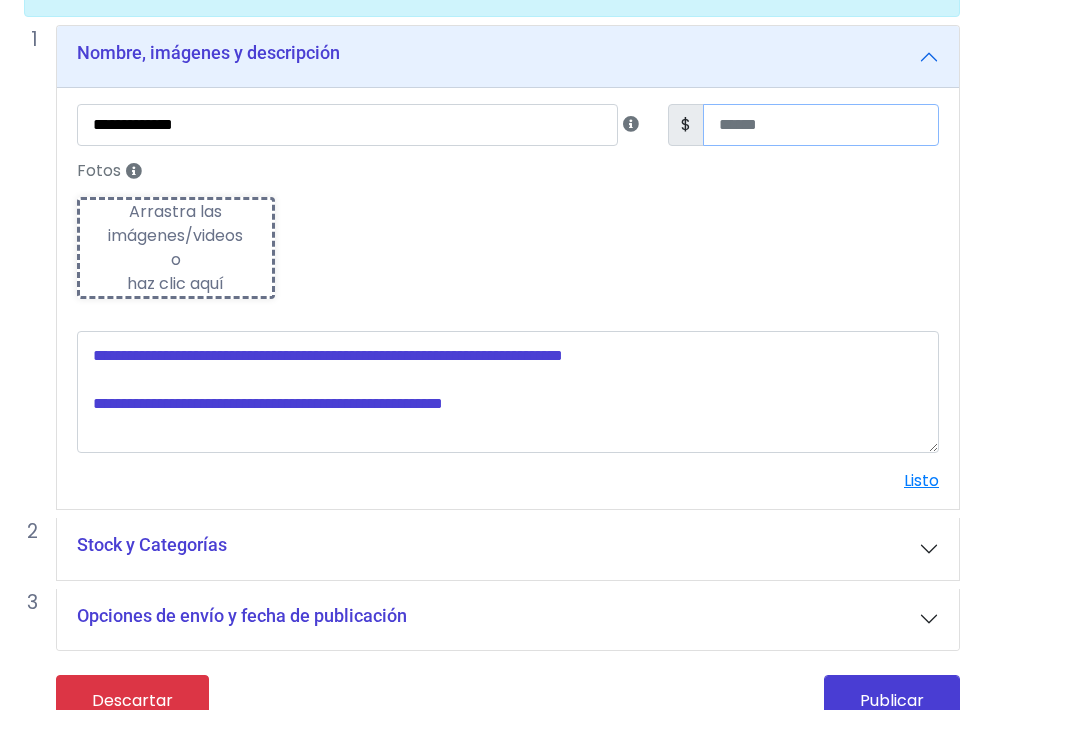 type on "**" 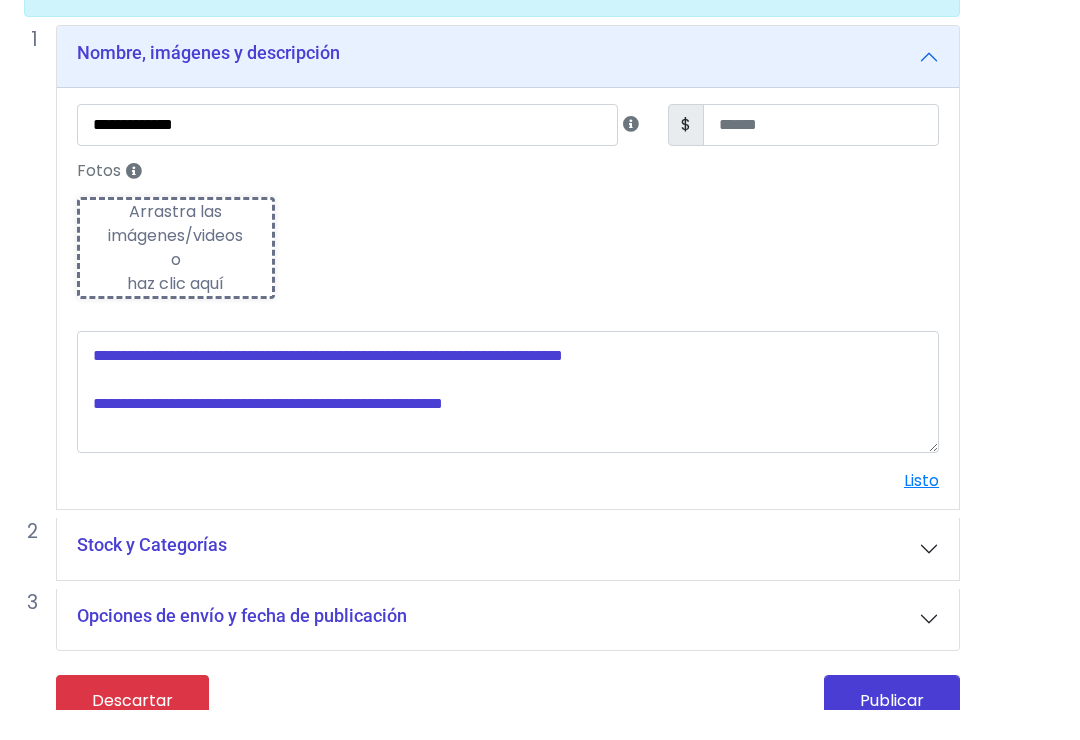 click on "**********" at bounding box center (492, 369) 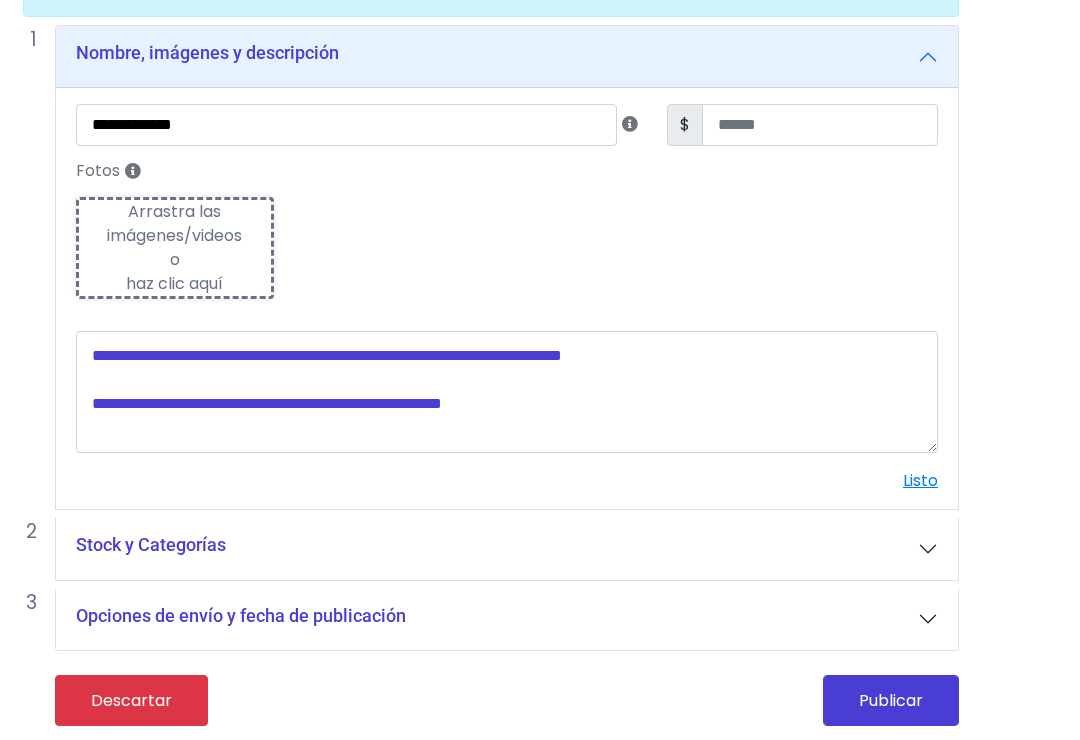 click on "Arrastra las
imágenes/videos
o
haz clic aquí" at bounding box center (176, 249) 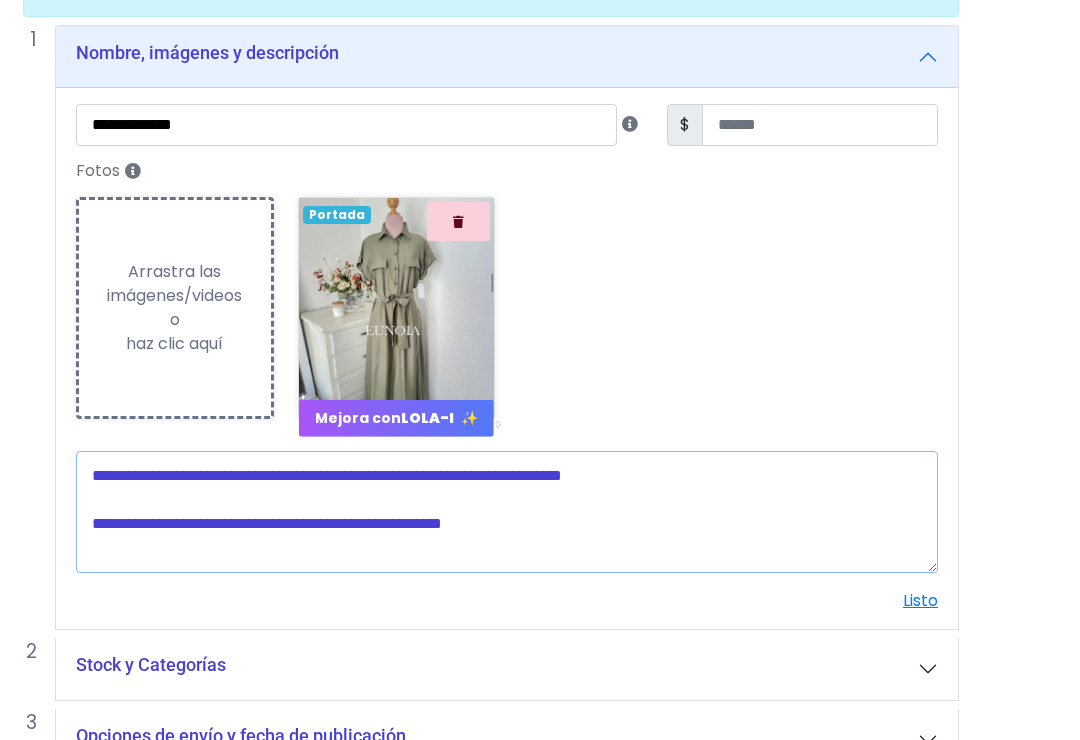 click at bounding box center (507, 512) 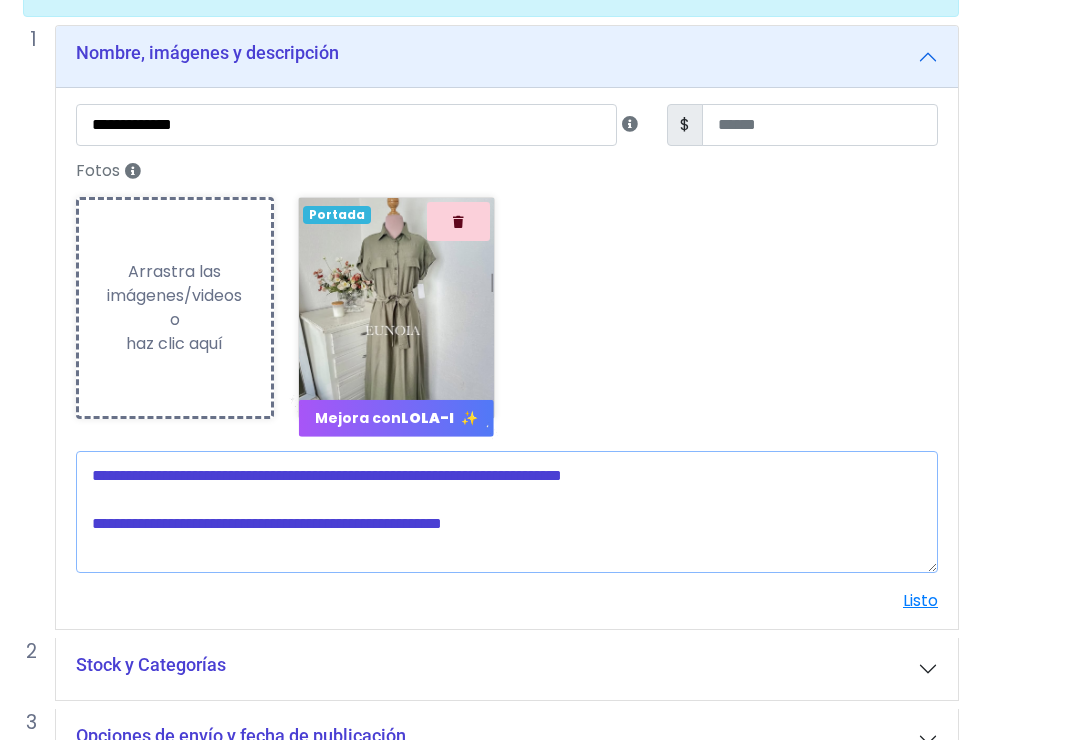 scroll, scrollTop: 227, scrollLeft: 16, axis: both 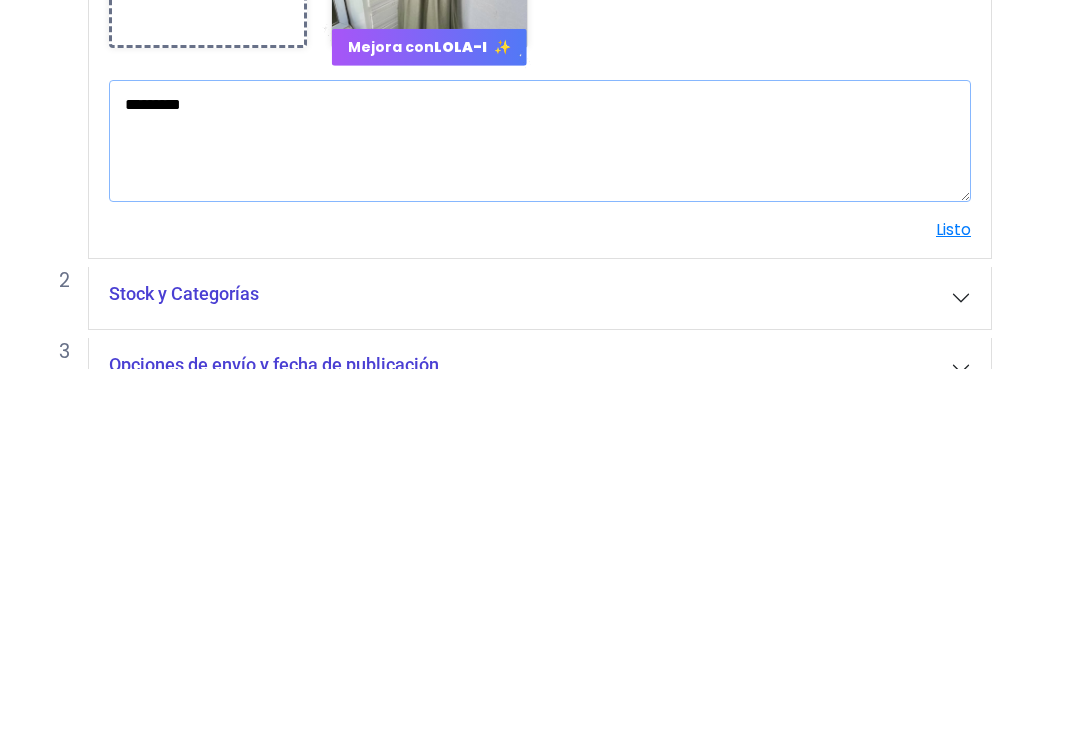 type on "*********" 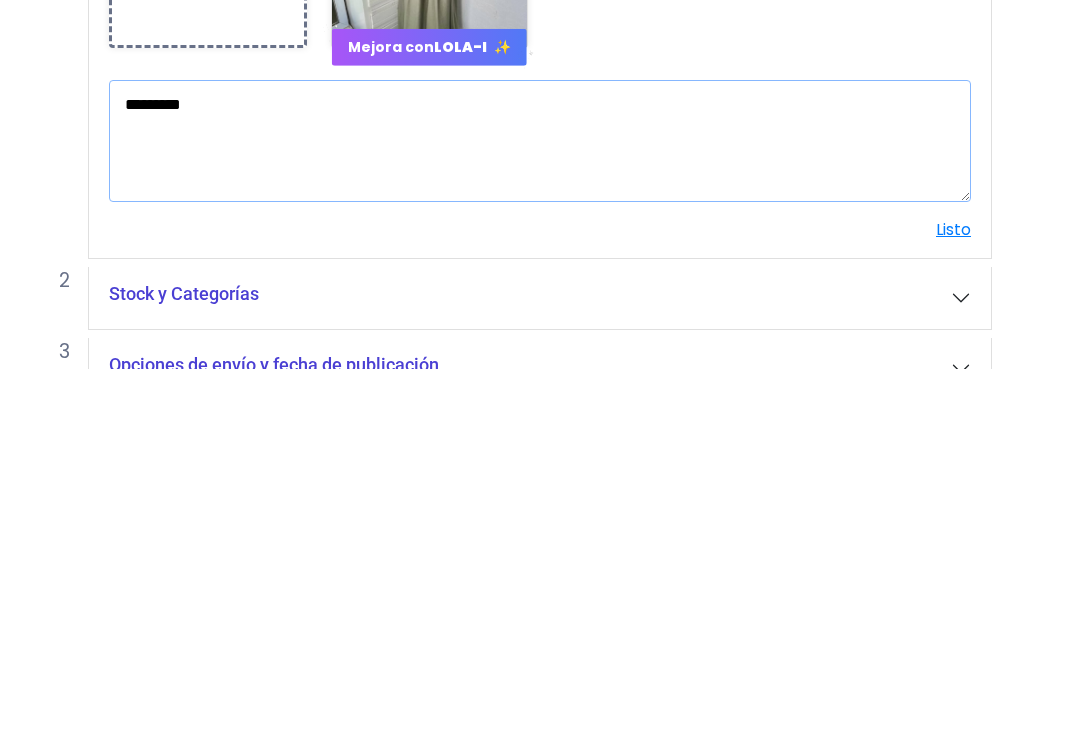 click on "POWERED BY  GO TRENDIER
Dashboard" at bounding box center [524, 318] 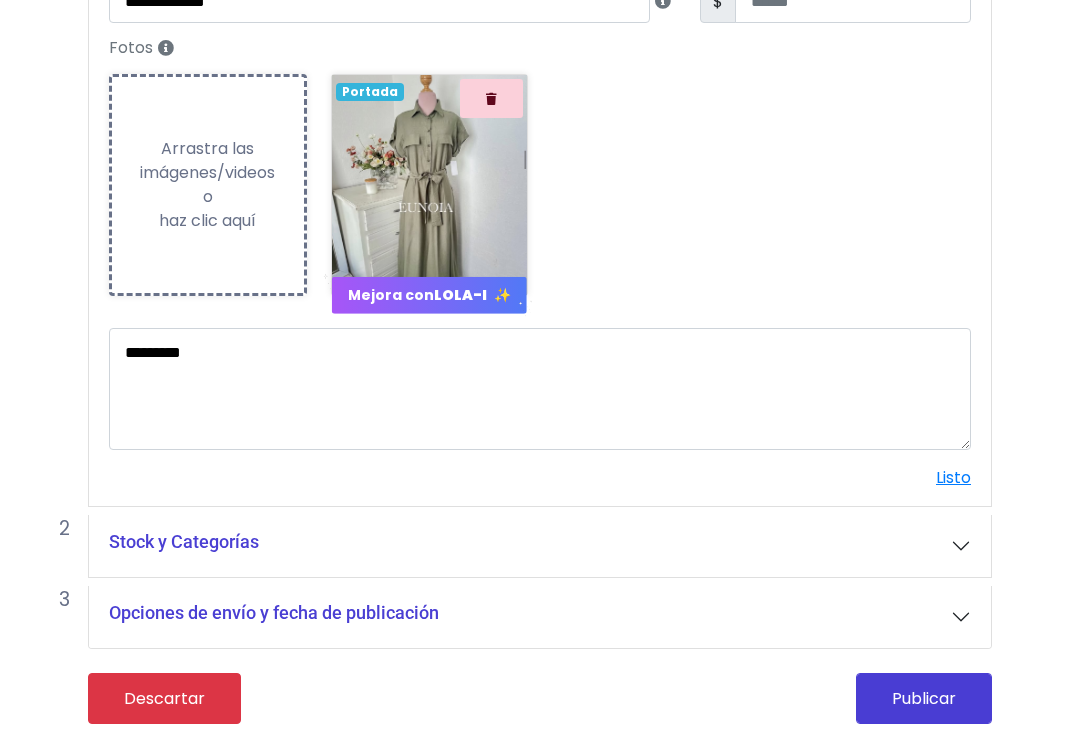 click on "Listo" at bounding box center (953, 477) 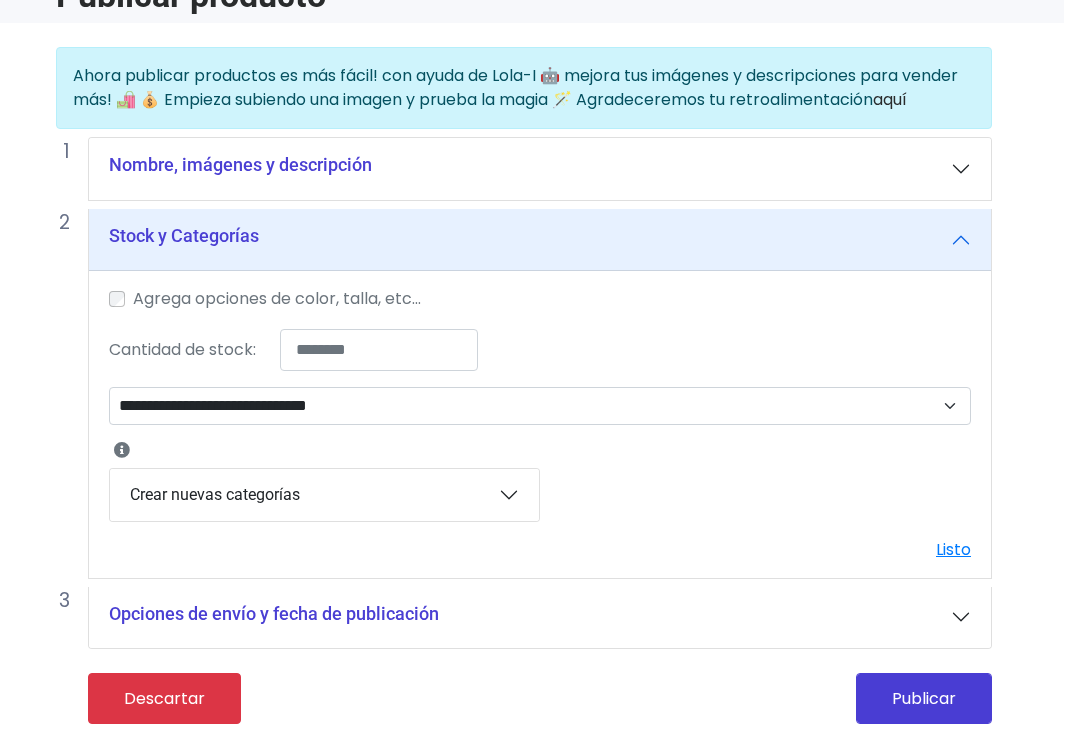 scroll, scrollTop: 140, scrollLeft: 16, axis: both 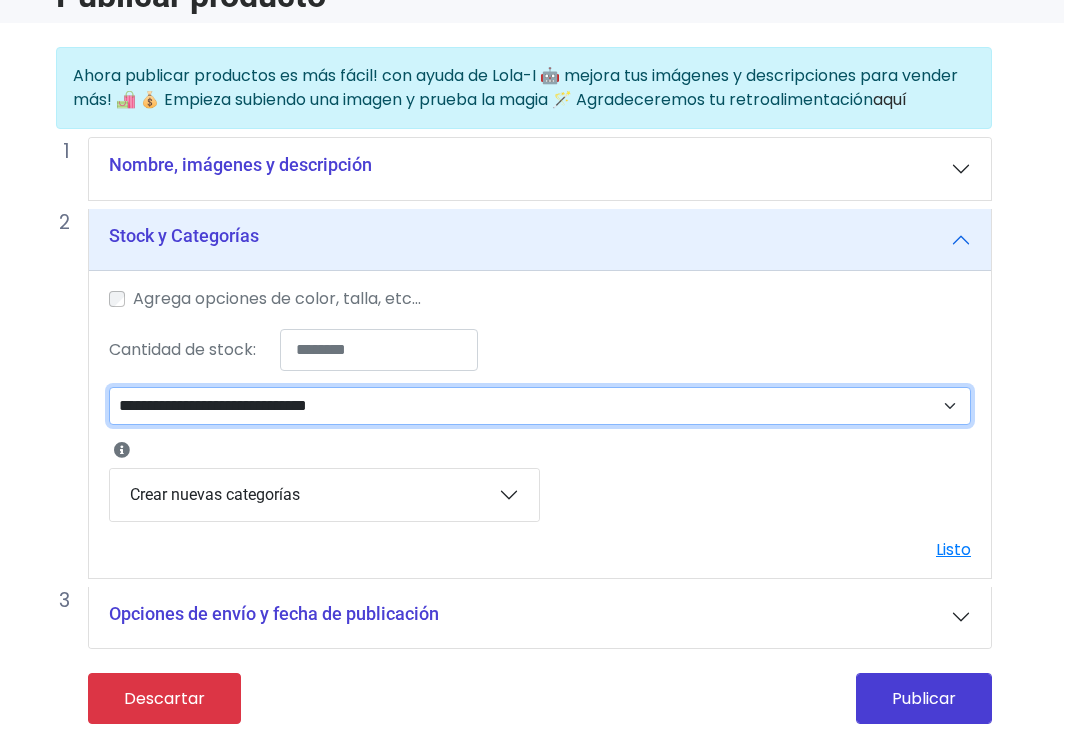 click on "**********" at bounding box center [540, 406] 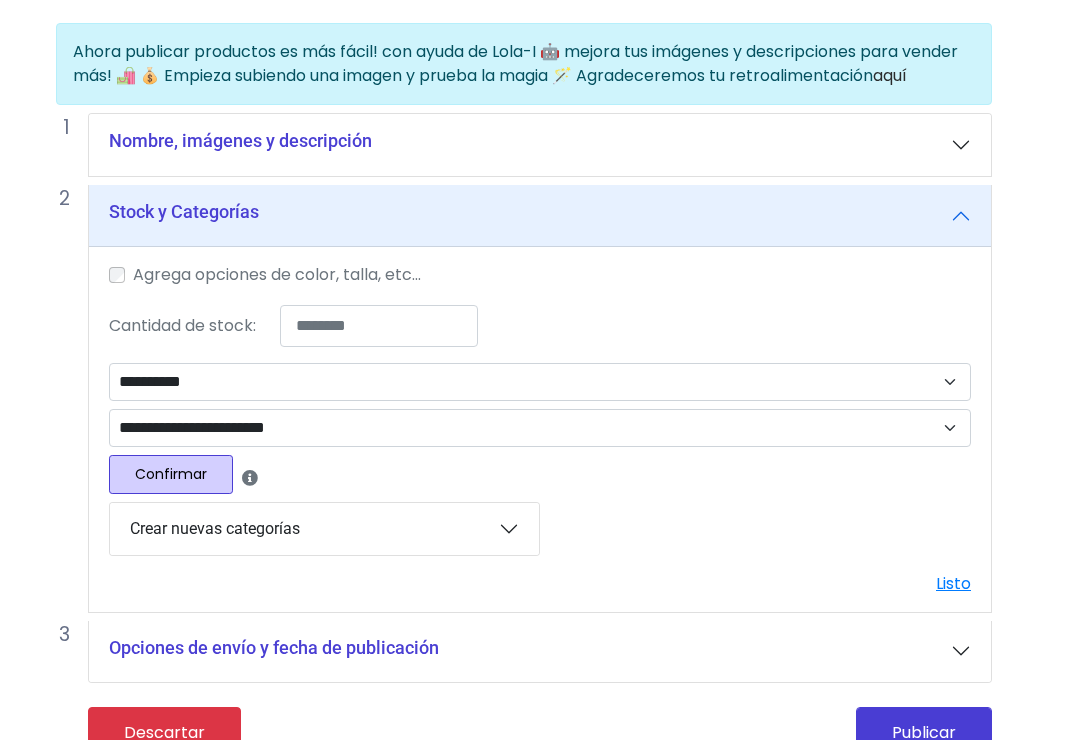 click on "Confirmar" at bounding box center (171, 474) 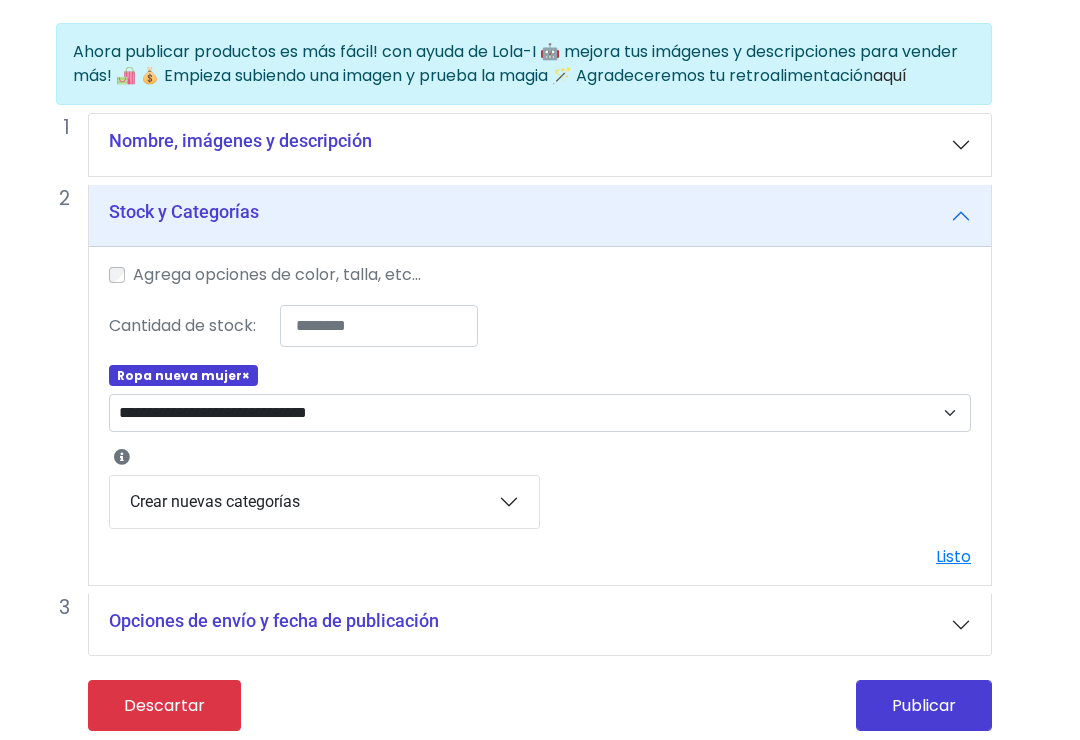 click on "Publicar" at bounding box center [924, 705] 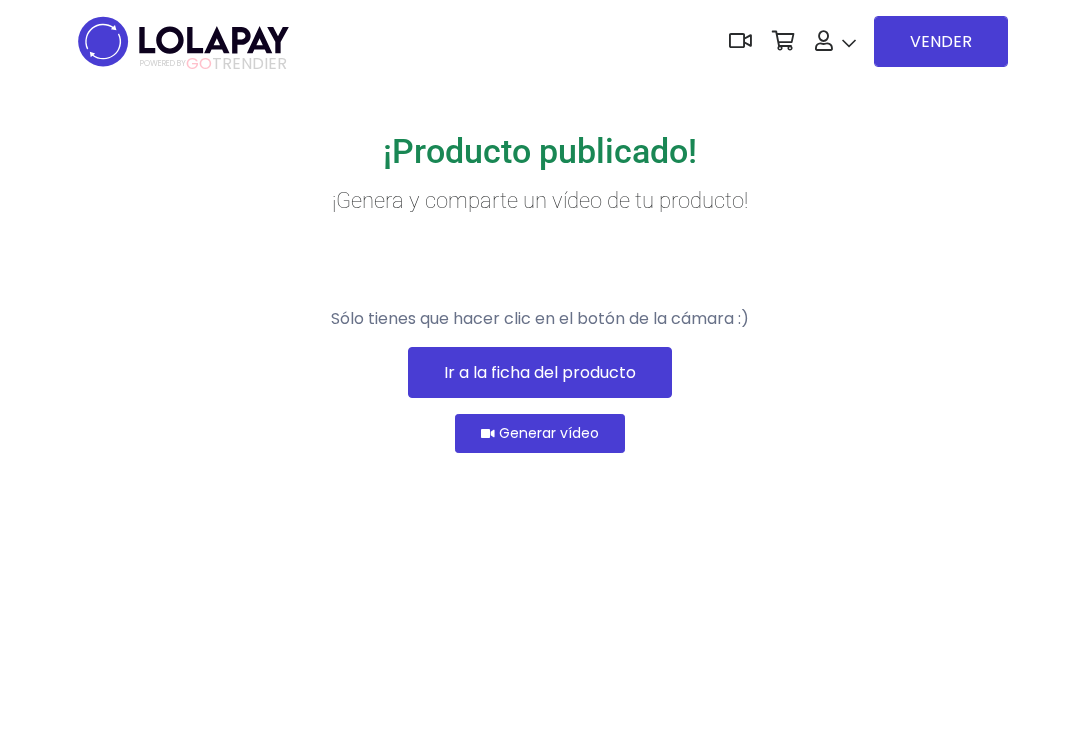 scroll, scrollTop: 0, scrollLeft: 0, axis: both 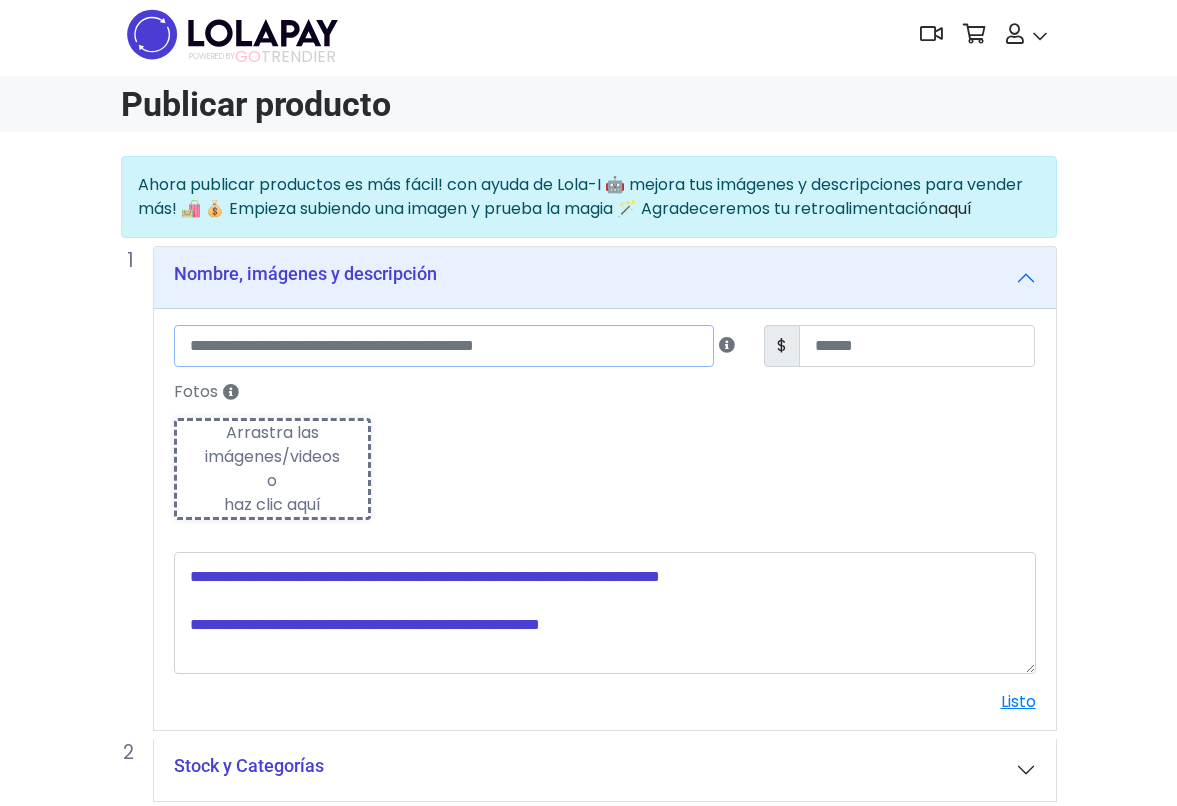 click at bounding box center [444, 346] 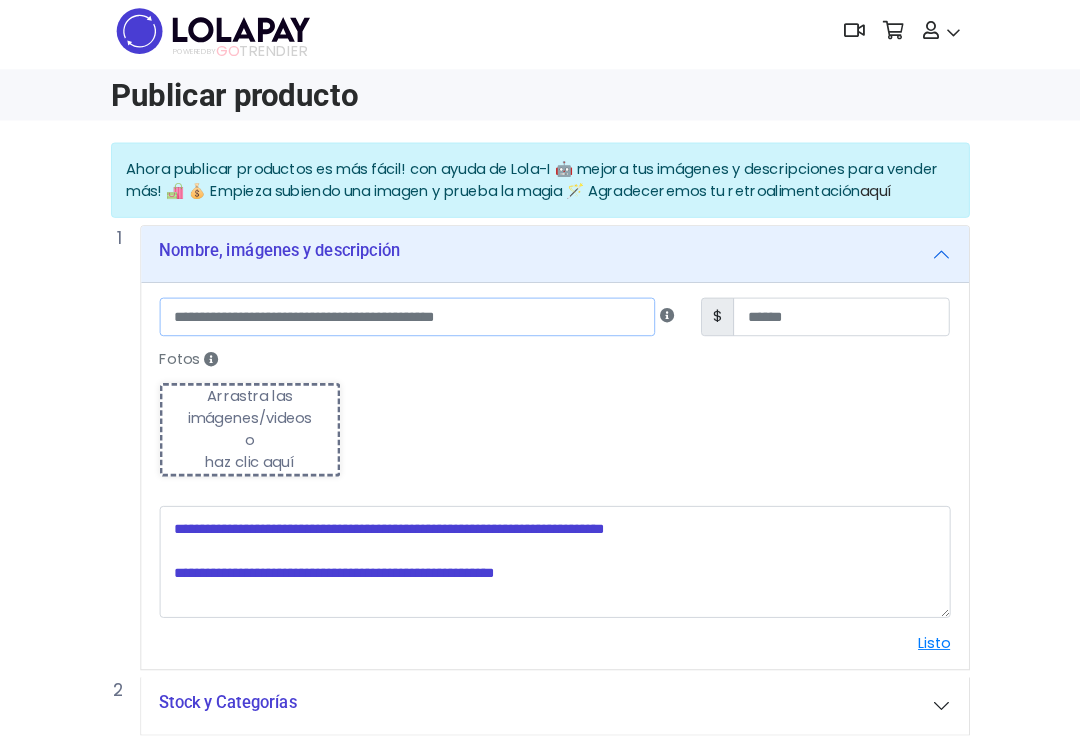 scroll, scrollTop: 6, scrollLeft: 0, axis: vertical 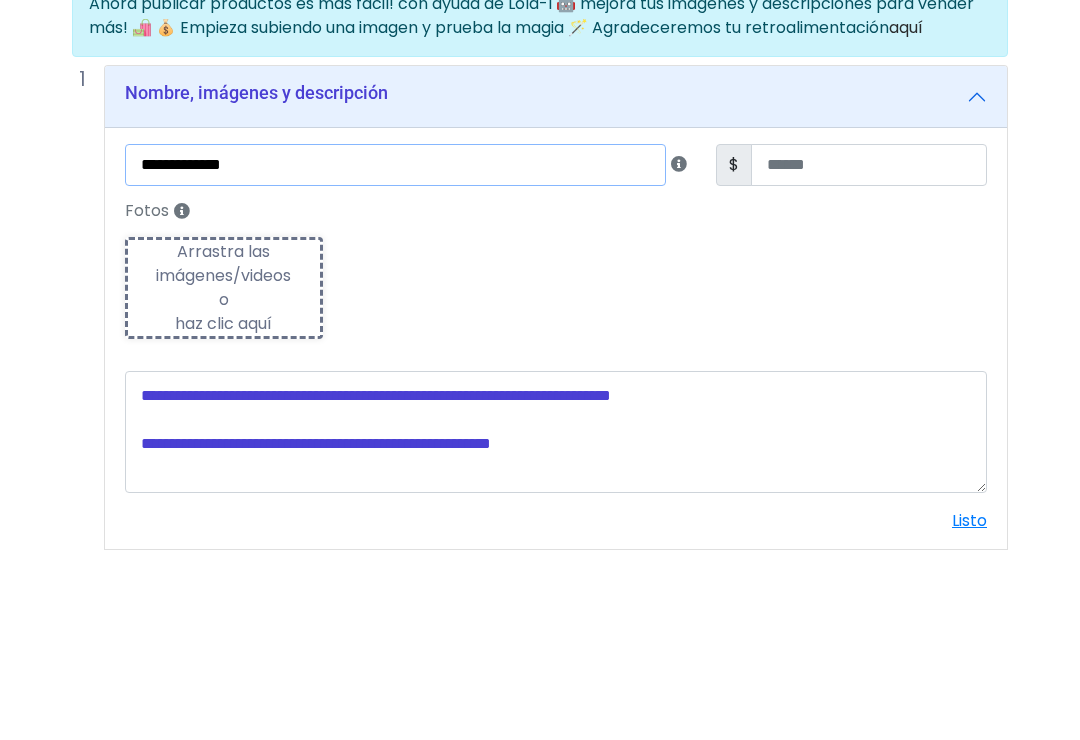 type on "**********" 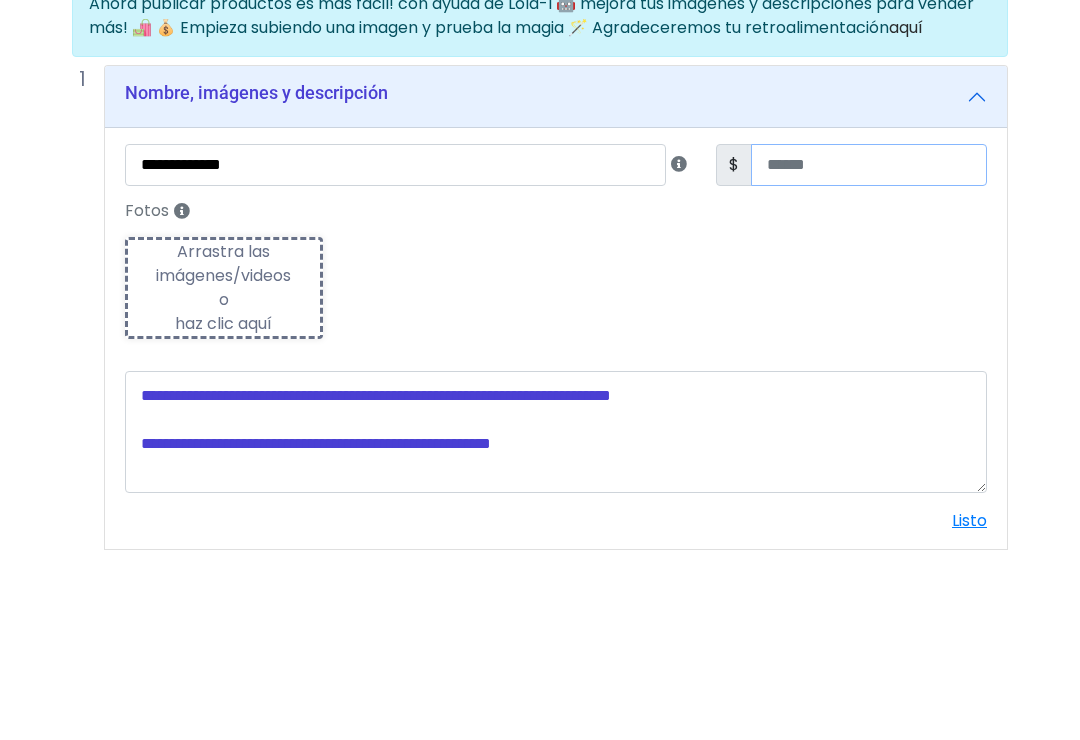 click at bounding box center [869, 347] 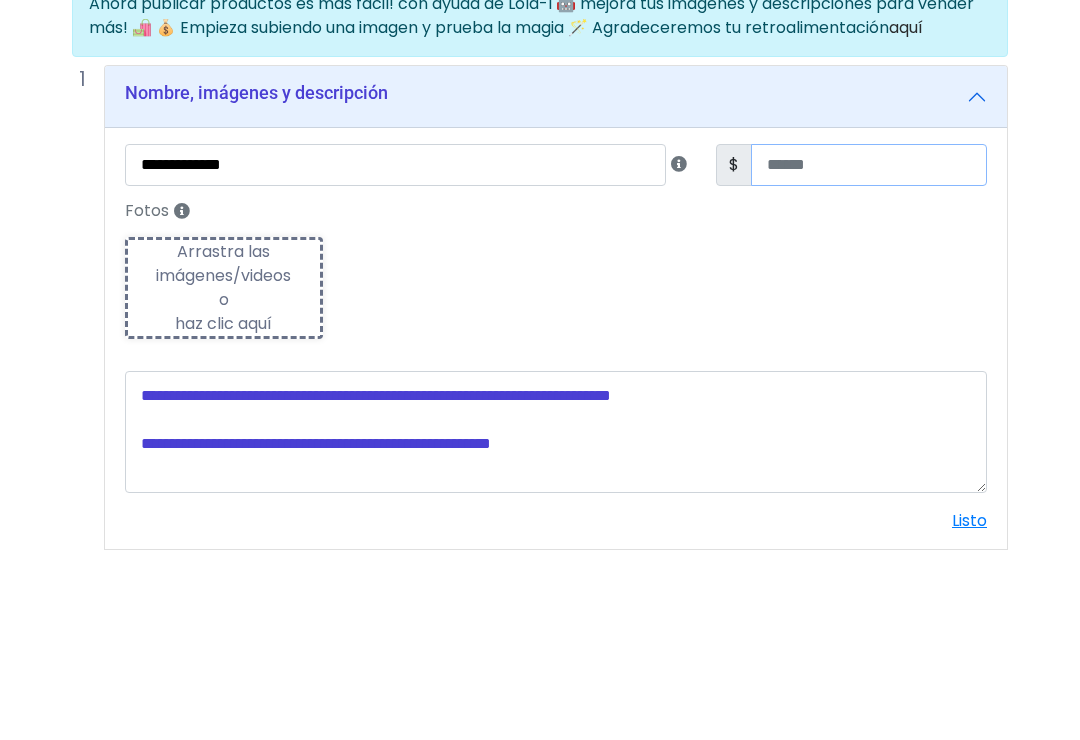 type on "**" 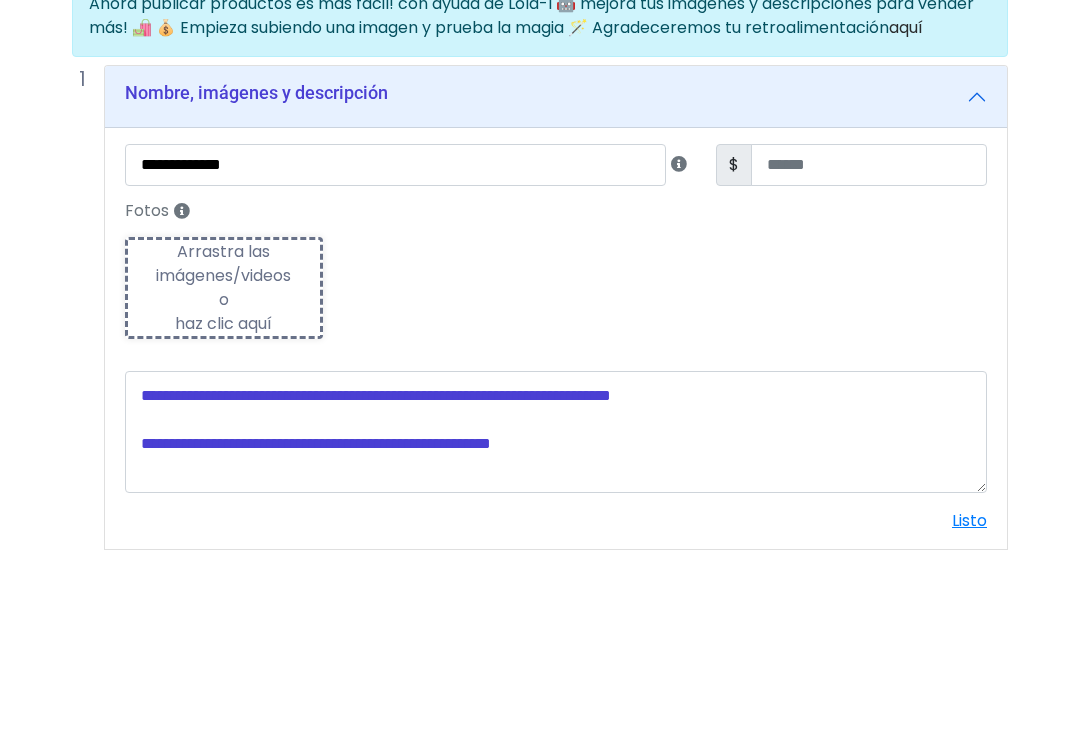click on "Fotos
Subiendo
Arrastra las
imágenes/videos
o
haz clic aquí" at bounding box center [556, 456] 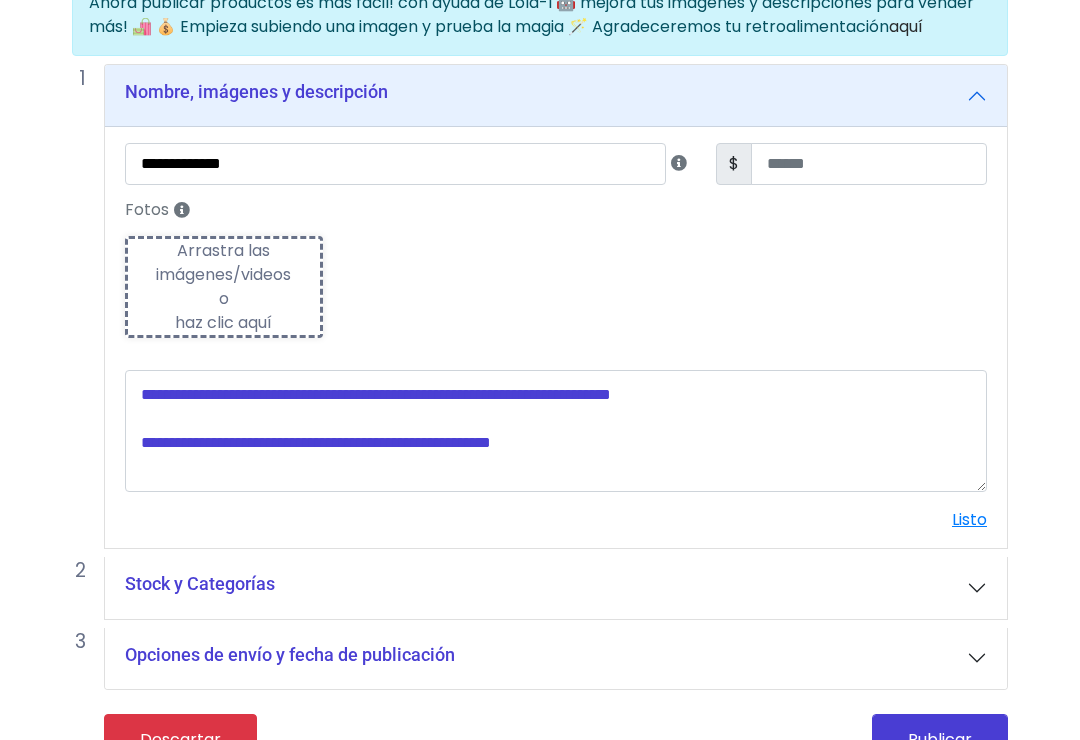 click on "Arrastra las
imágenes/videos
o
haz clic aquí" at bounding box center [224, 287] 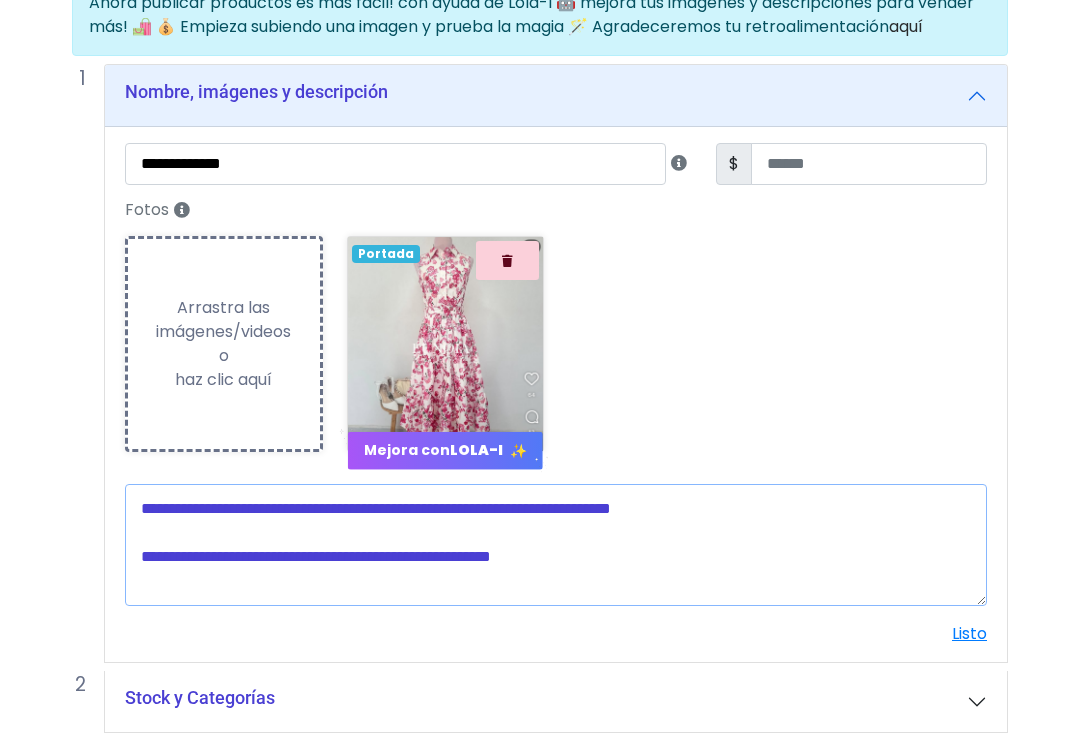click at bounding box center [556, 545] 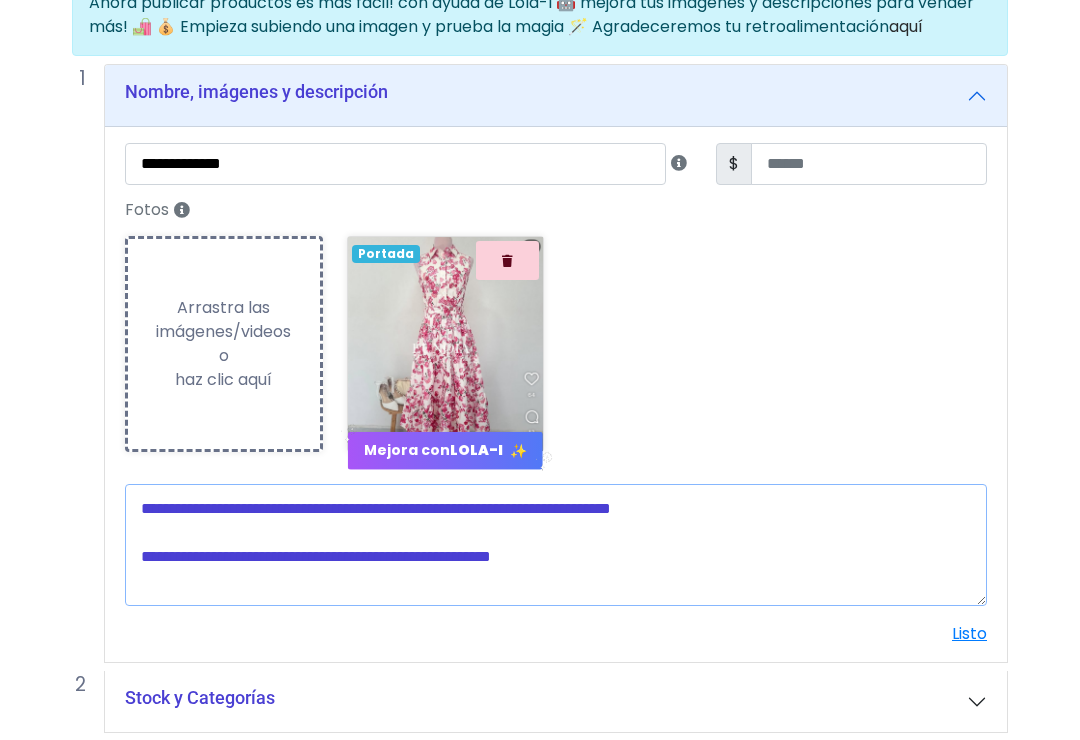 scroll, scrollTop: 189, scrollLeft: 16, axis: both 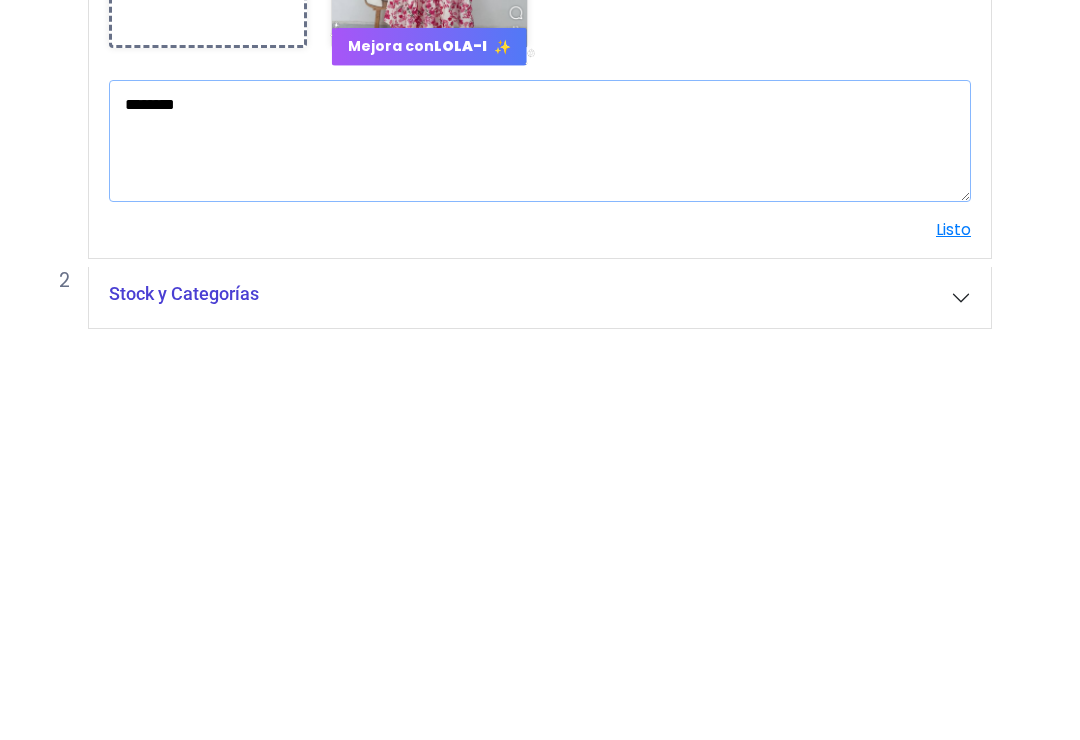 type on "********" 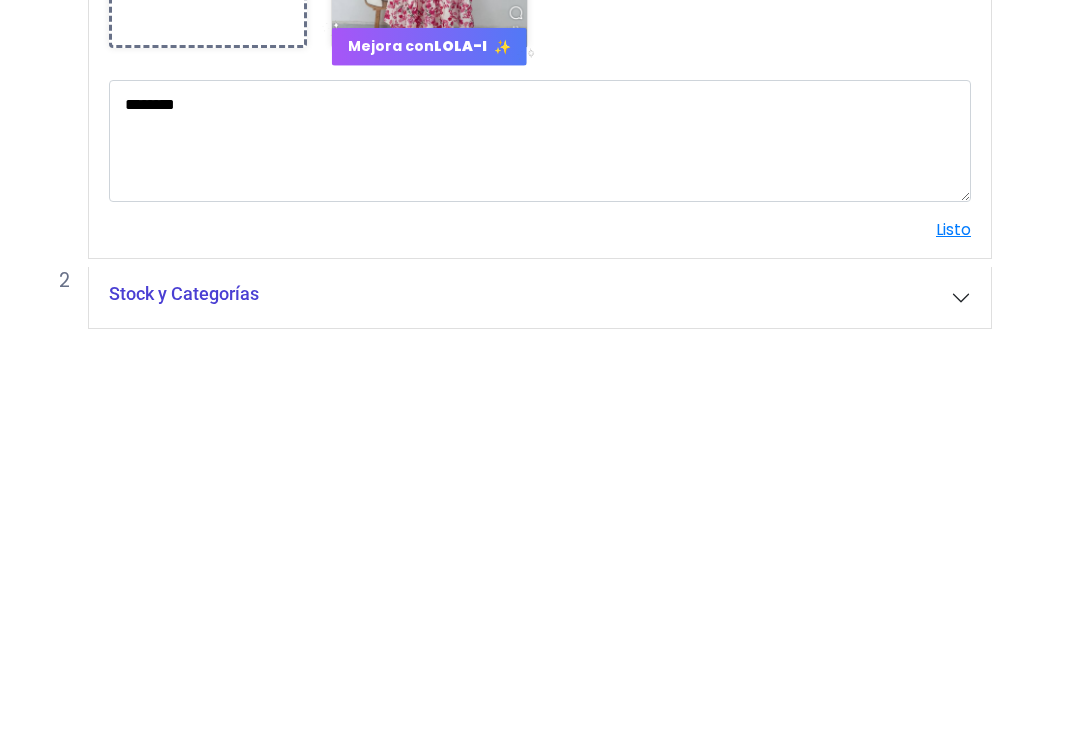 click on "Listo" at bounding box center (953, 633) 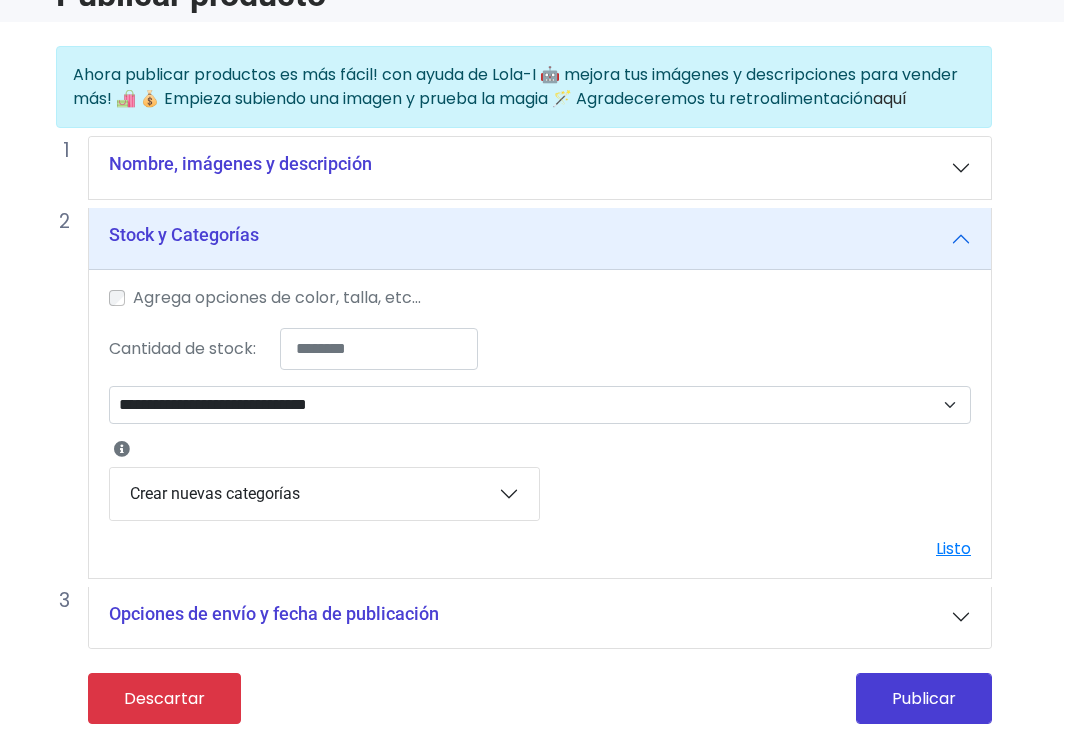 scroll, scrollTop: 139, scrollLeft: 16, axis: both 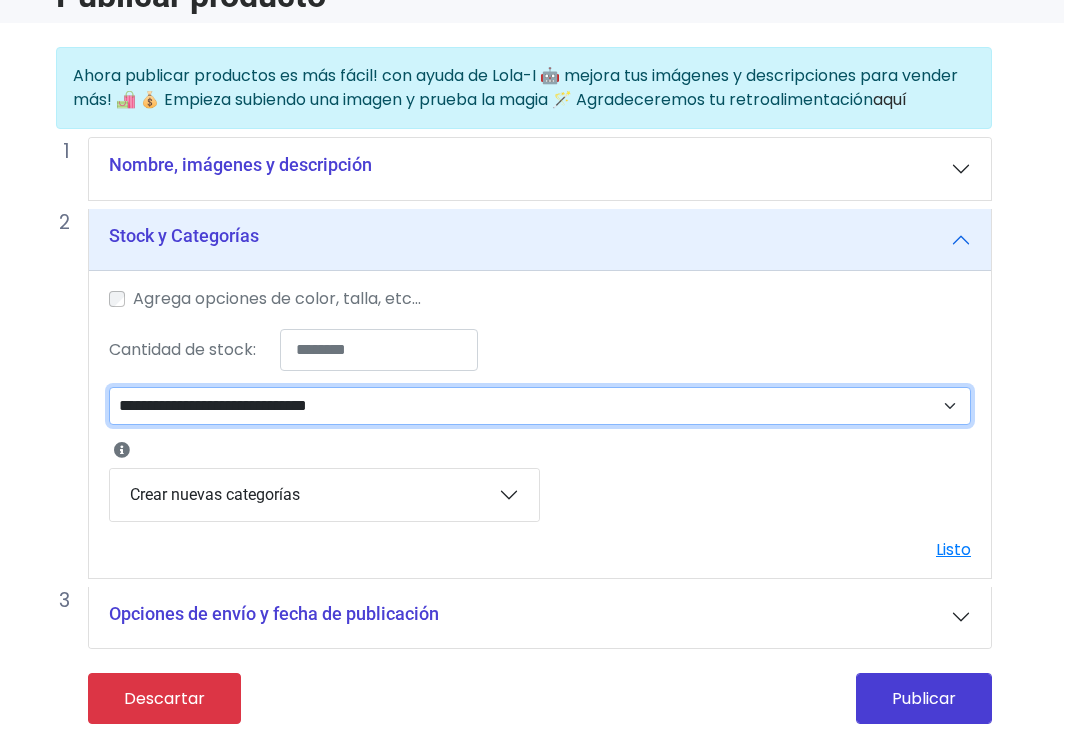 click on "**********" at bounding box center (540, 406) 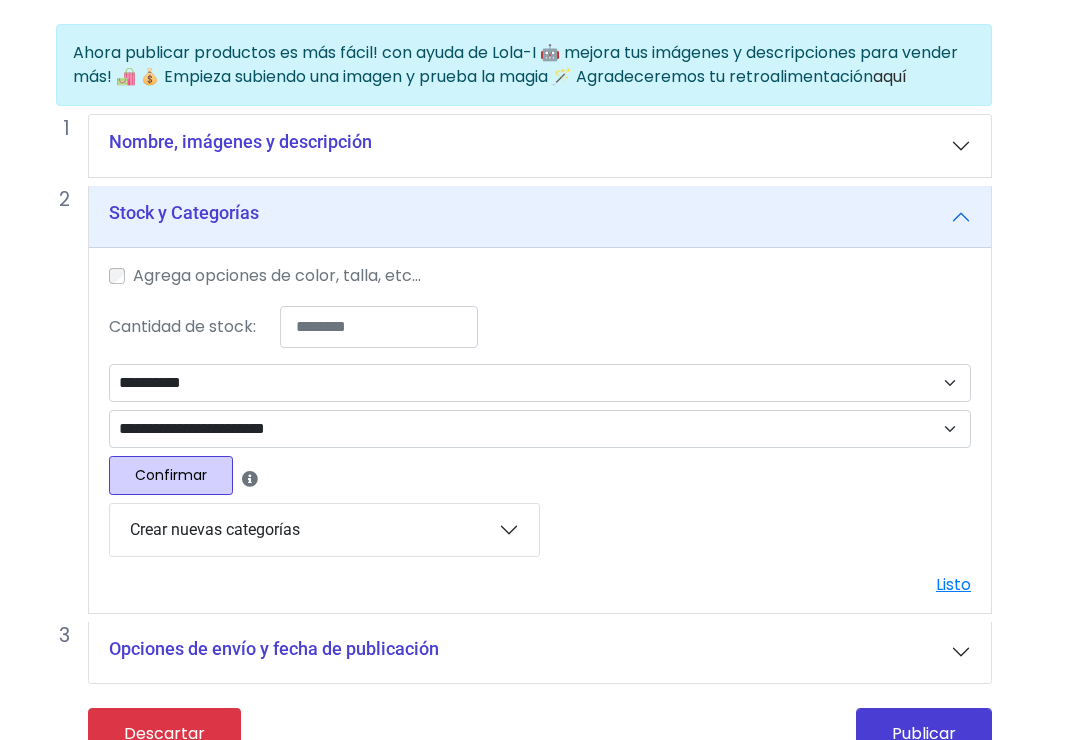 click on "Confirmar" at bounding box center [171, 475] 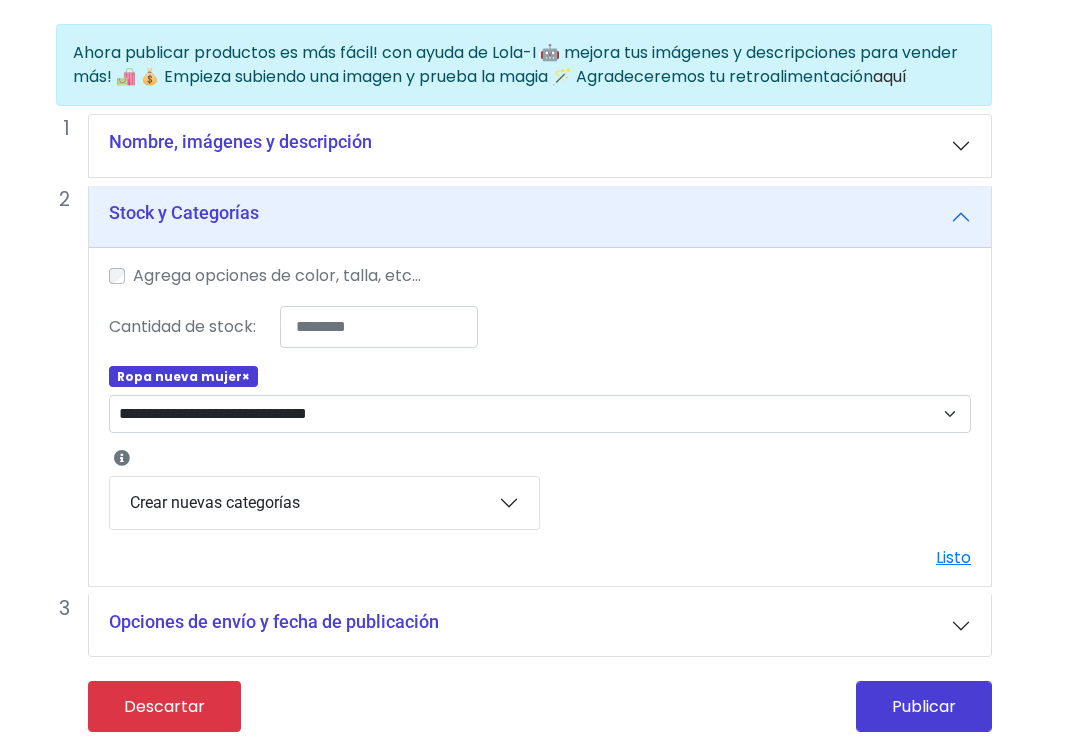 click on "Publicar" at bounding box center (924, 706) 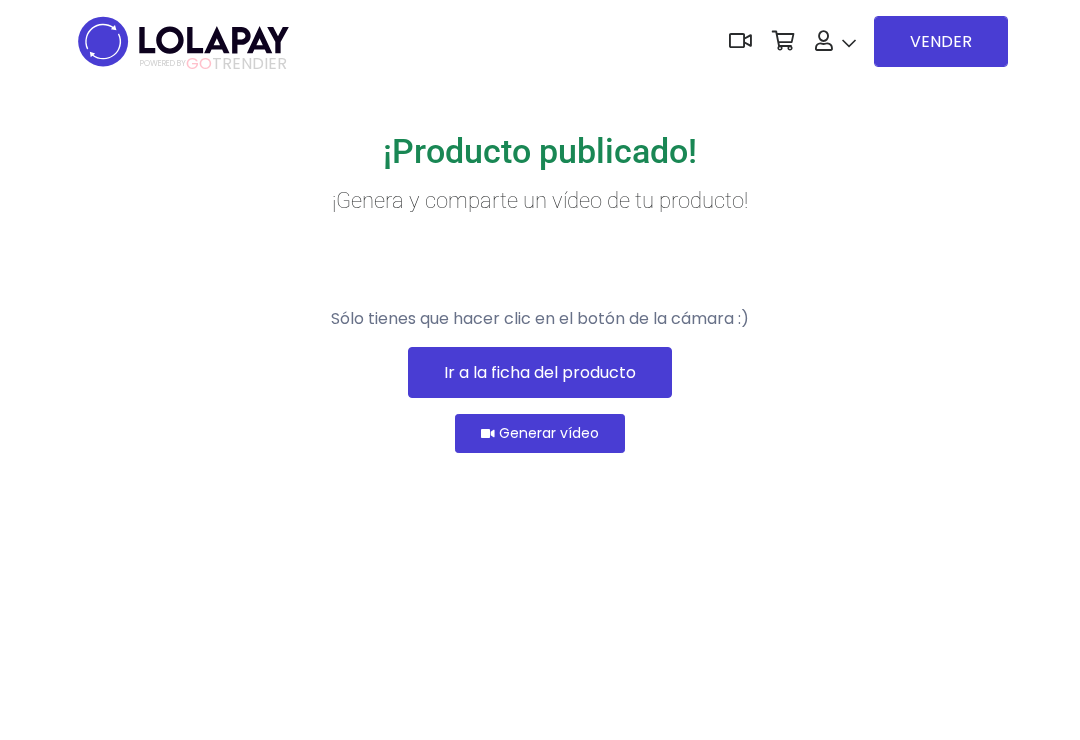 scroll, scrollTop: 0, scrollLeft: 0, axis: both 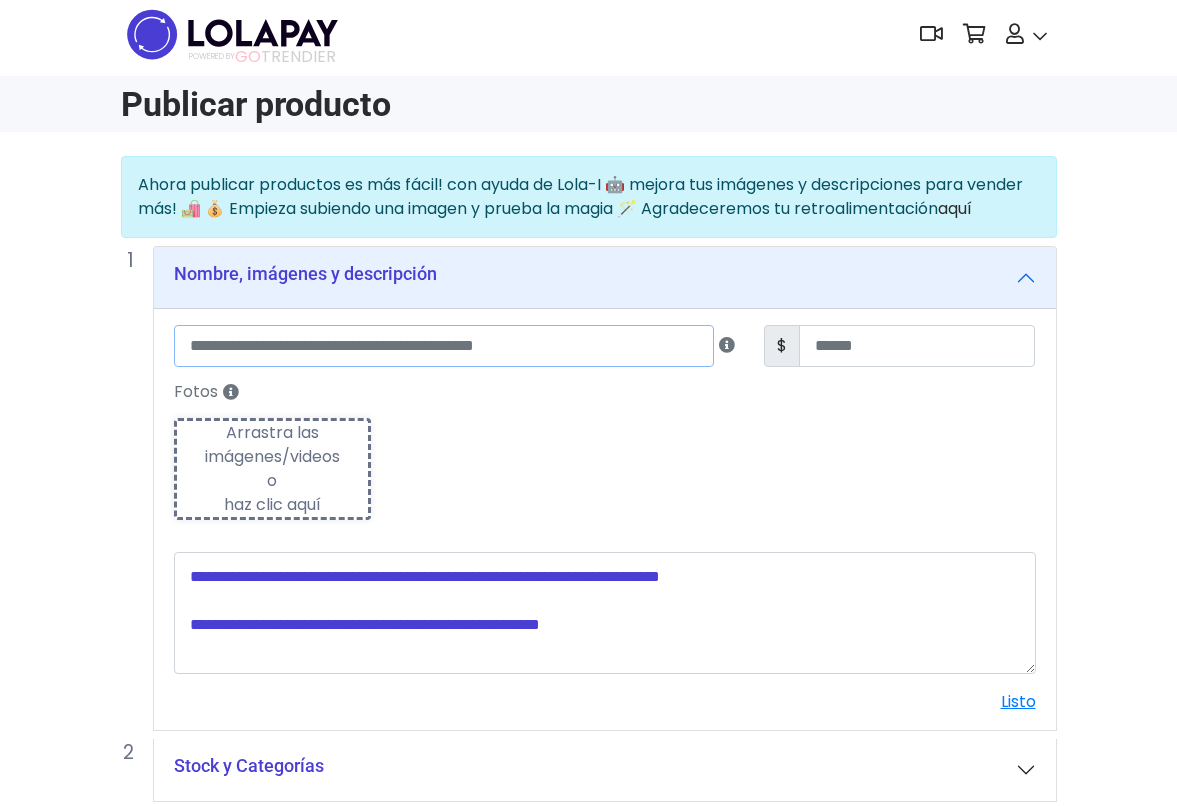 click at bounding box center (444, 346) 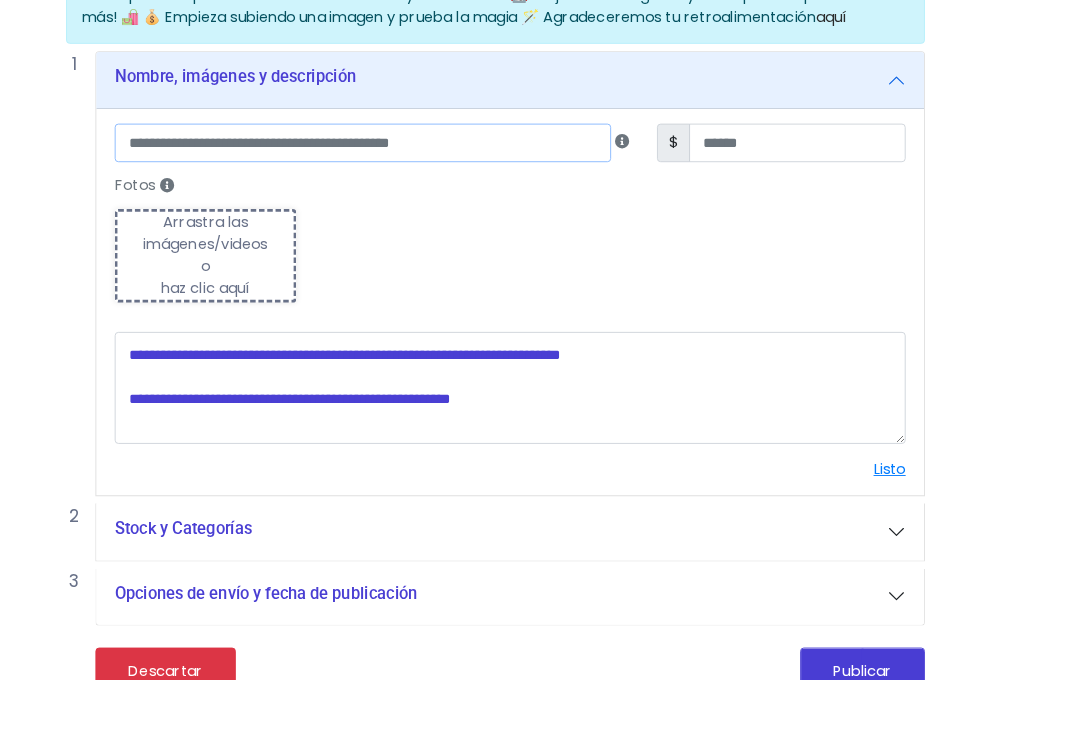 scroll, scrollTop: 197, scrollLeft: 48, axis: both 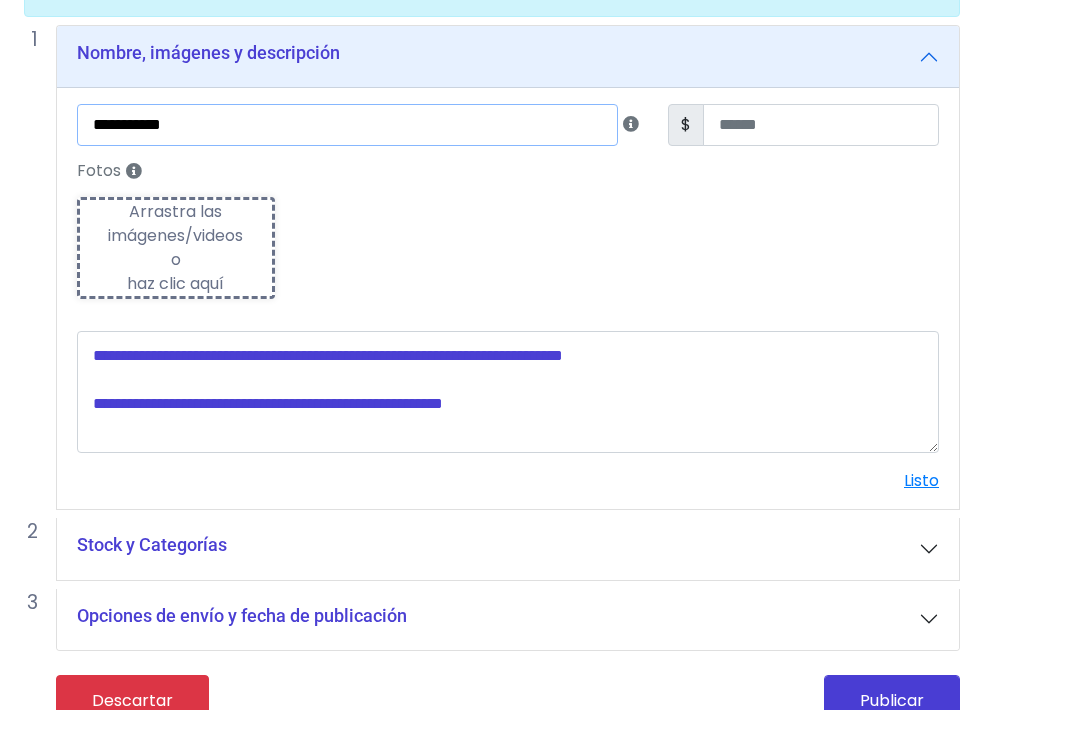 type on "**********" 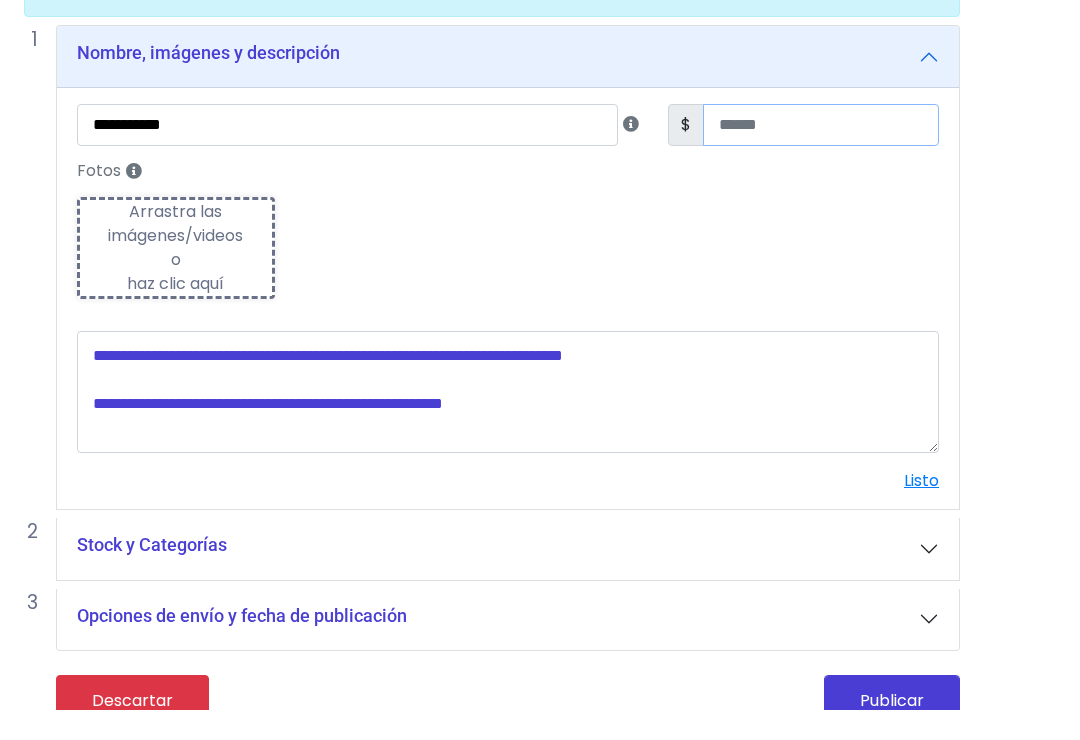 click at bounding box center (821, 156) 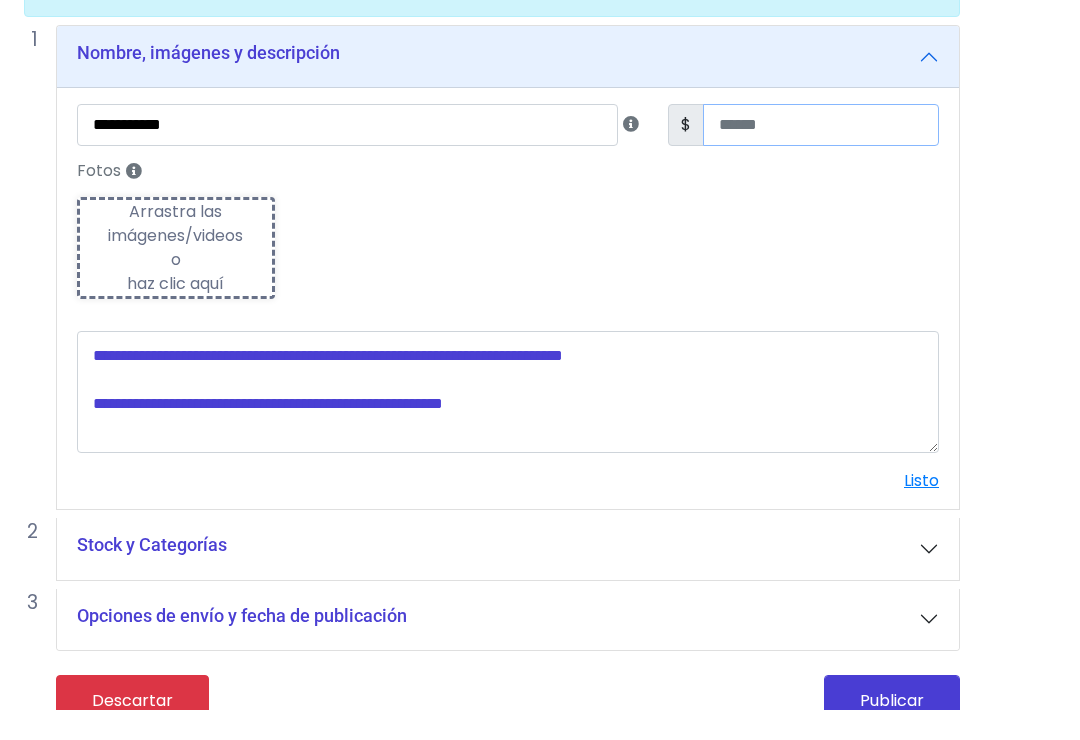 type on "**" 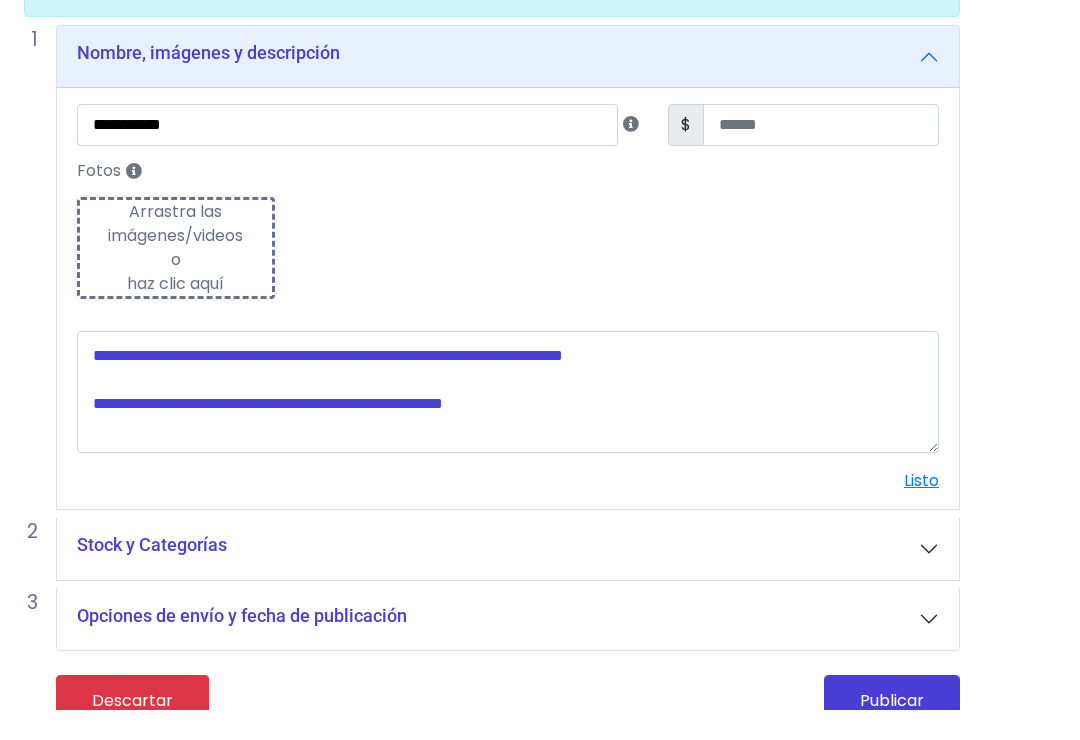 click on "**********" at bounding box center [492, 361] 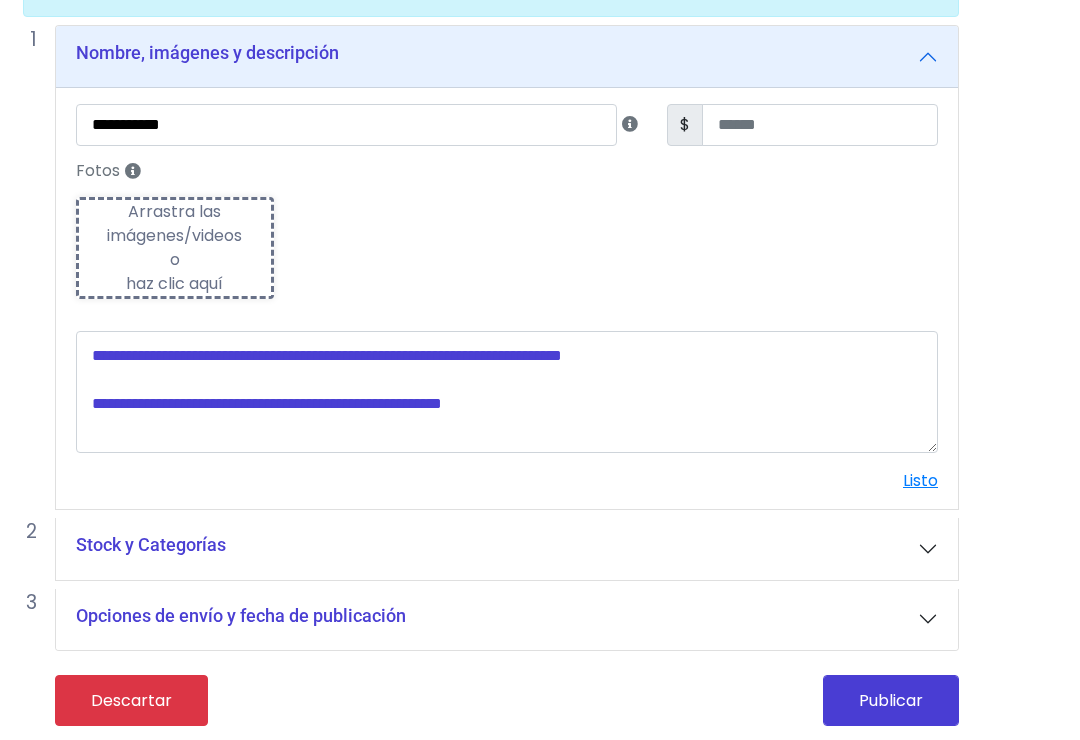 click on "Arrastra las
imágenes/videos
o
haz clic aquí" at bounding box center (176, 249) 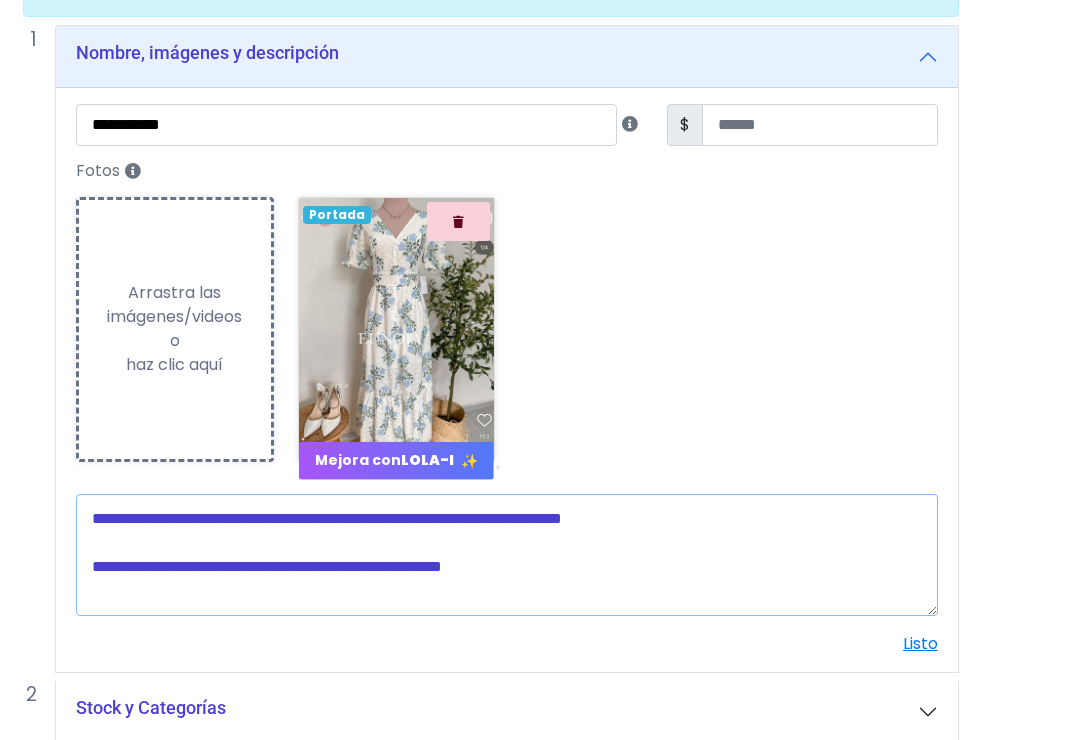 click at bounding box center (507, 555) 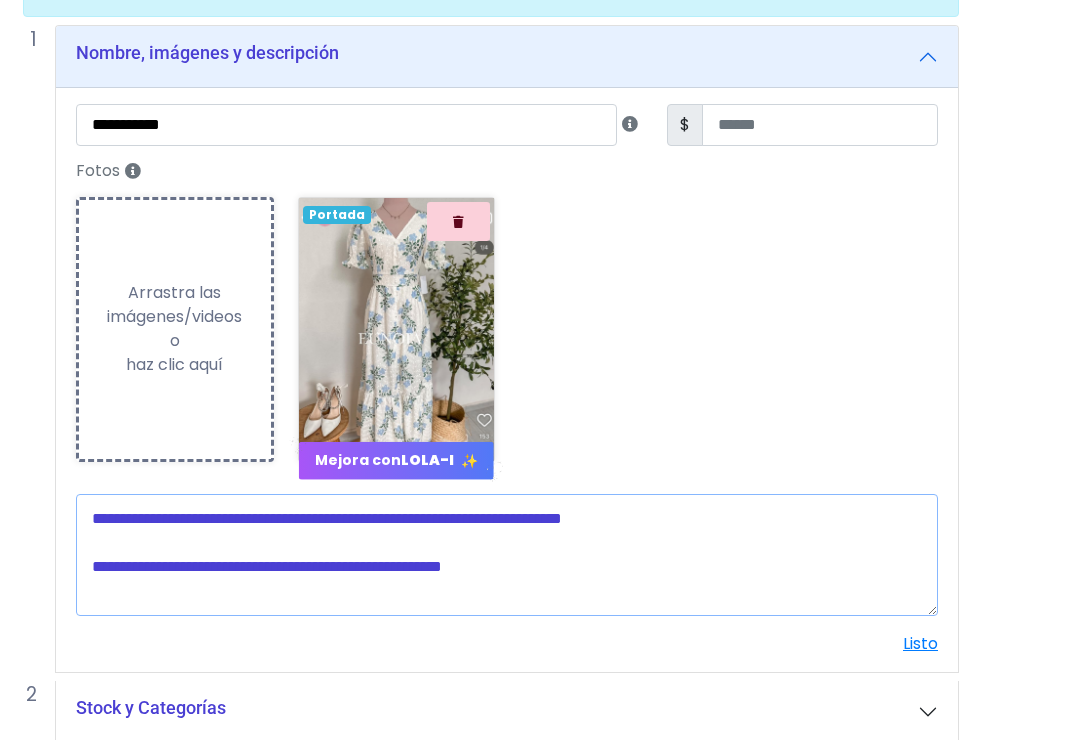 scroll, scrollTop: 234, scrollLeft: 16, axis: both 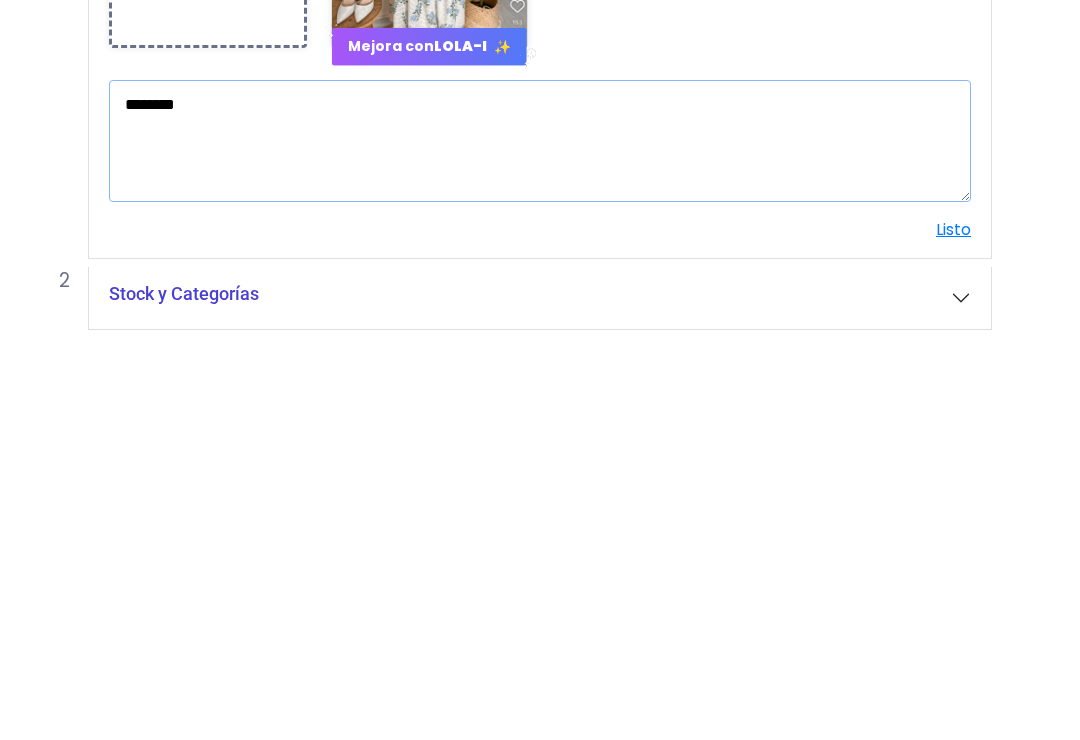 type on "********" 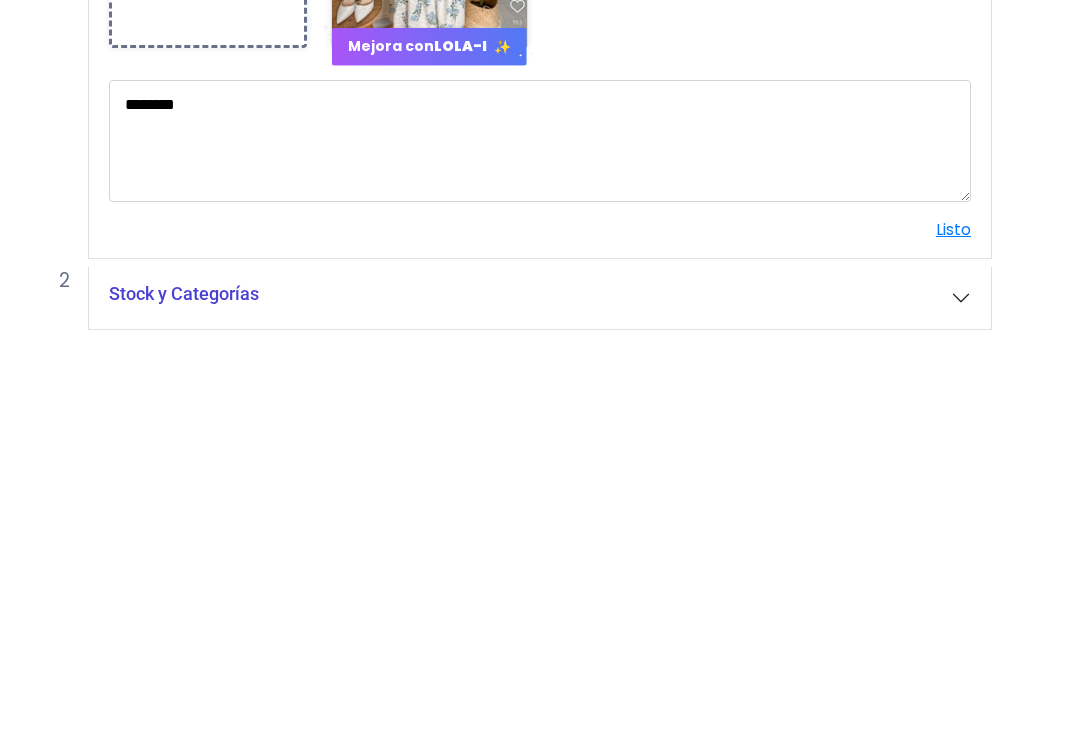 click on "**********" at bounding box center (524, 414) 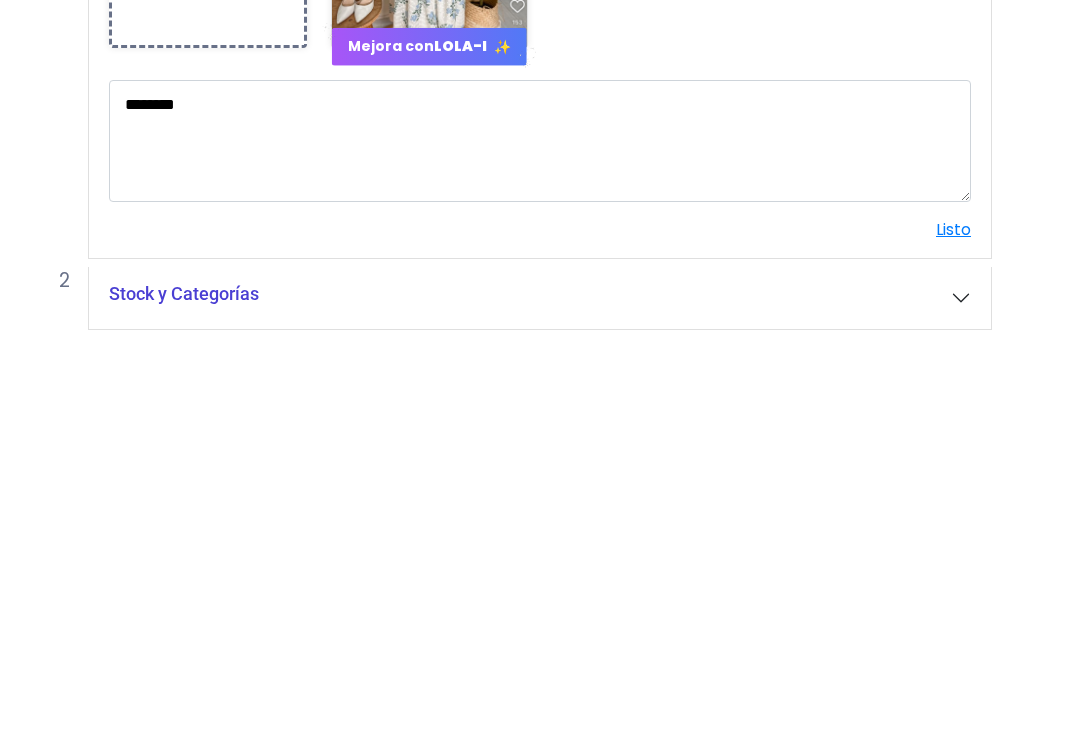 scroll, scrollTop: 417, scrollLeft: 16, axis: both 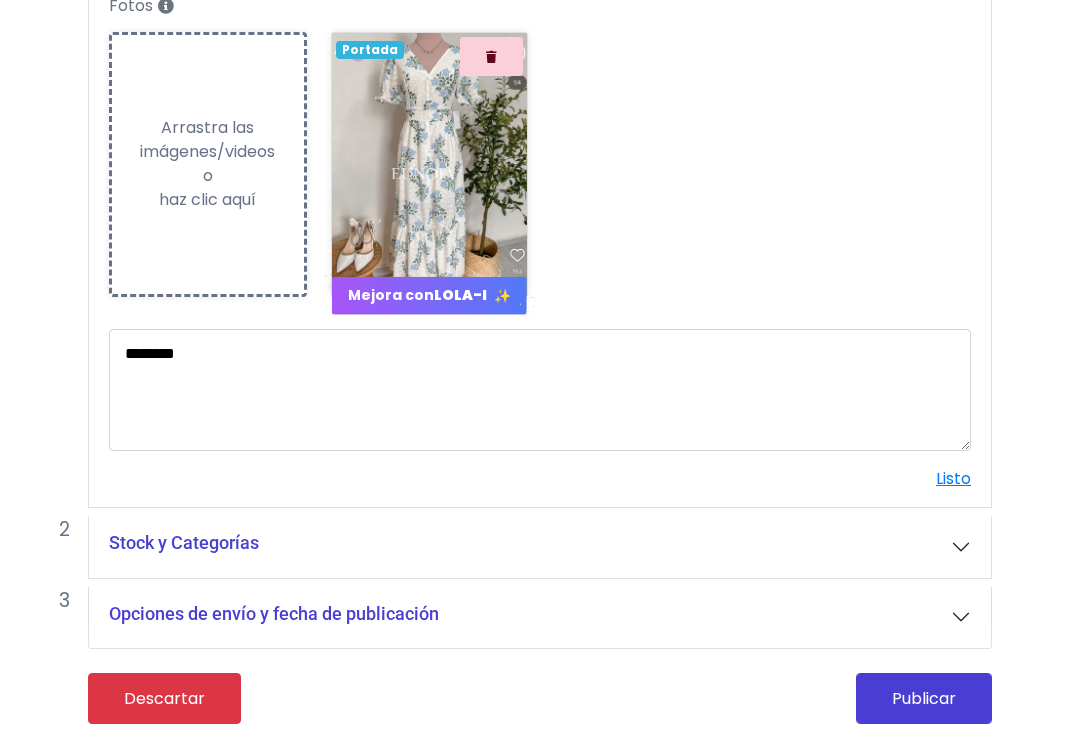 click on "Listo" at bounding box center (953, 478) 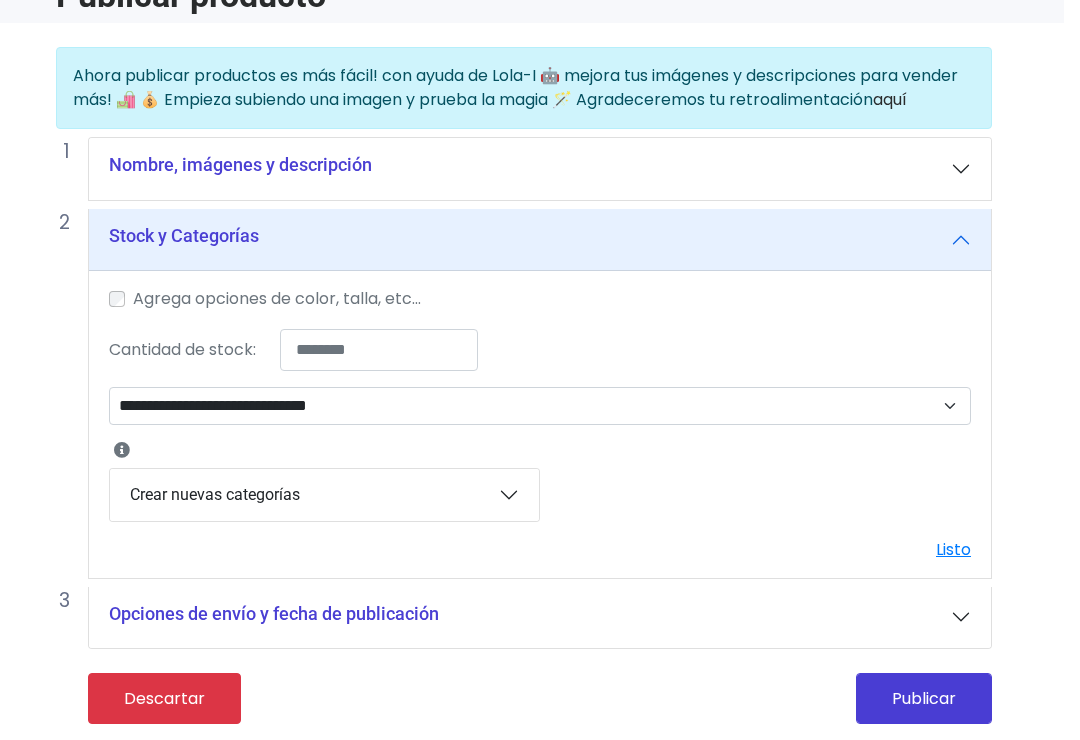 scroll, scrollTop: 140, scrollLeft: 16, axis: both 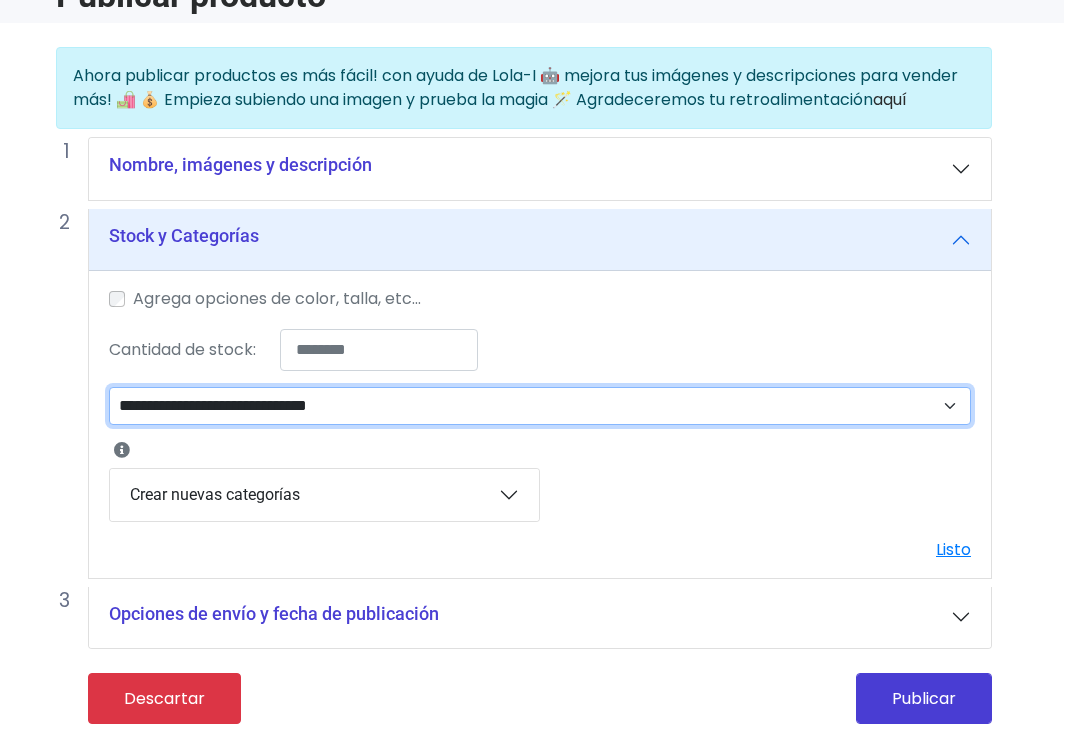 click on "**********" at bounding box center [540, 406] 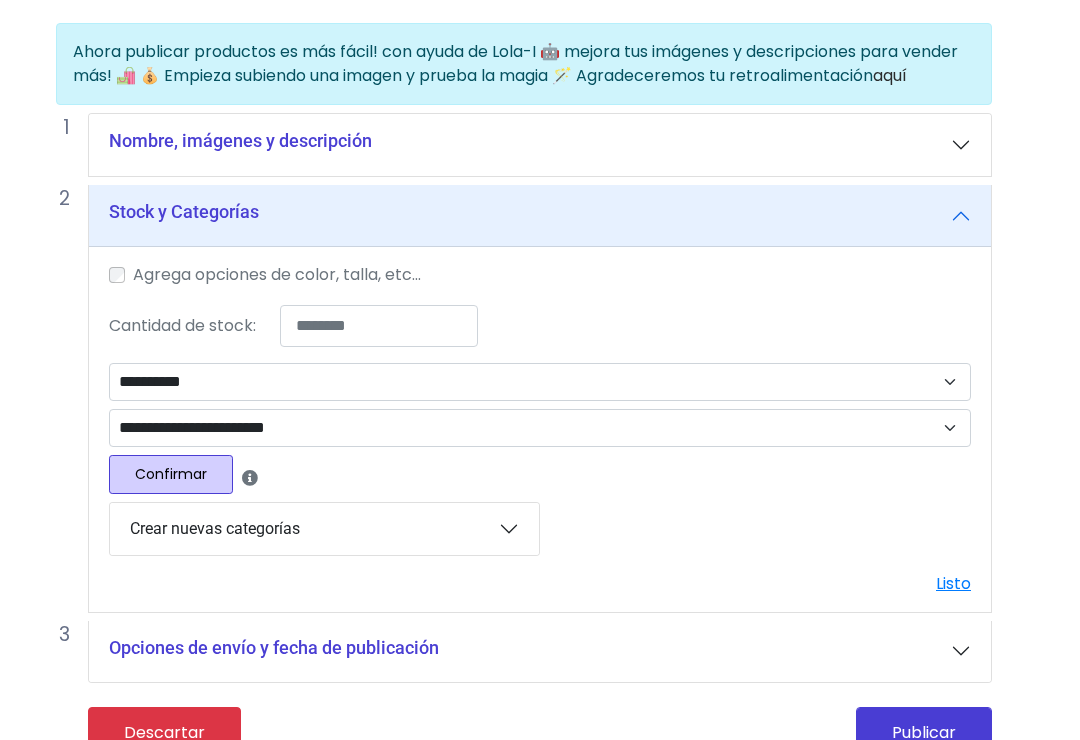 click on "Confirmar" at bounding box center [171, 474] 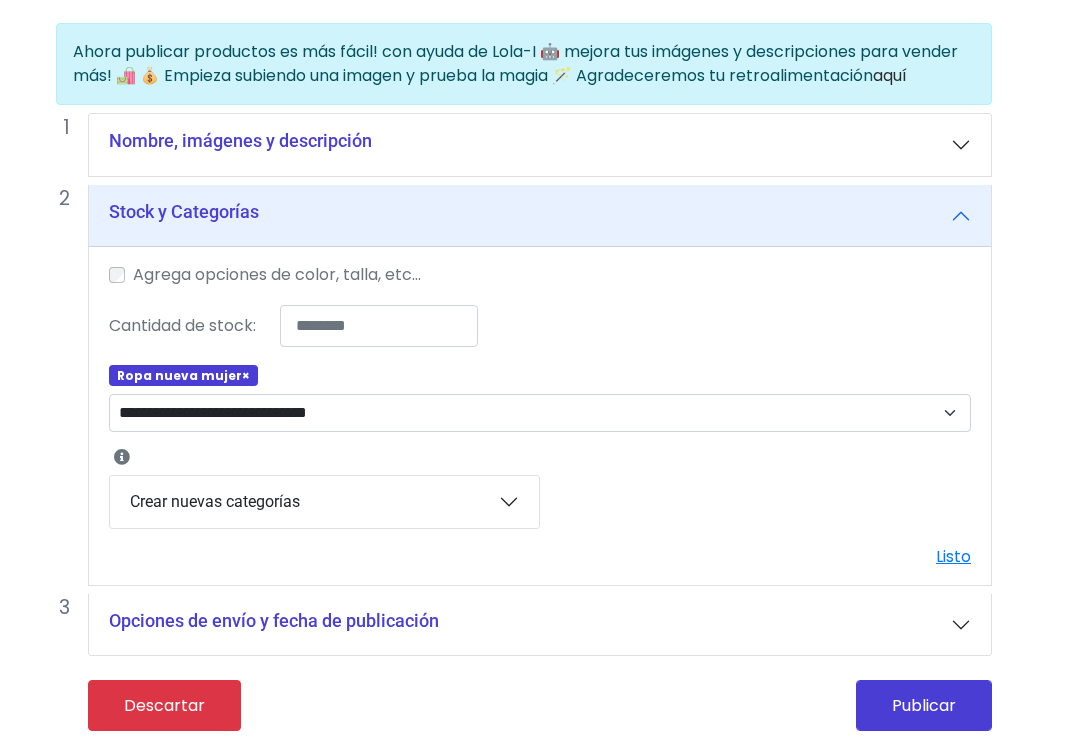 click on "Publicar" at bounding box center (924, 705) 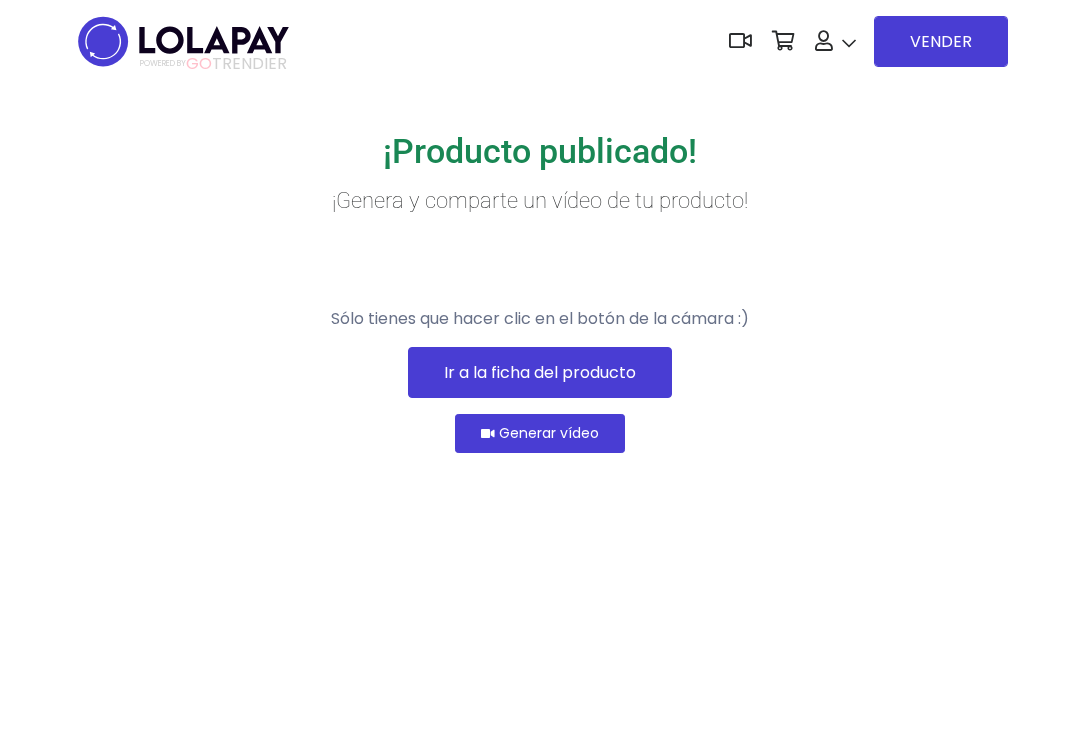 scroll, scrollTop: 0, scrollLeft: 0, axis: both 